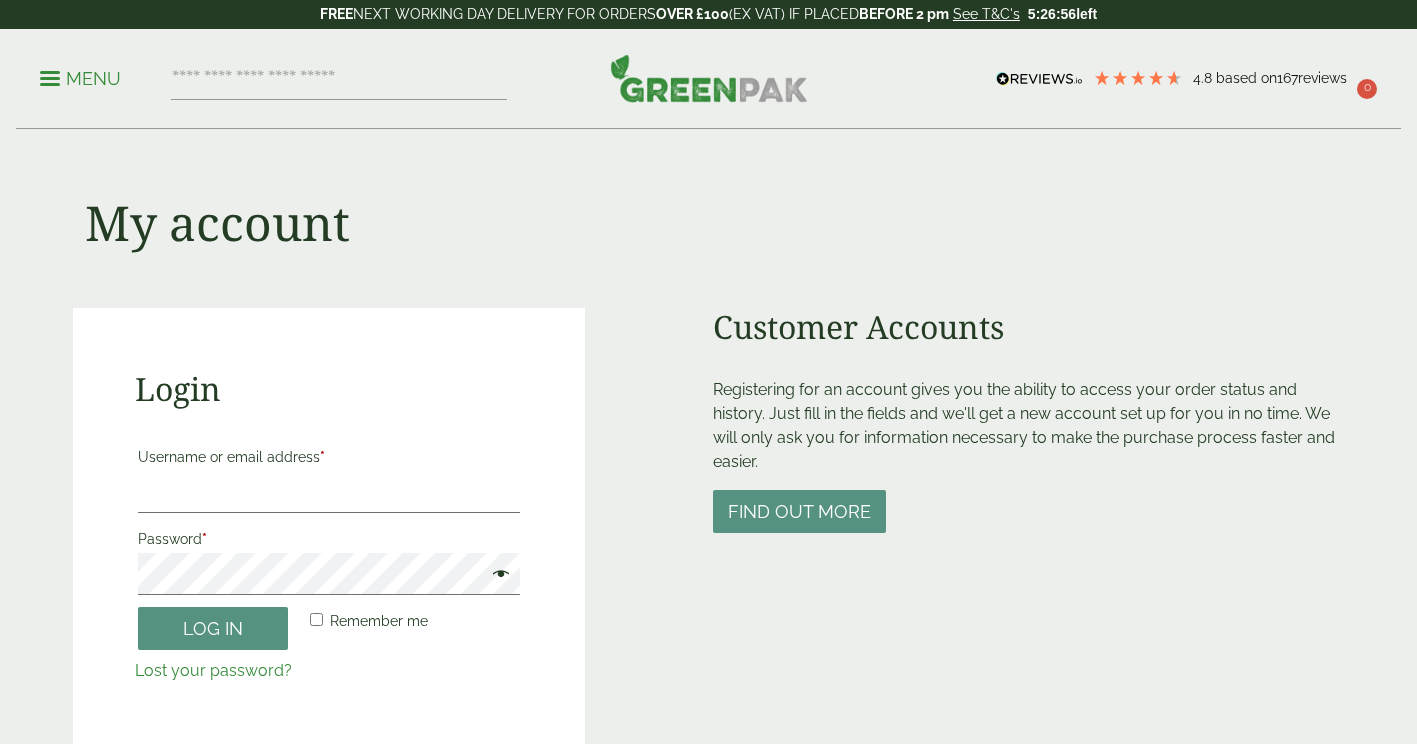 scroll, scrollTop: 0, scrollLeft: 0, axis: both 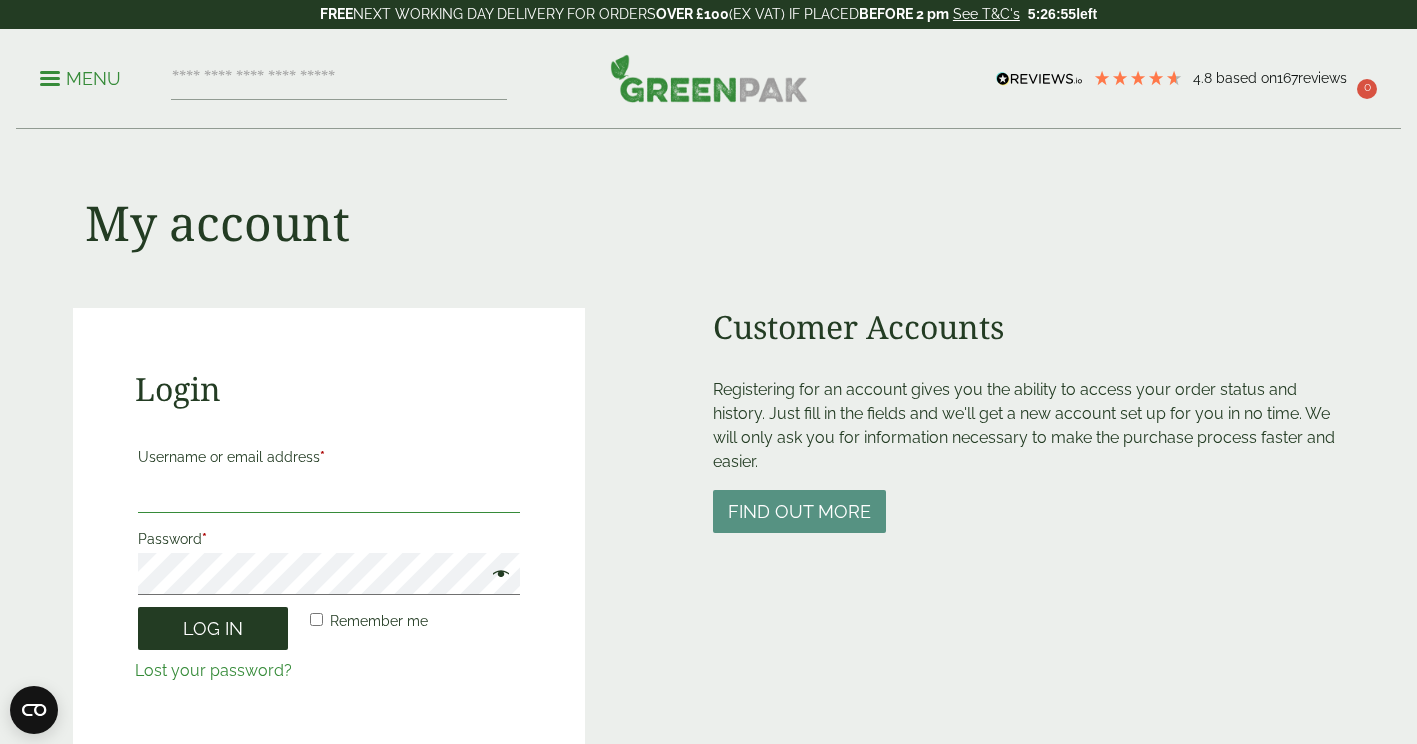 type on "**********" 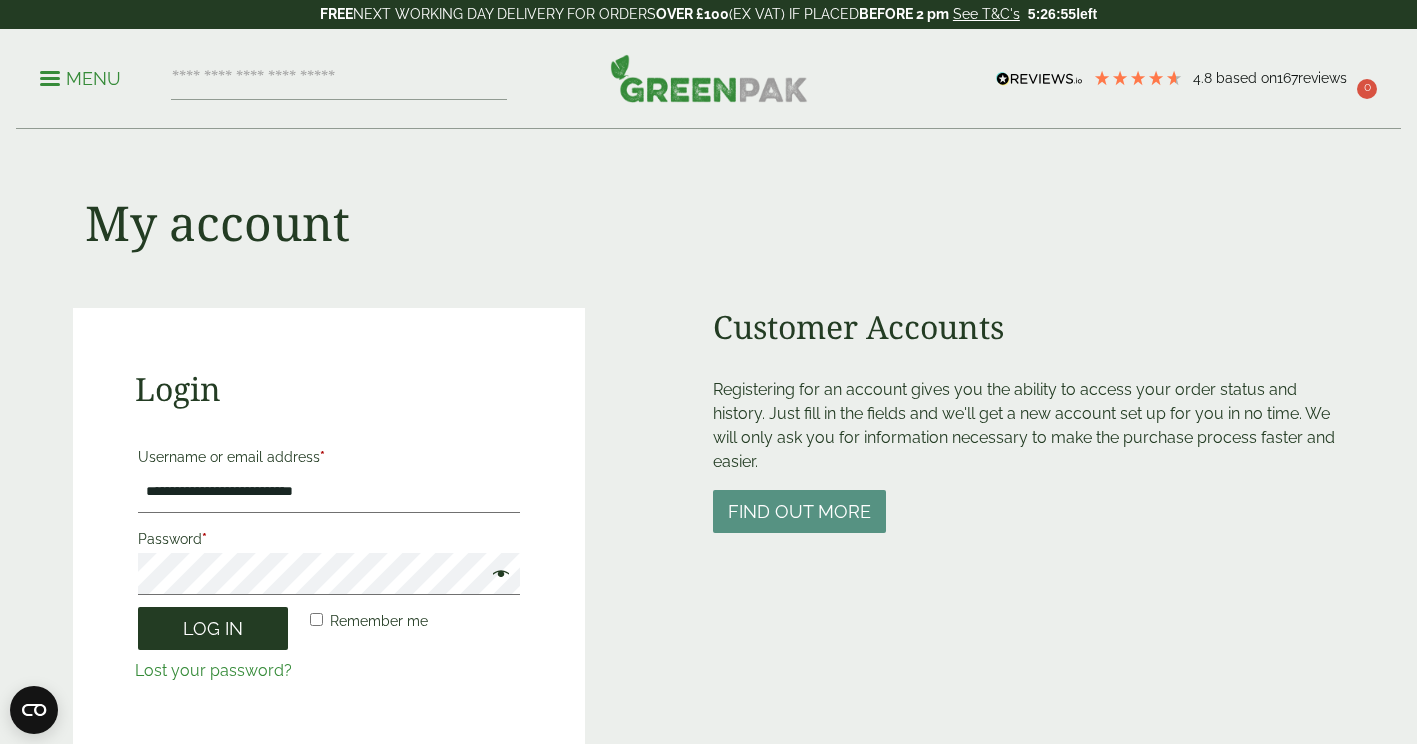 click on "Log in" at bounding box center [213, 628] 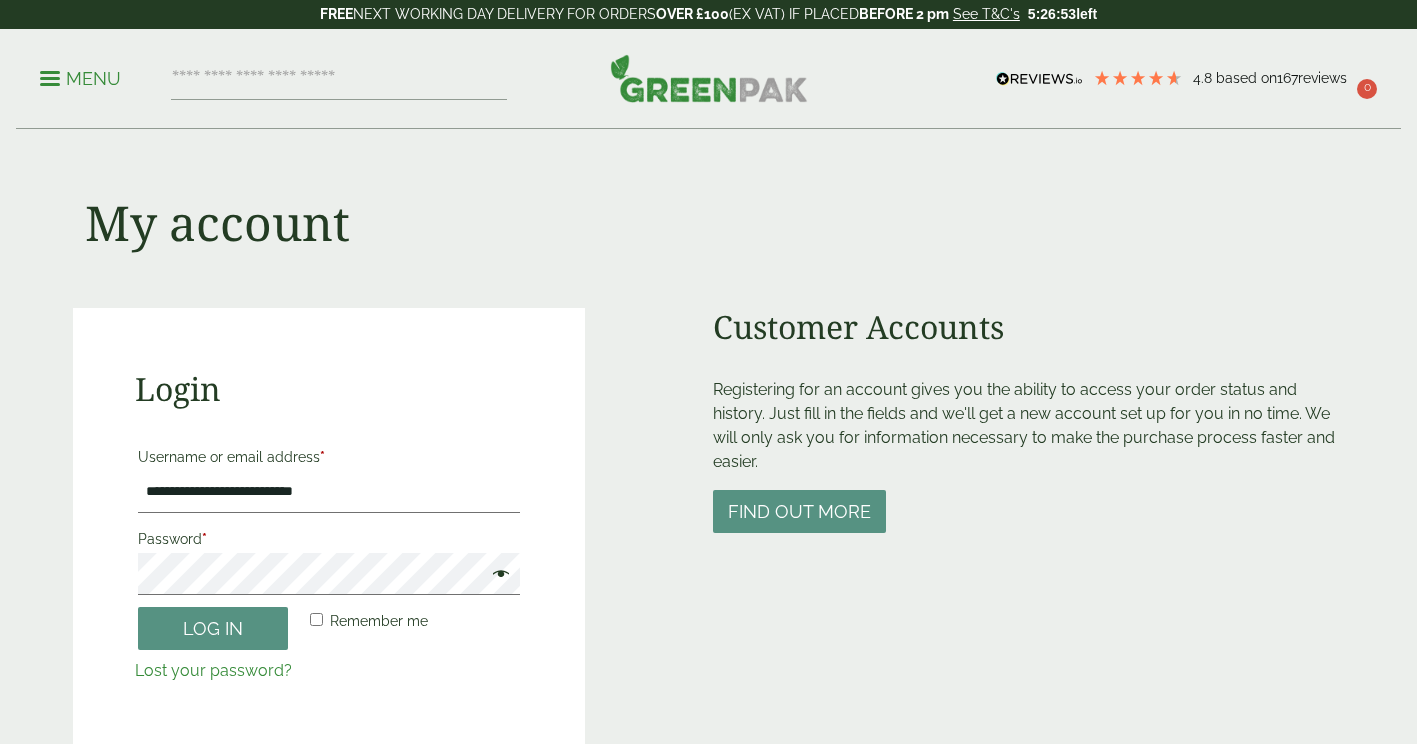 scroll, scrollTop: 0, scrollLeft: 0, axis: both 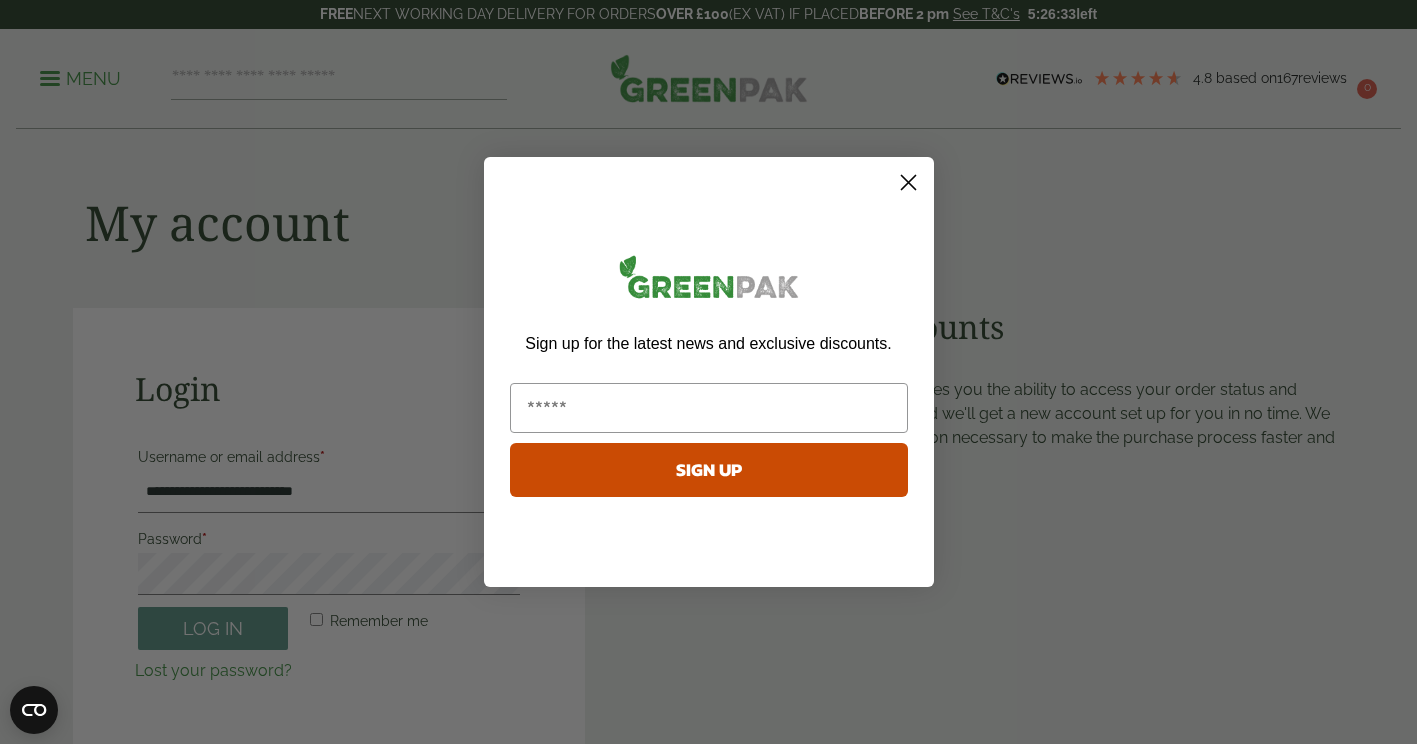 click 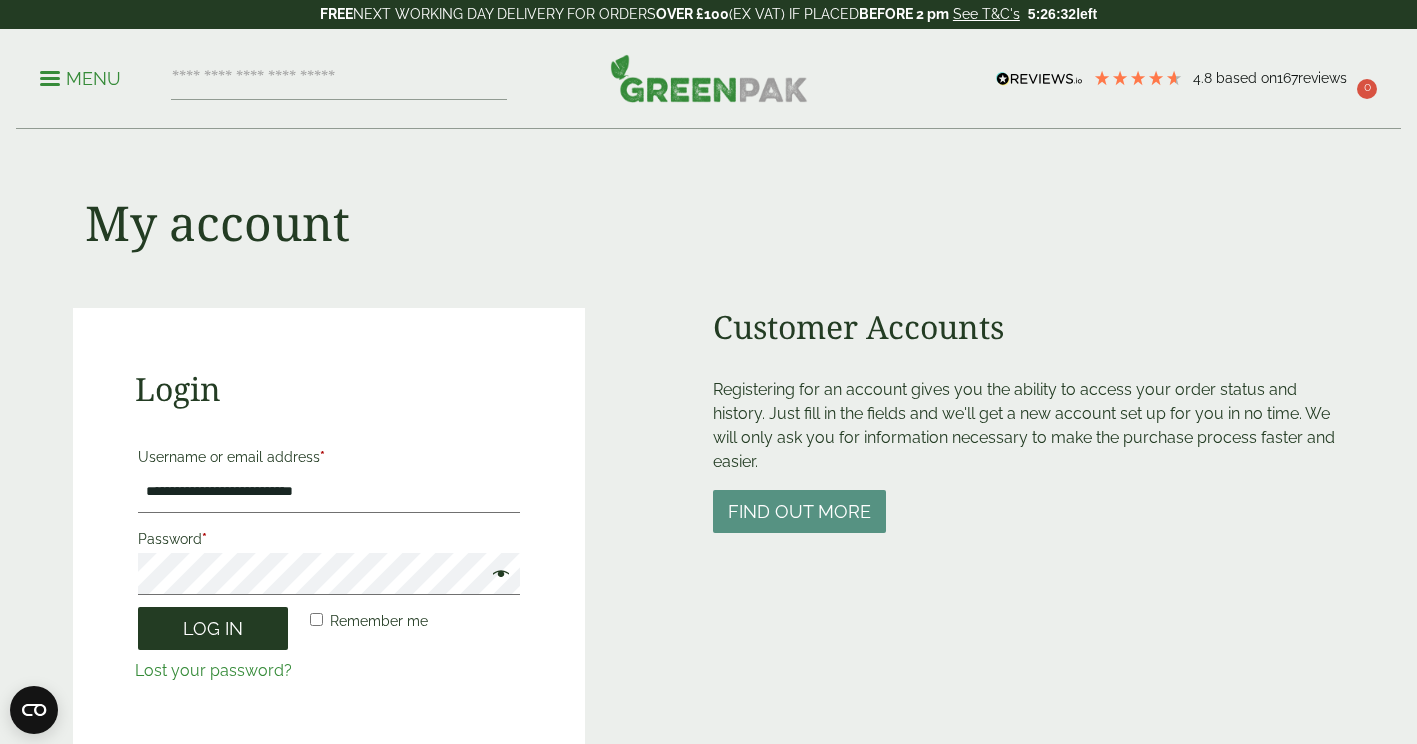 click on "Log in" at bounding box center [213, 628] 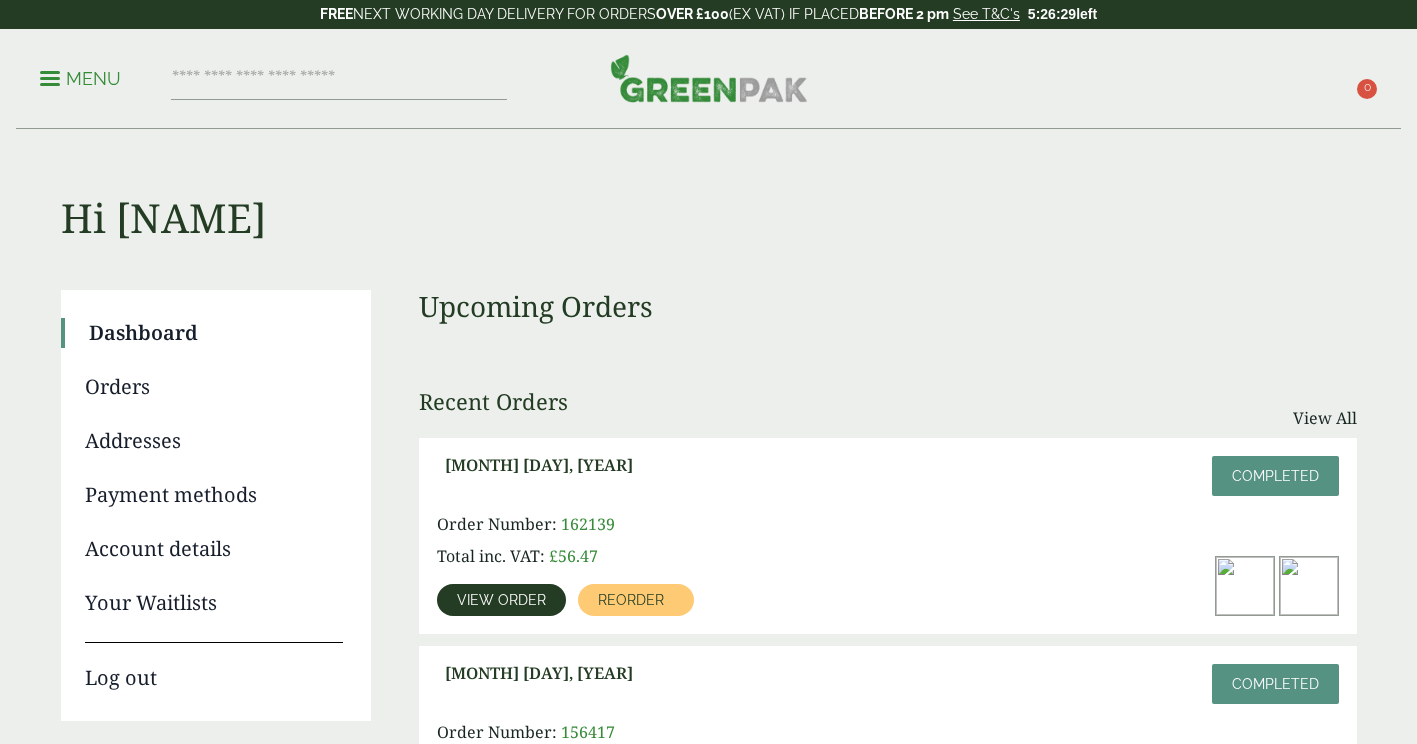 scroll, scrollTop: 0, scrollLeft: 0, axis: both 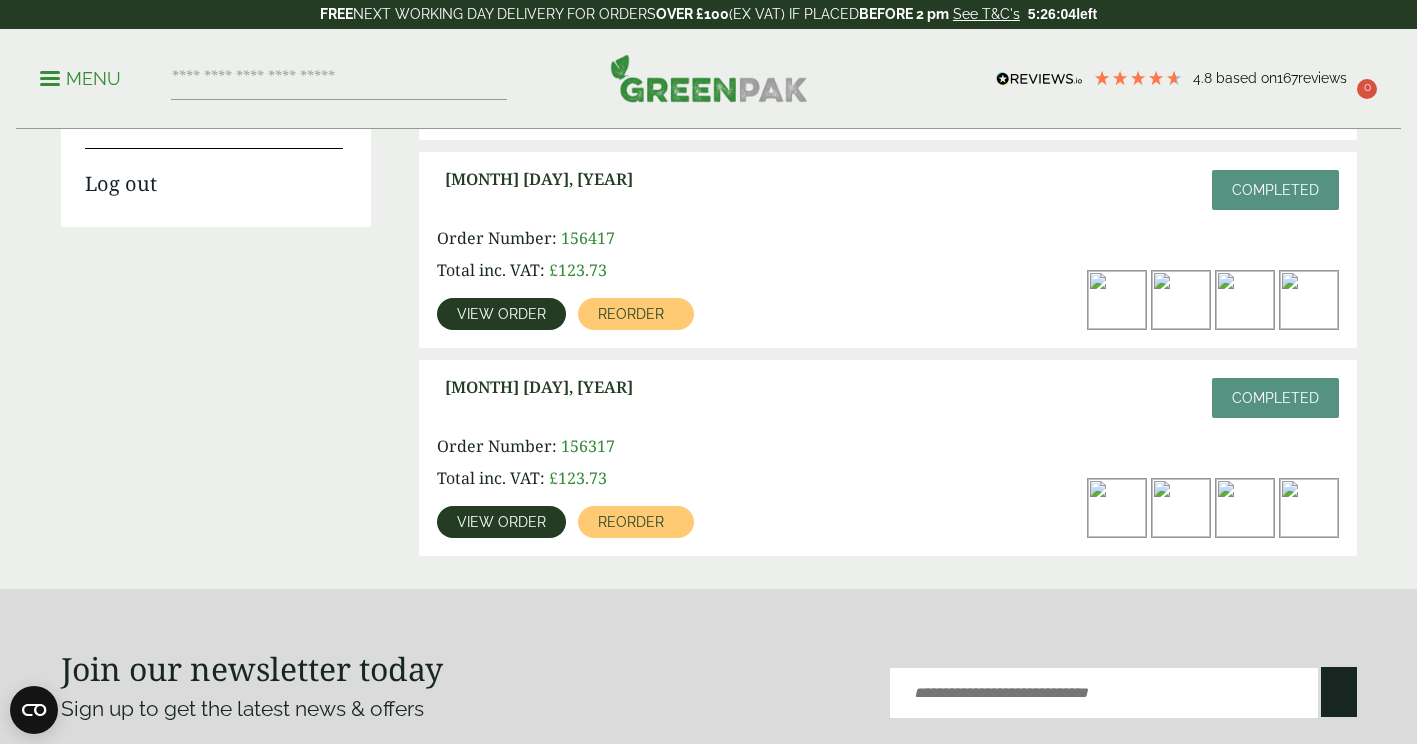 click on "View order" at bounding box center [501, 522] 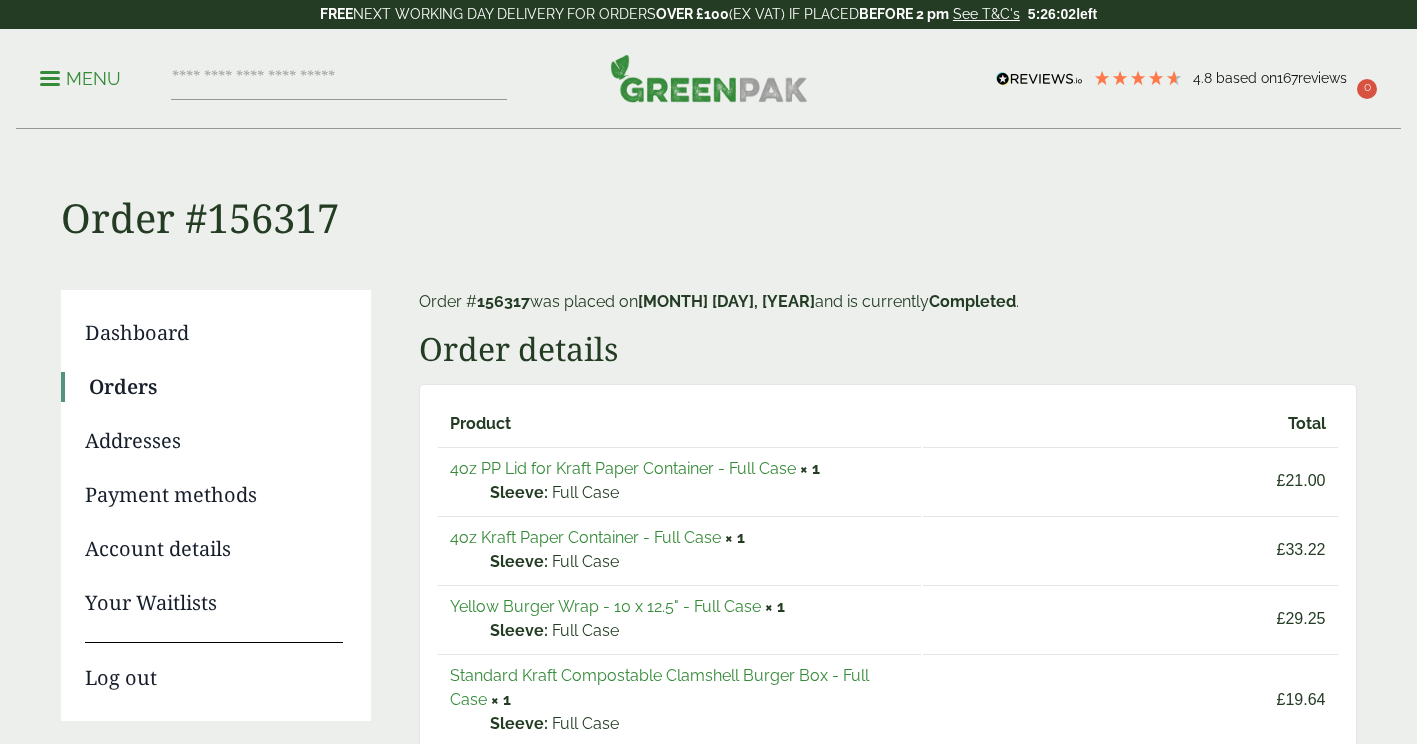 scroll, scrollTop: 0, scrollLeft: 0, axis: both 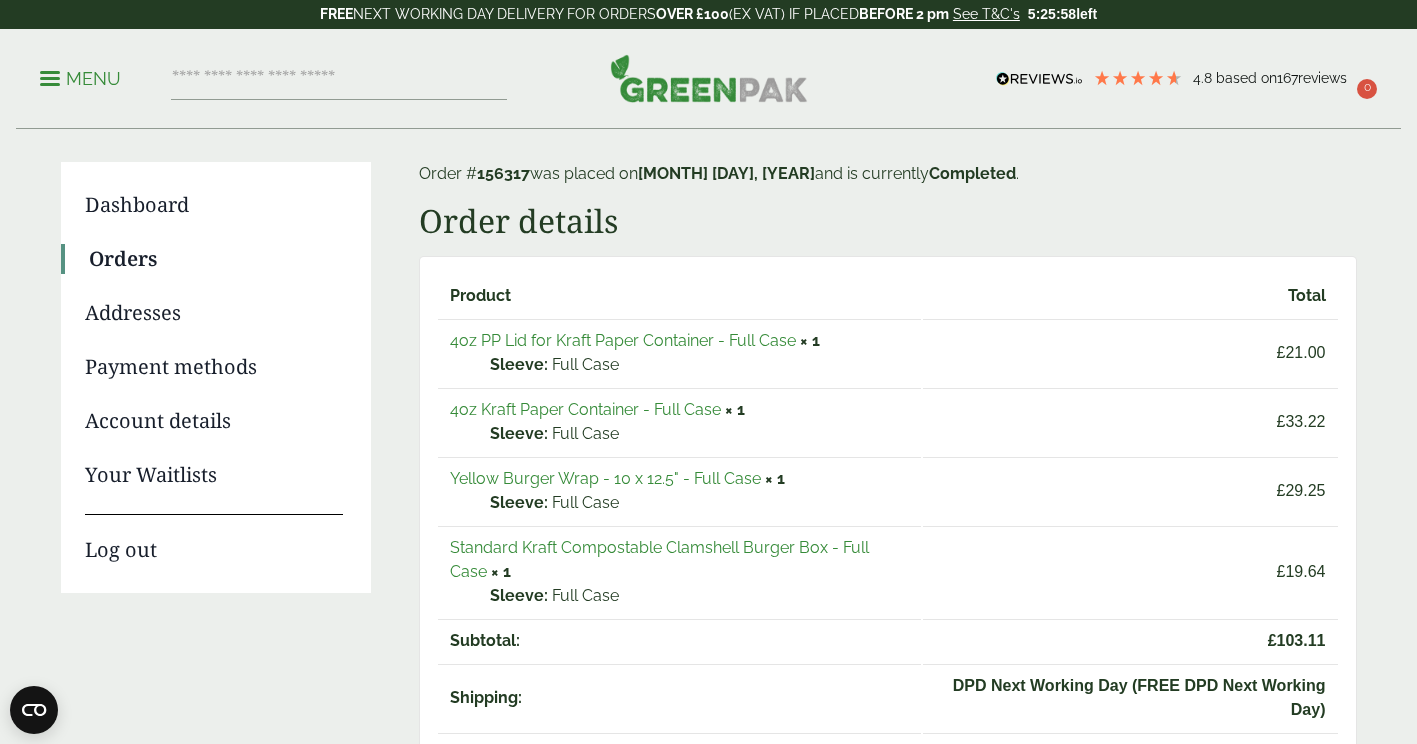 click on "Standard Kraft Compostable Clamshell Burger Box - Full Case" at bounding box center [659, 559] 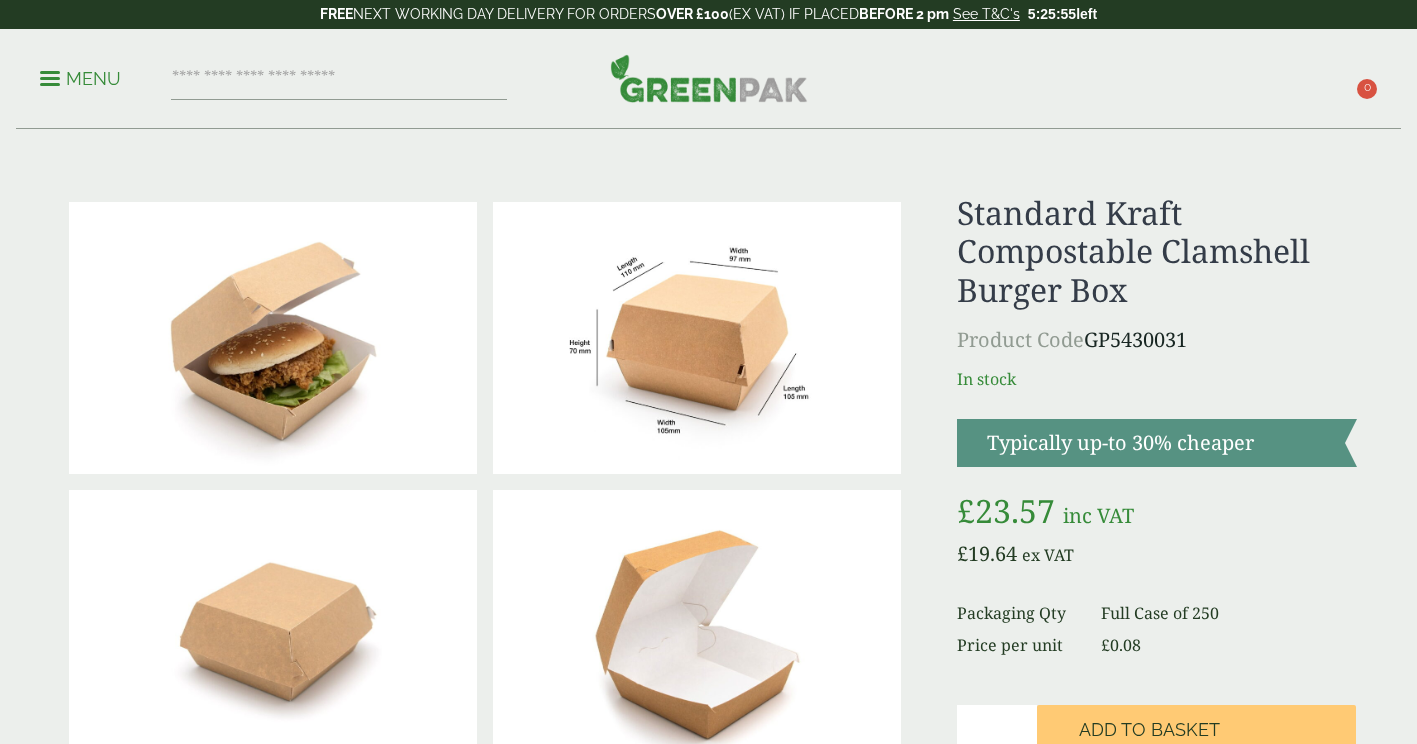 scroll, scrollTop: 0, scrollLeft: 0, axis: both 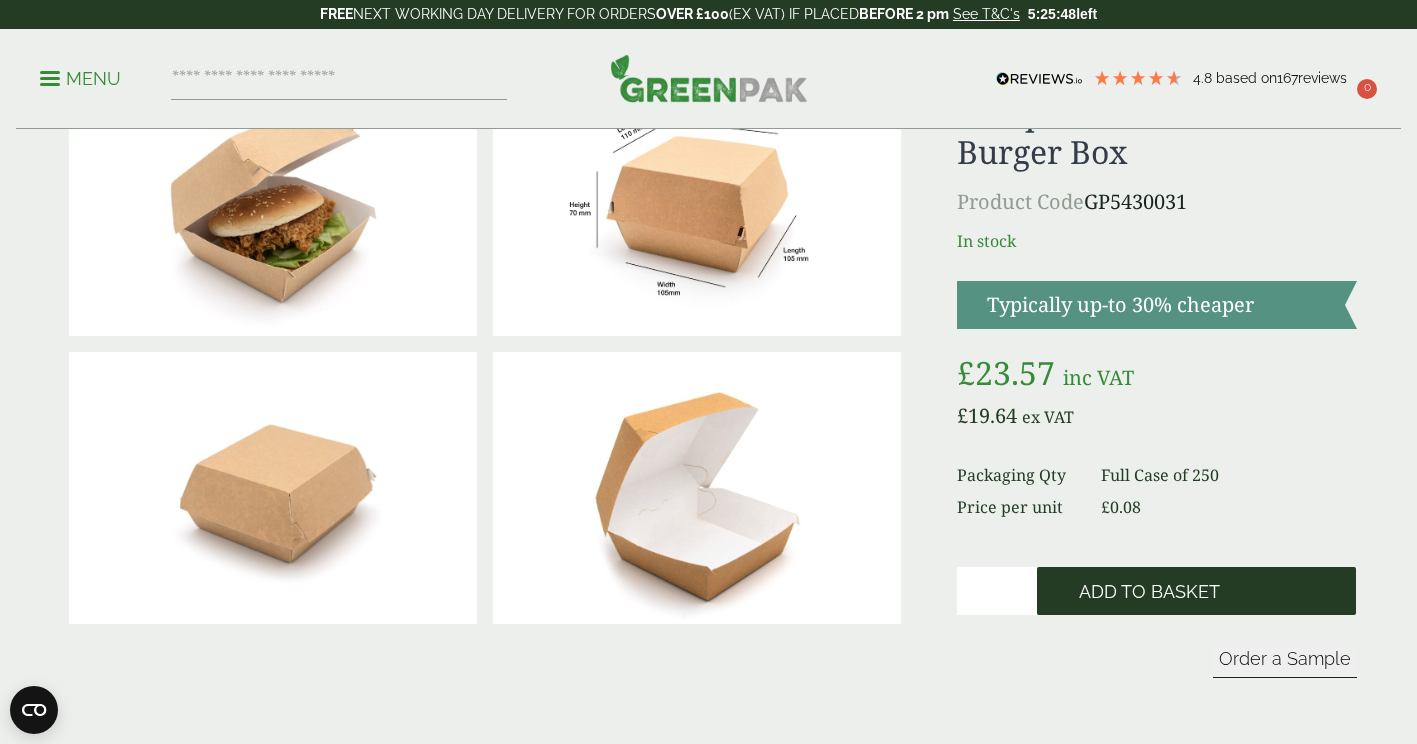 click on "Add to Basket" at bounding box center (1149, 592) 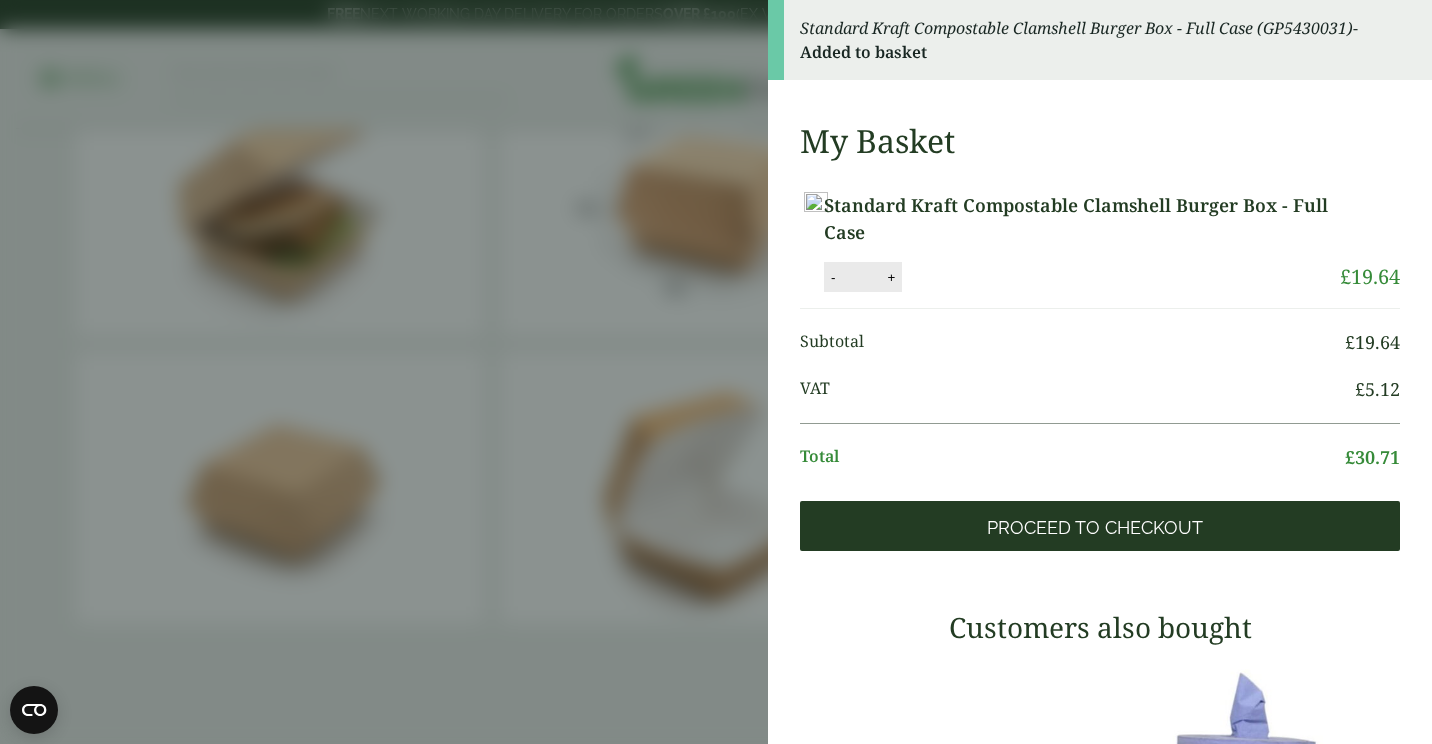 click on "Proceed to Checkout" at bounding box center (1095, 528) 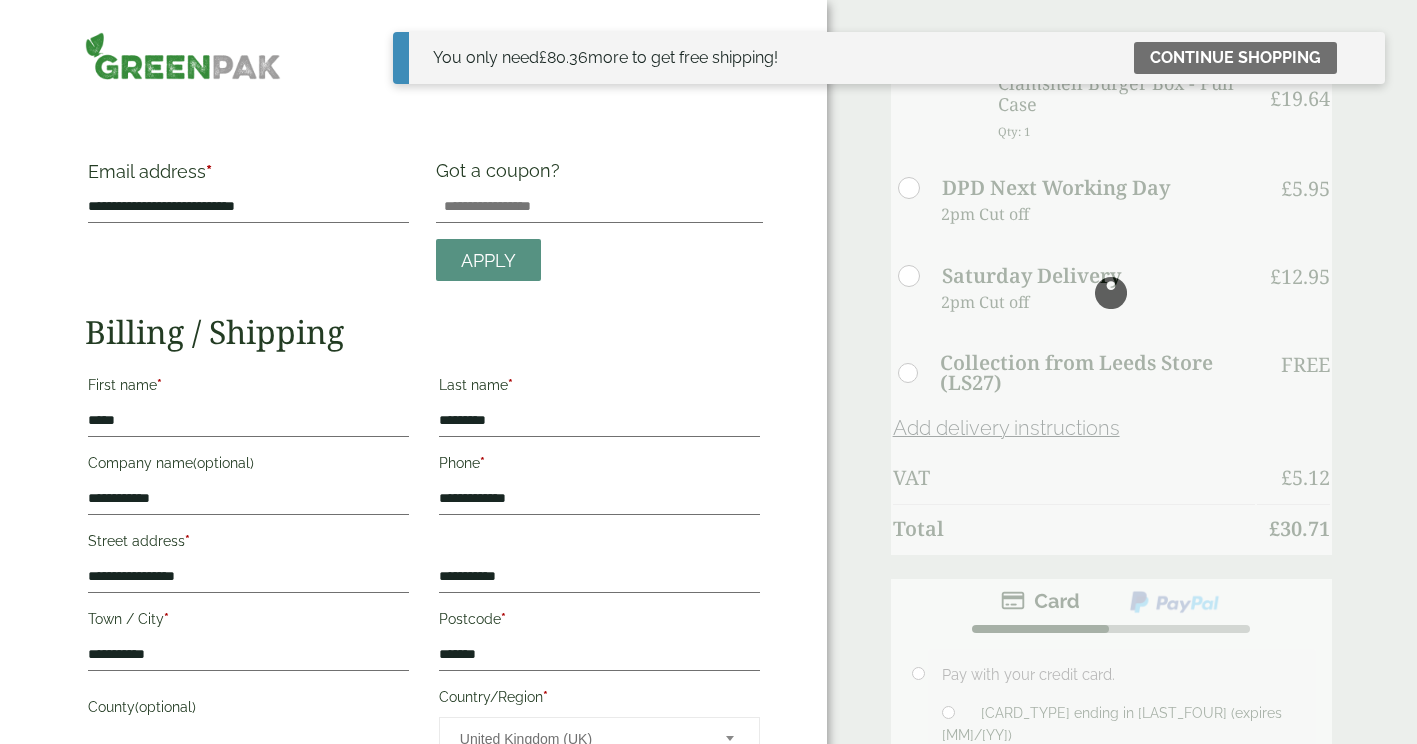 scroll, scrollTop: 0, scrollLeft: 0, axis: both 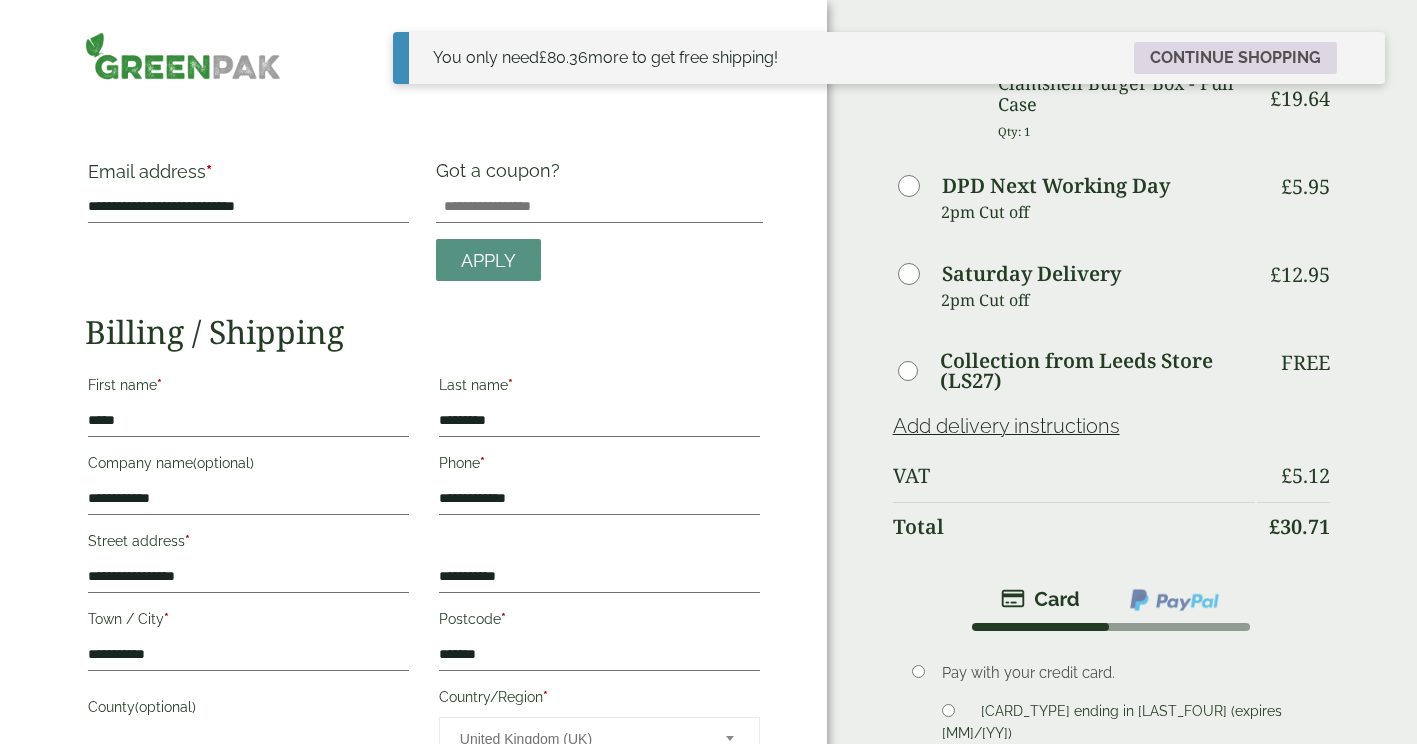 click on "Continue shopping" at bounding box center [1235, 58] 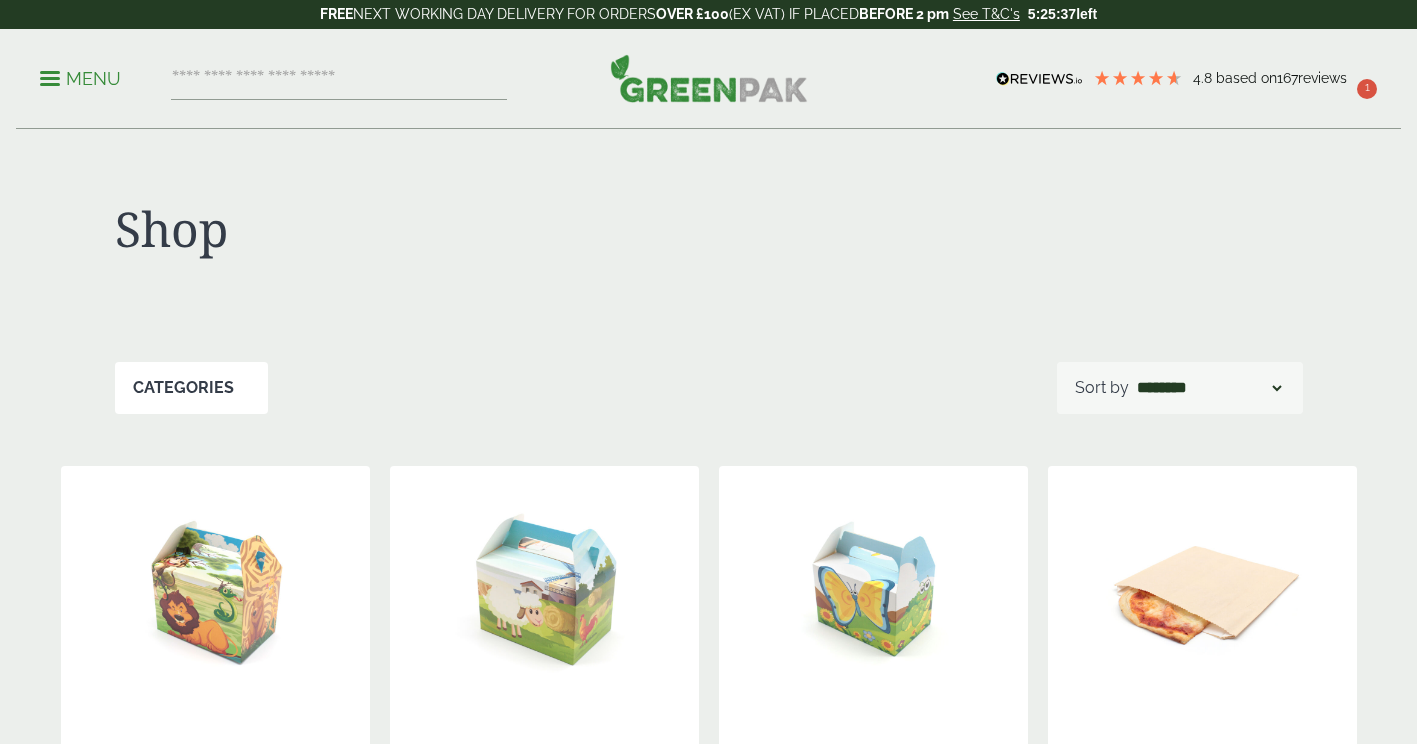 scroll, scrollTop: 0, scrollLeft: 0, axis: both 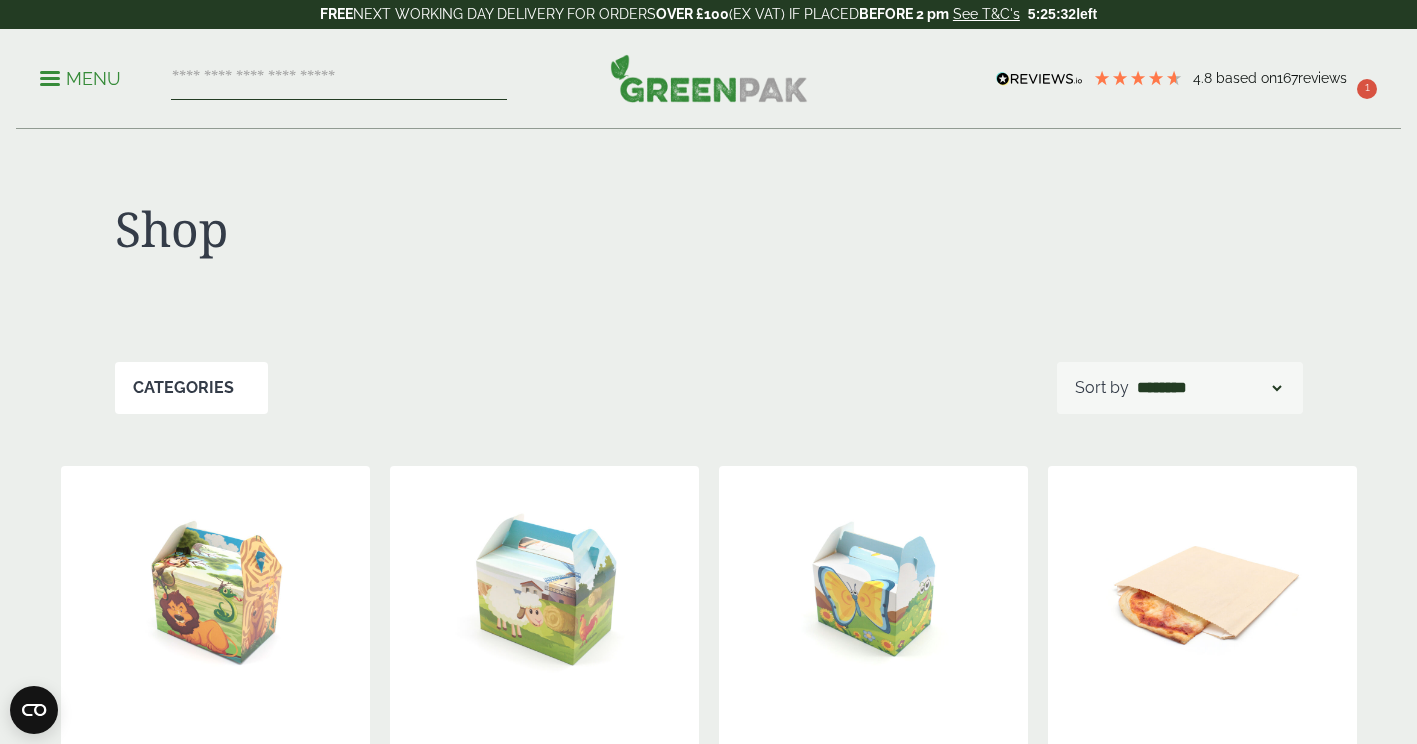click at bounding box center [339, 79] 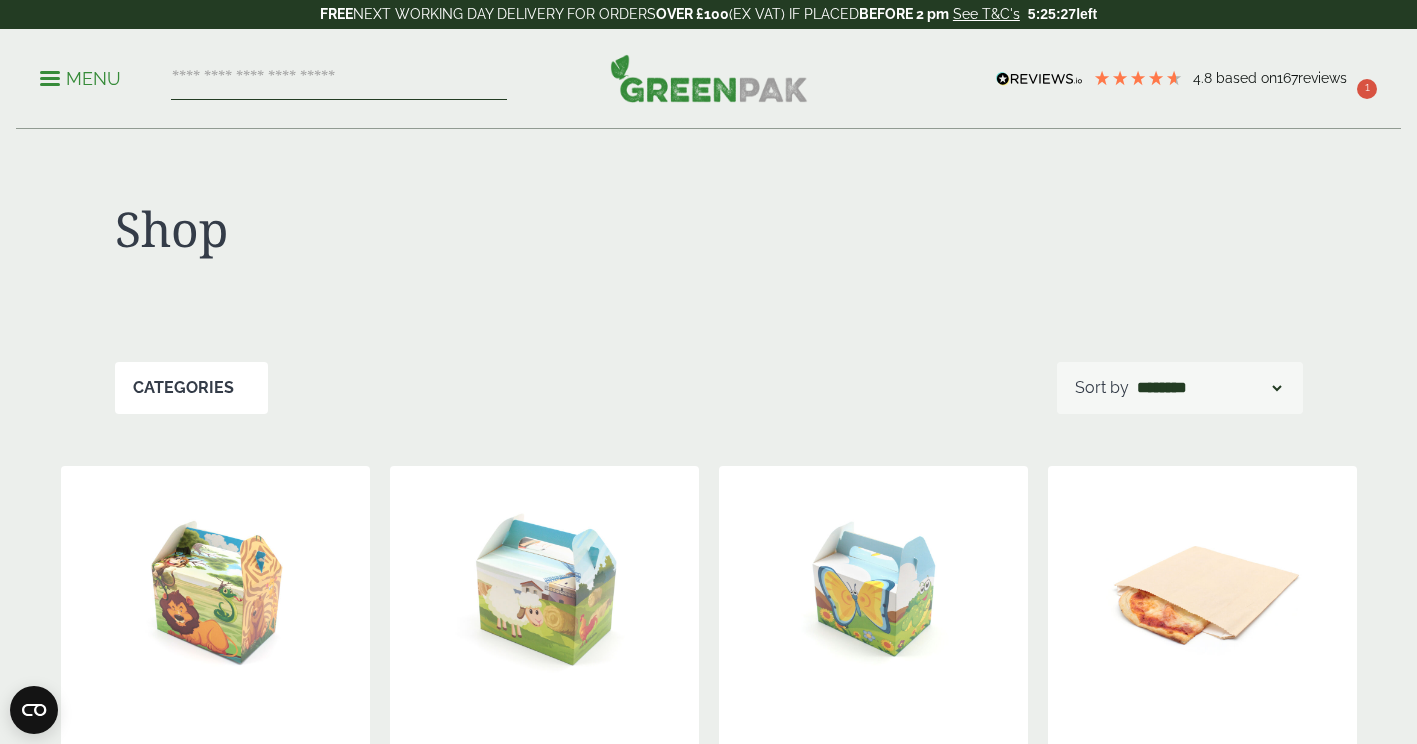 click at bounding box center (339, 79) 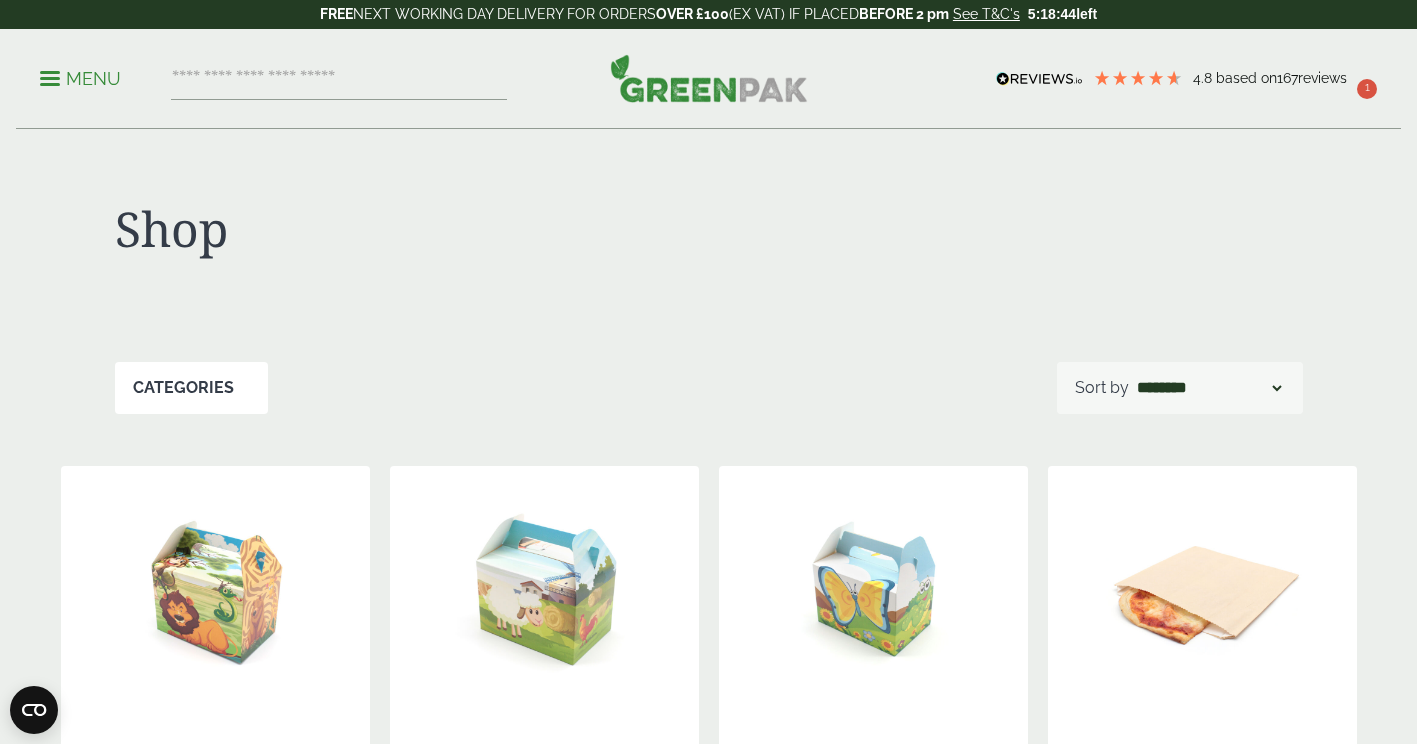 click on "Menu" at bounding box center [80, 79] 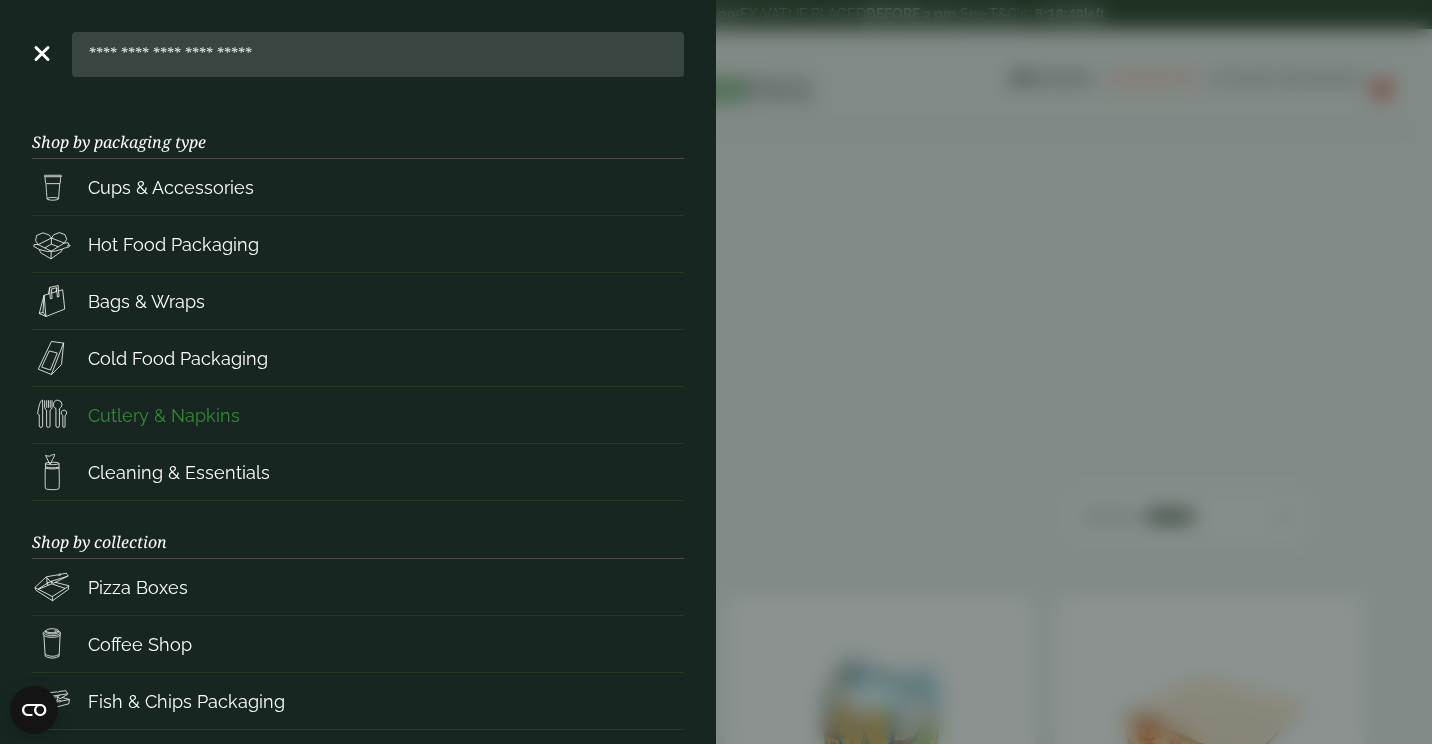 scroll, scrollTop: 248, scrollLeft: 0, axis: vertical 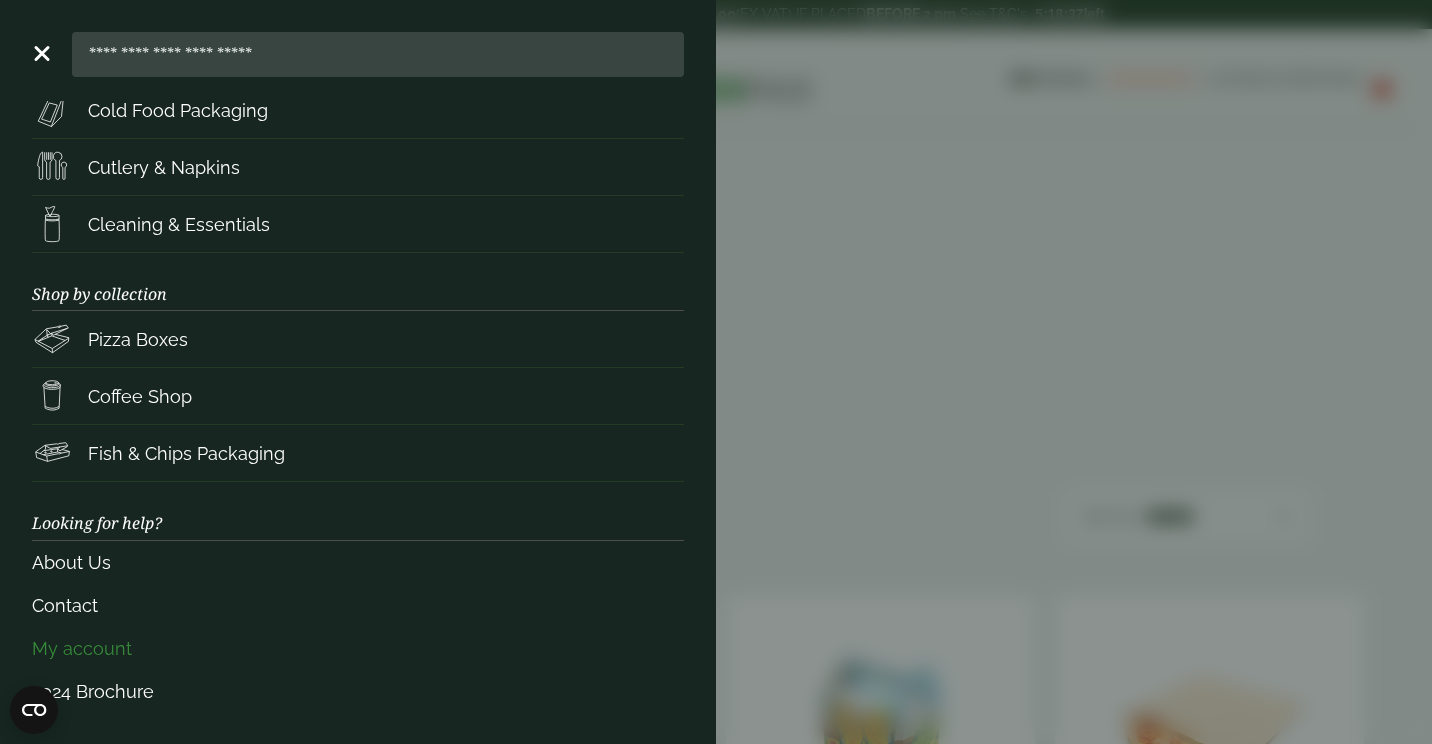 click on "My account" at bounding box center [358, 648] 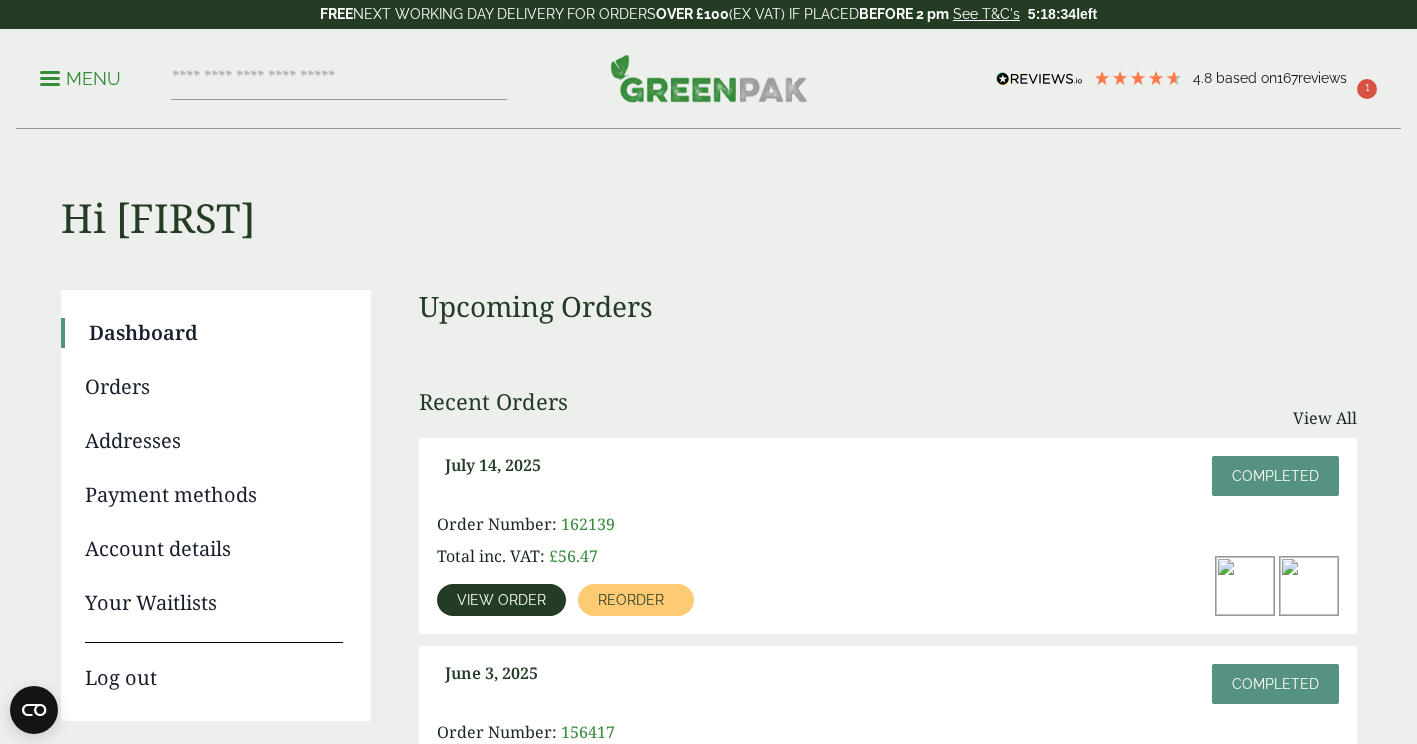 scroll, scrollTop: 0, scrollLeft: 0, axis: both 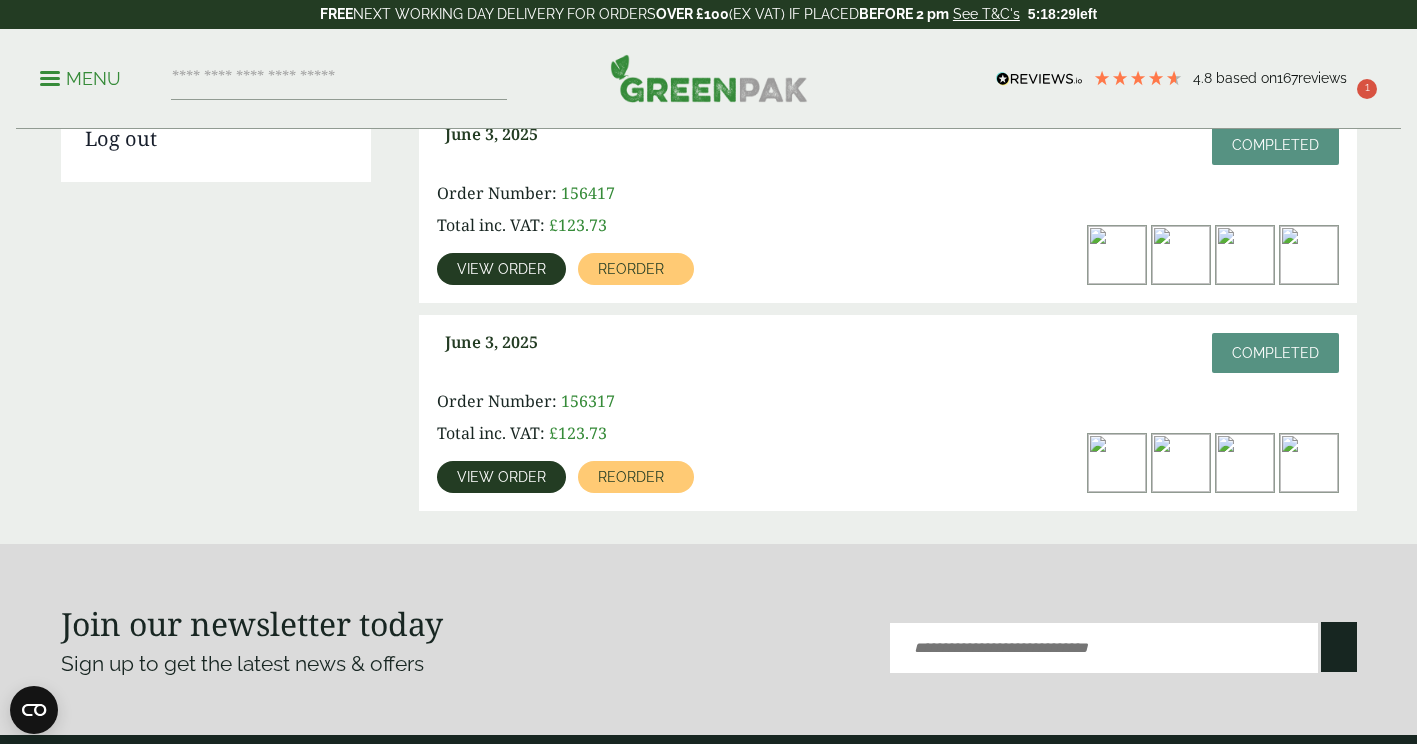 click on "View order" at bounding box center (501, 477) 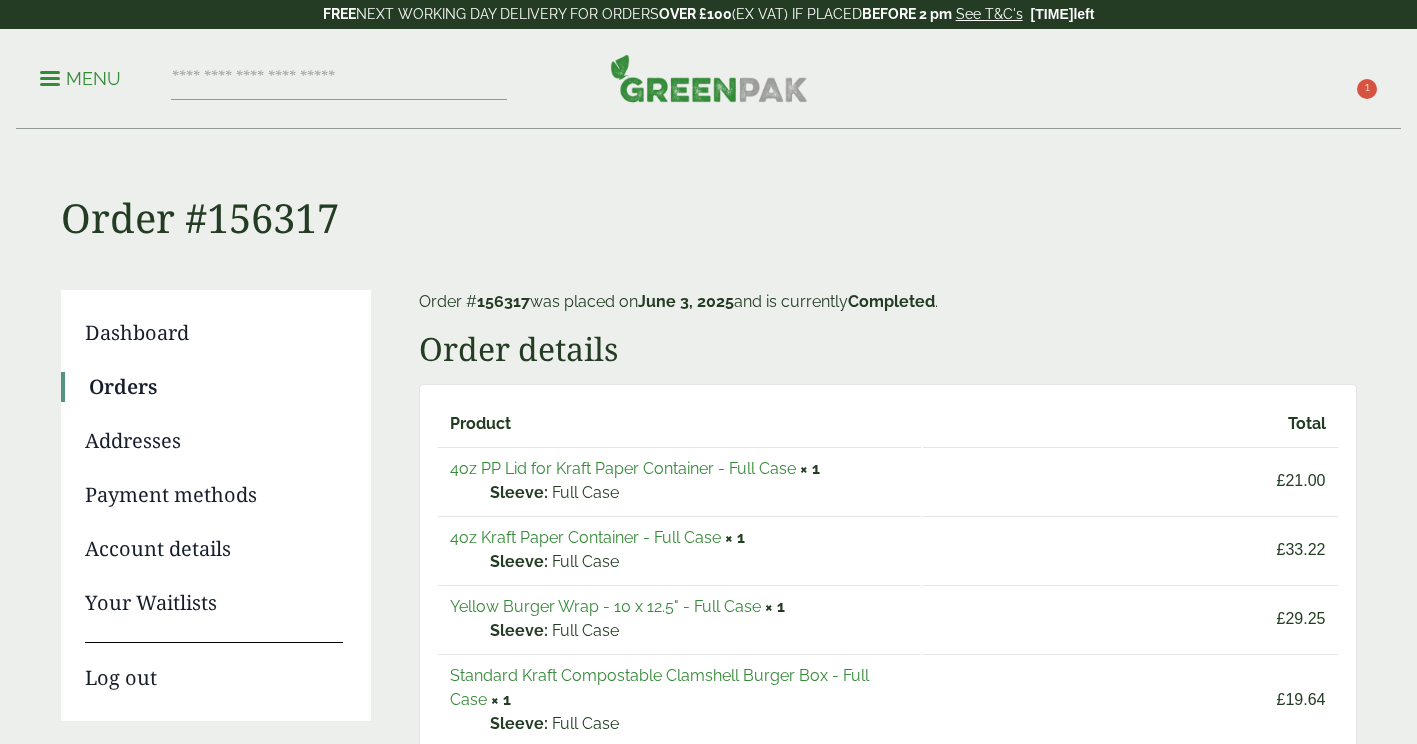 scroll, scrollTop: 0, scrollLeft: 0, axis: both 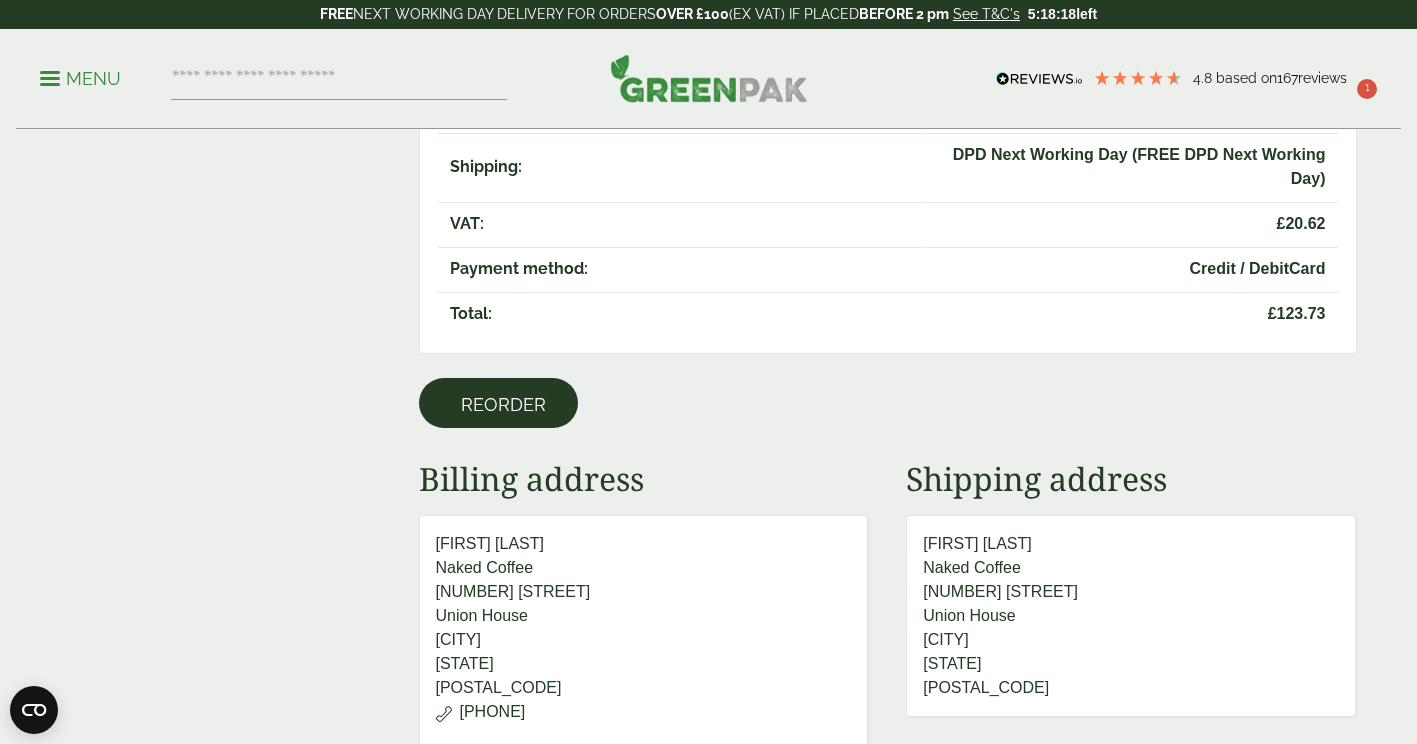 click on "Reorder" at bounding box center [498, 403] 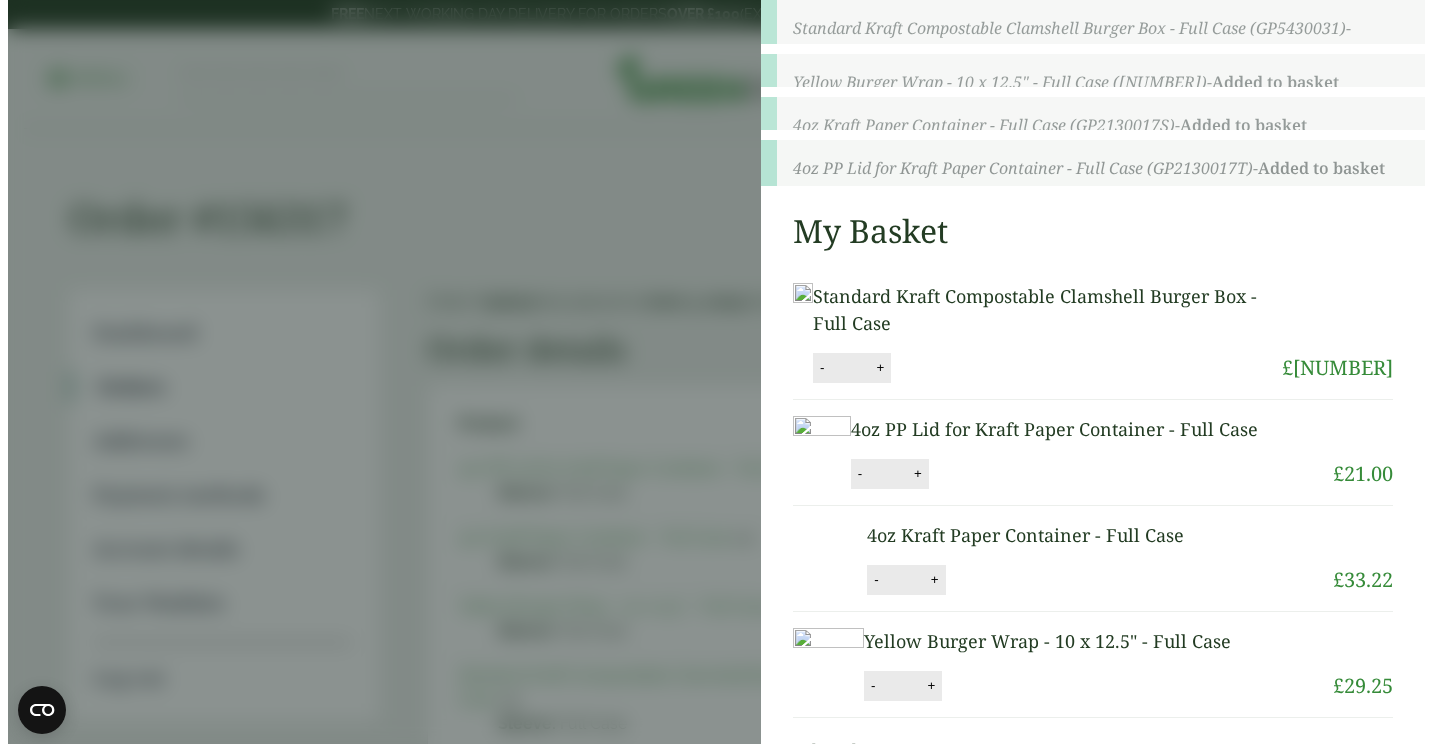 scroll, scrollTop: 43, scrollLeft: 0, axis: vertical 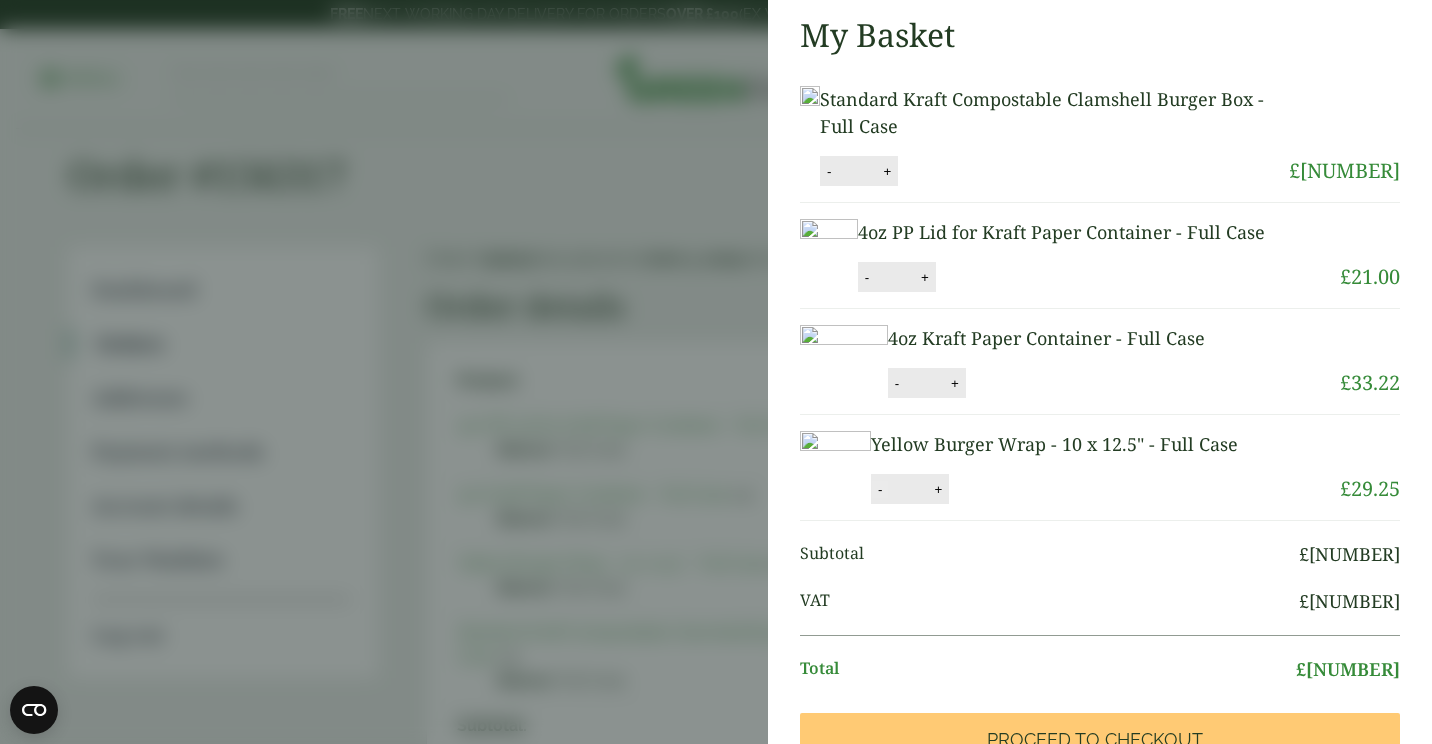 click on "-" at bounding box center [880, 489] 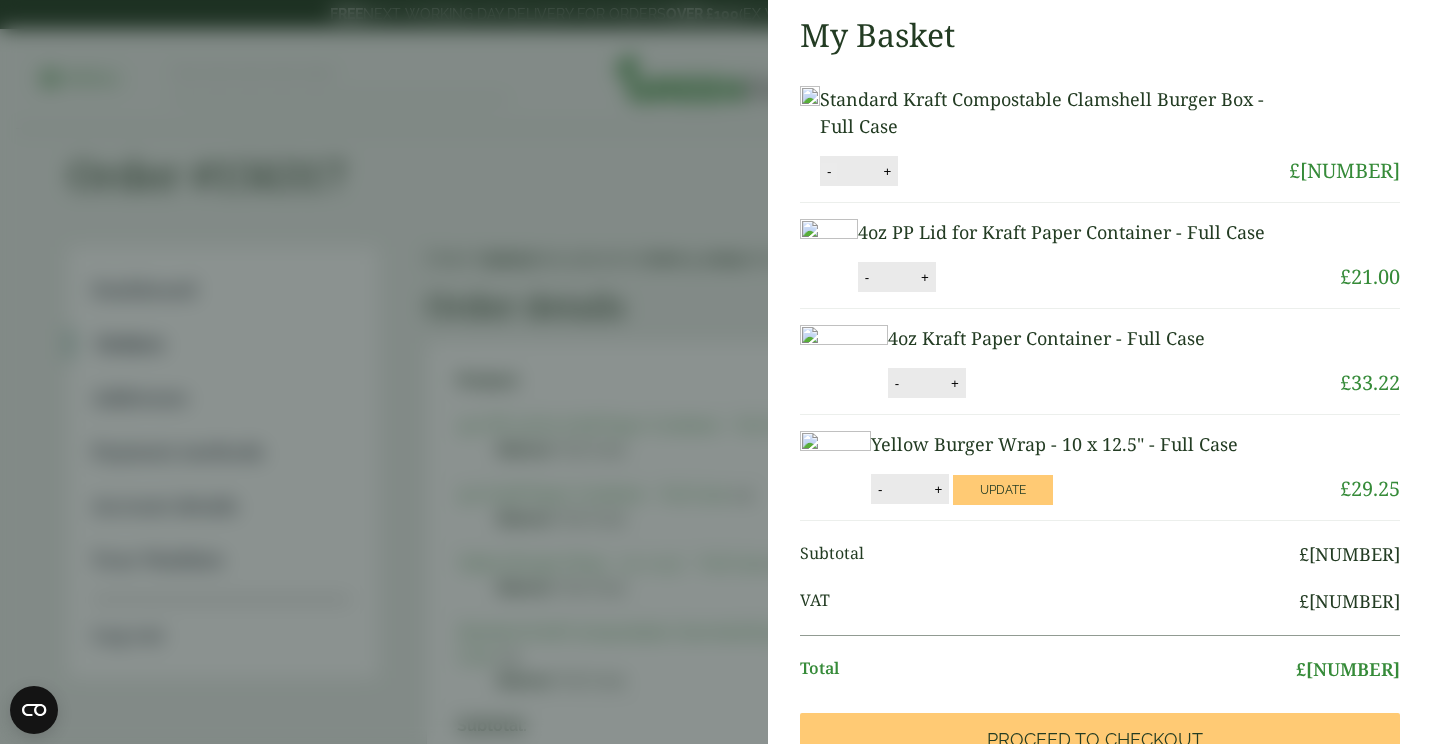 click on "-" at bounding box center (829, 171) 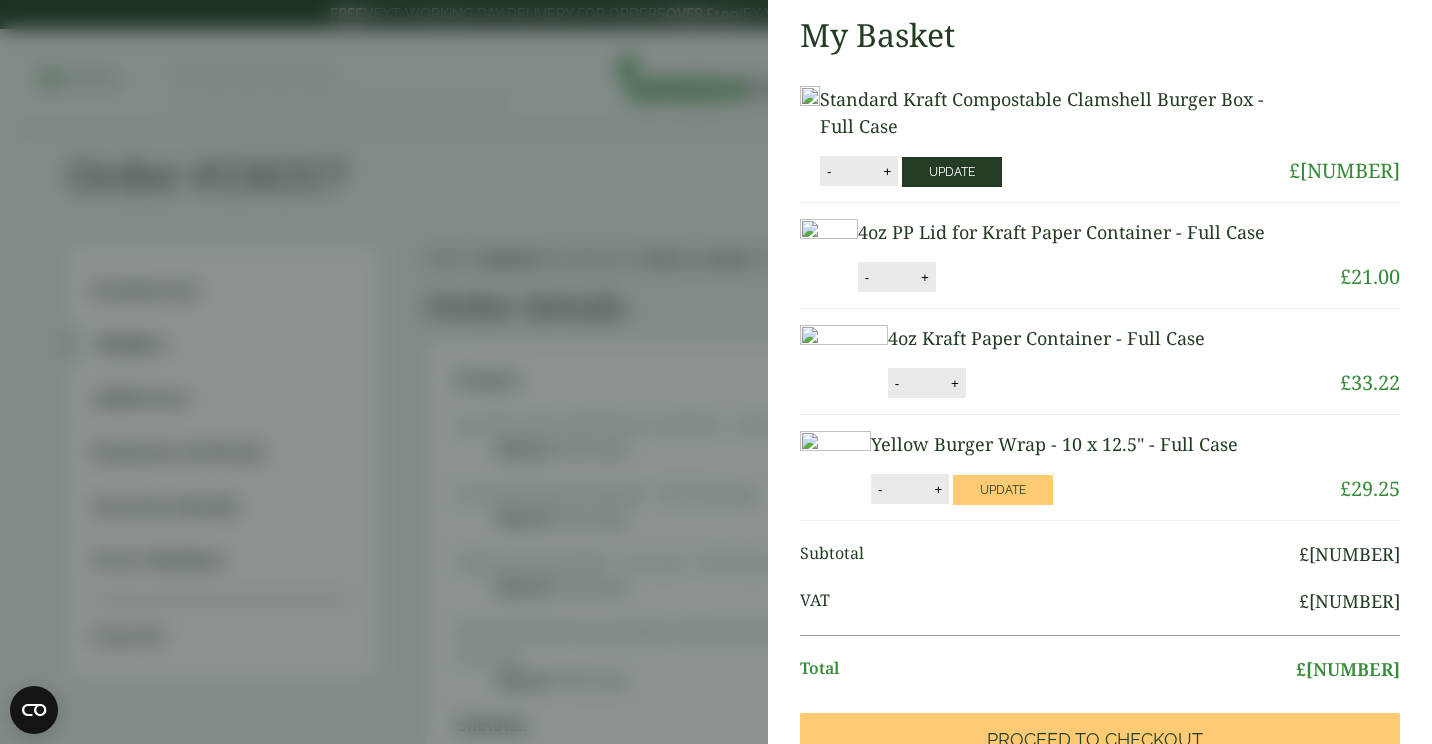 click on "Update" at bounding box center [952, 172] 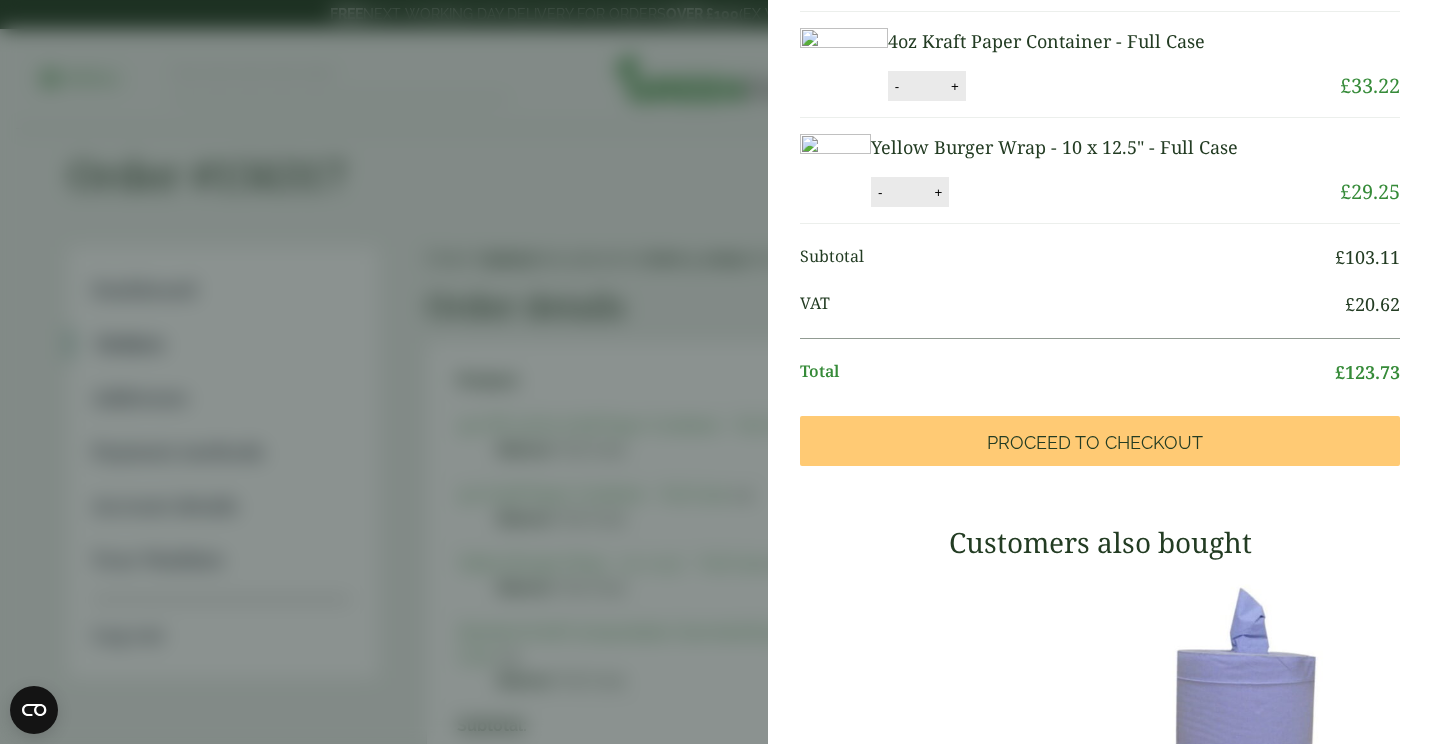 scroll, scrollTop: 304, scrollLeft: 0, axis: vertical 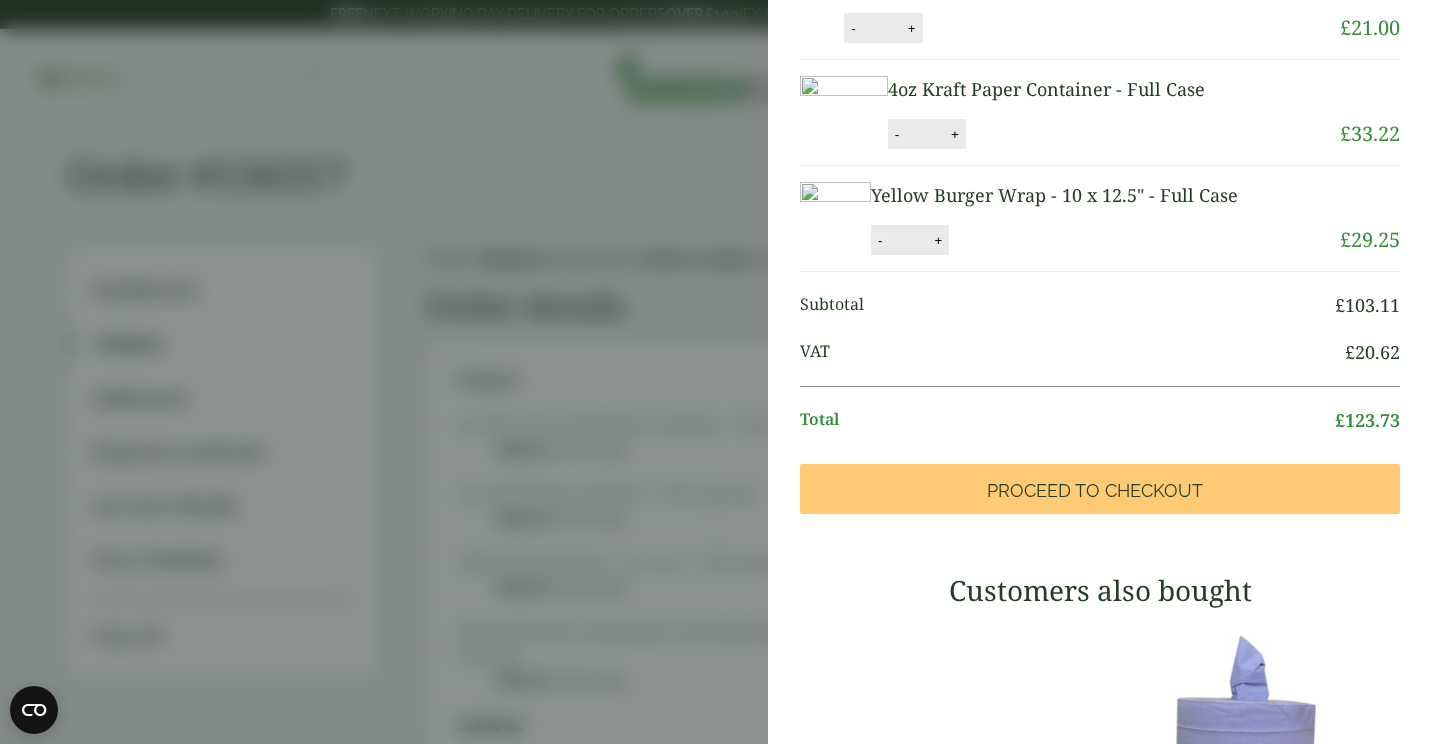 click on "-" at bounding box center [880, 240] 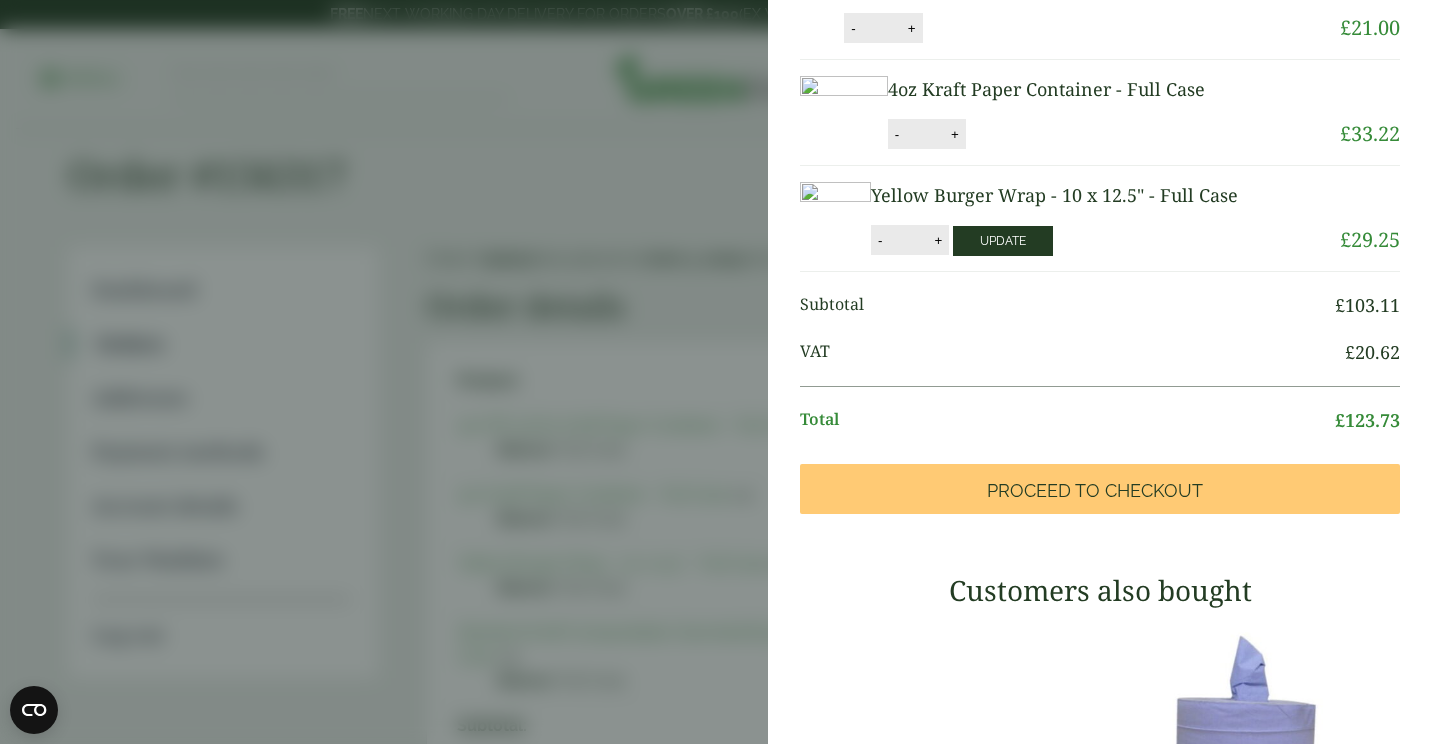 click on "Update" at bounding box center (1003, 241) 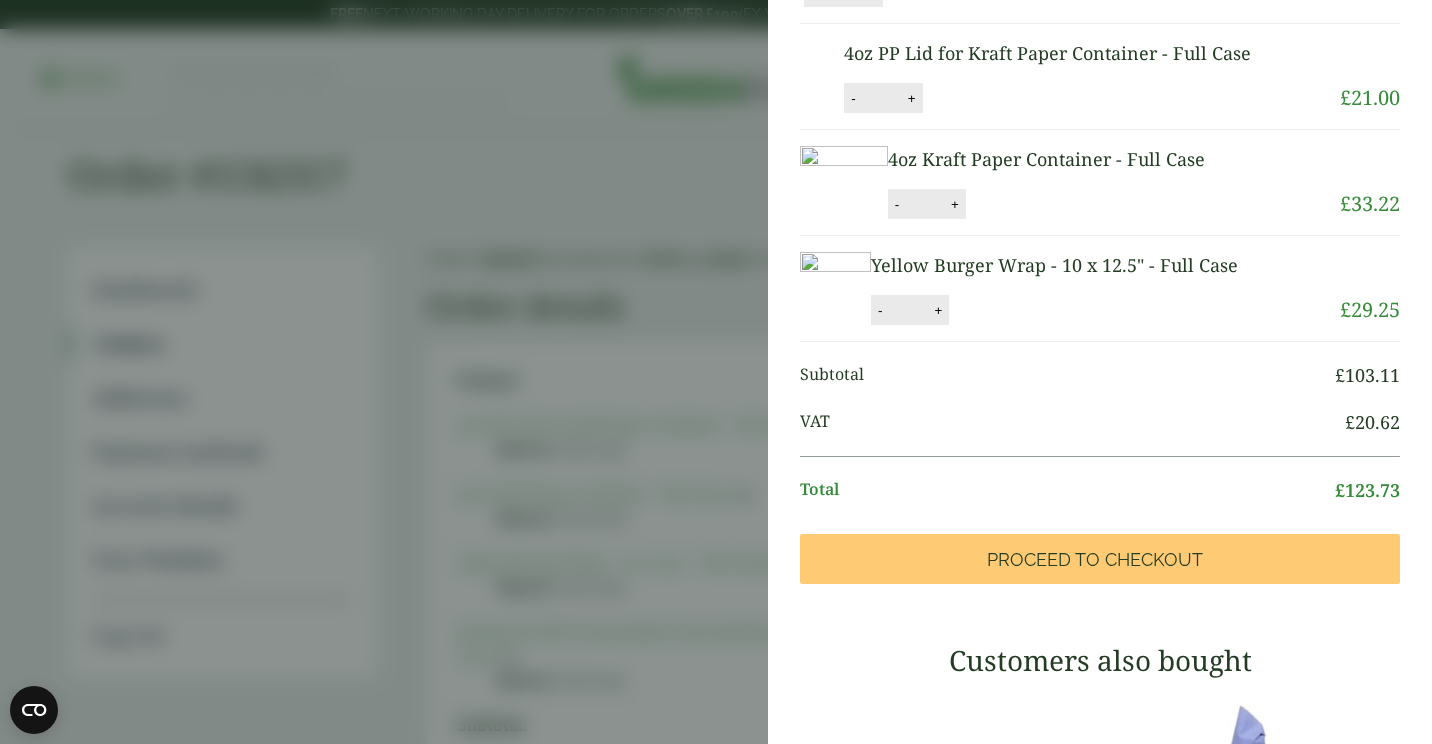 scroll, scrollTop: 142, scrollLeft: 0, axis: vertical 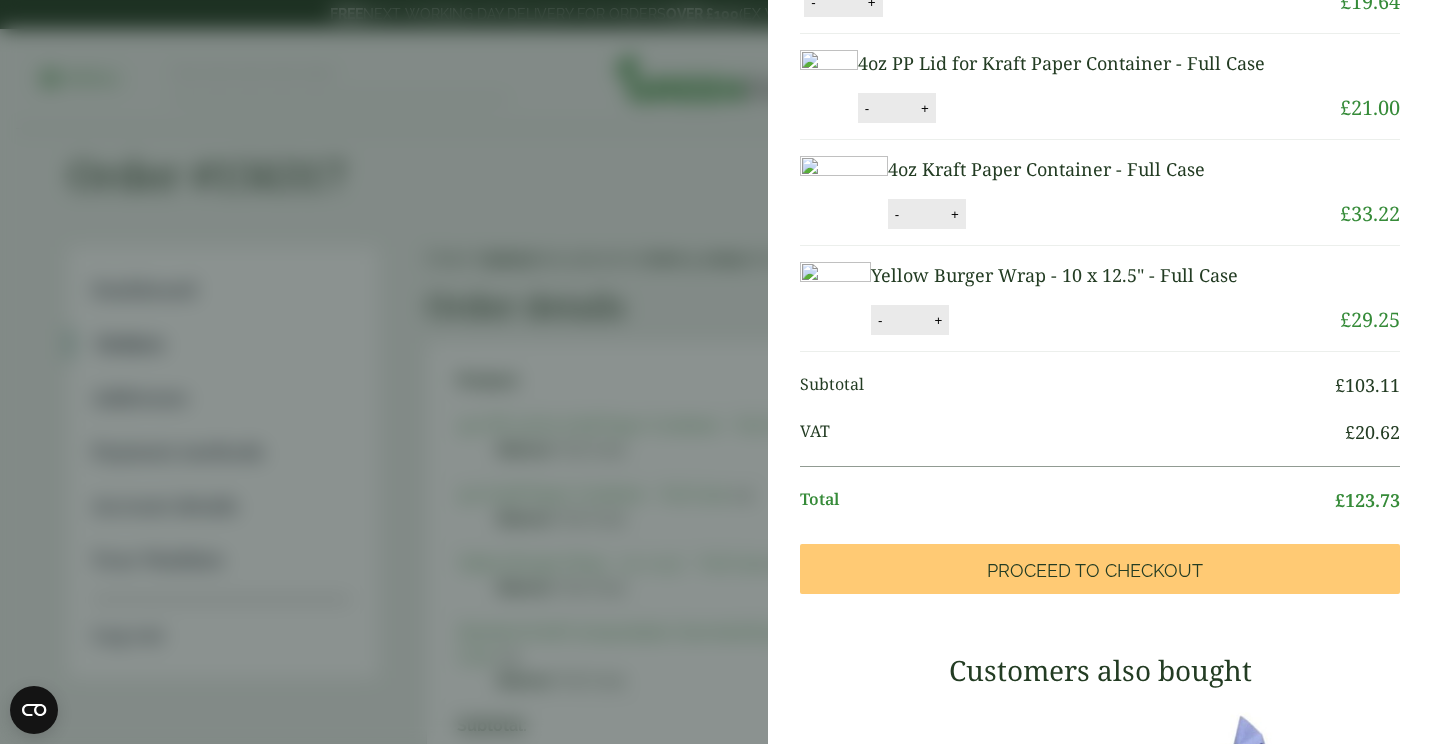 click on "Yellow Burger Wrap - 10 x 12.5" - Full Case" at bounding box center [1054, 275] 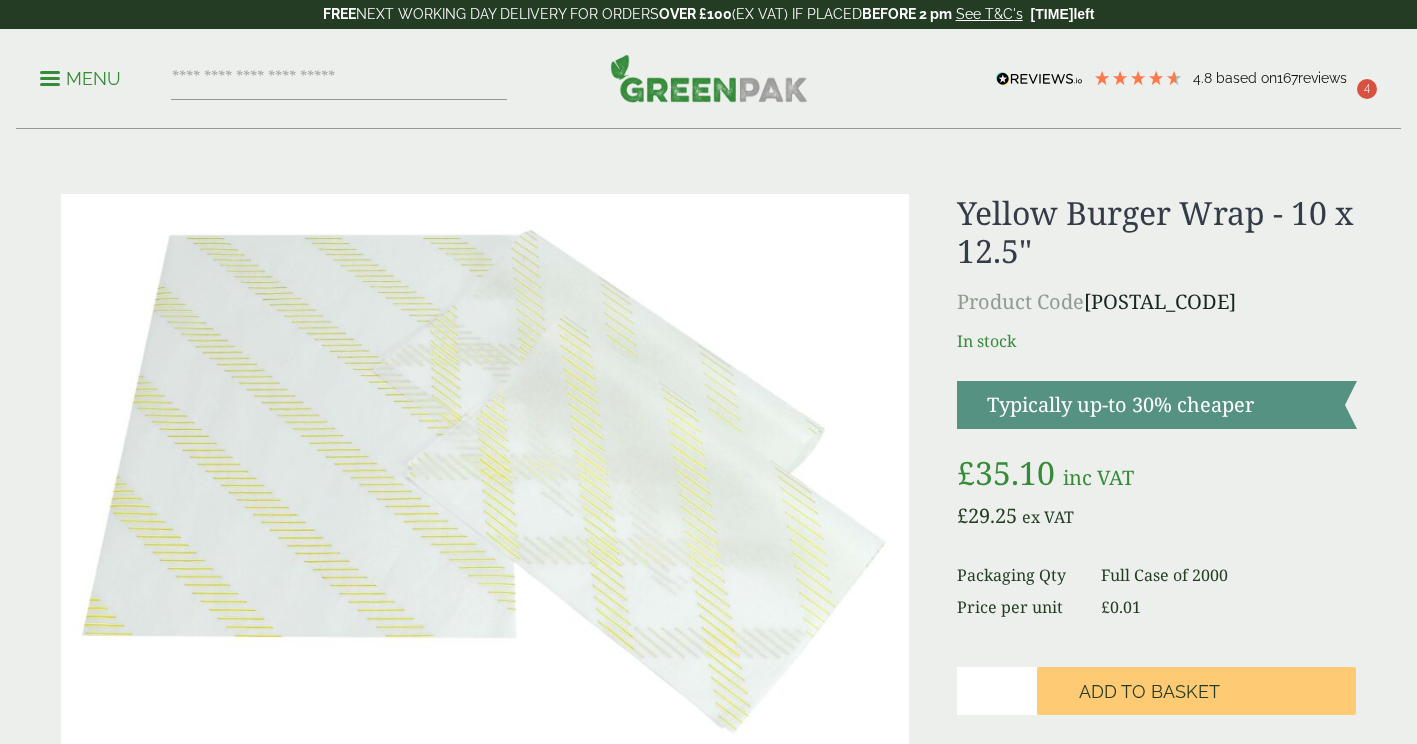 scroll, scrollTop: 0, scrollLeft: 0, axis: both 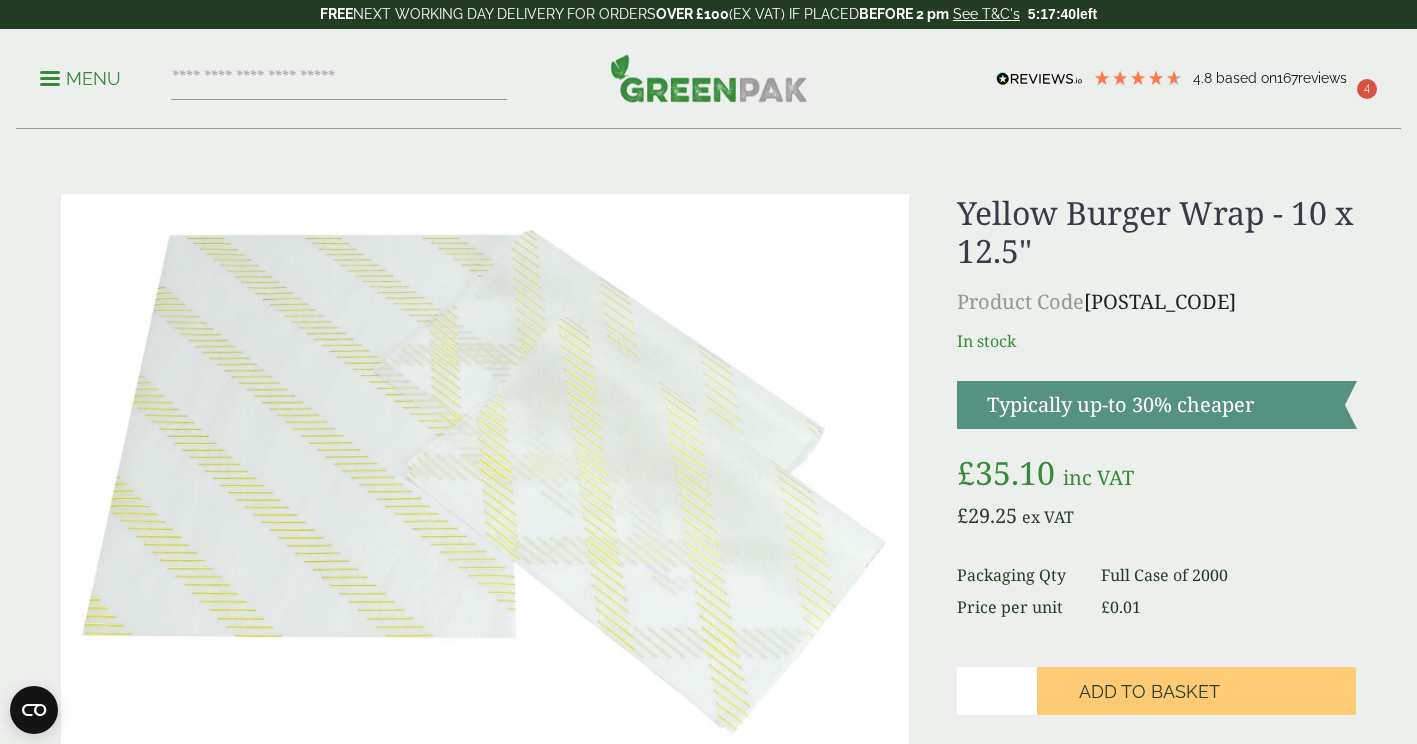 click on "4" at bounding box center (1367, 89) 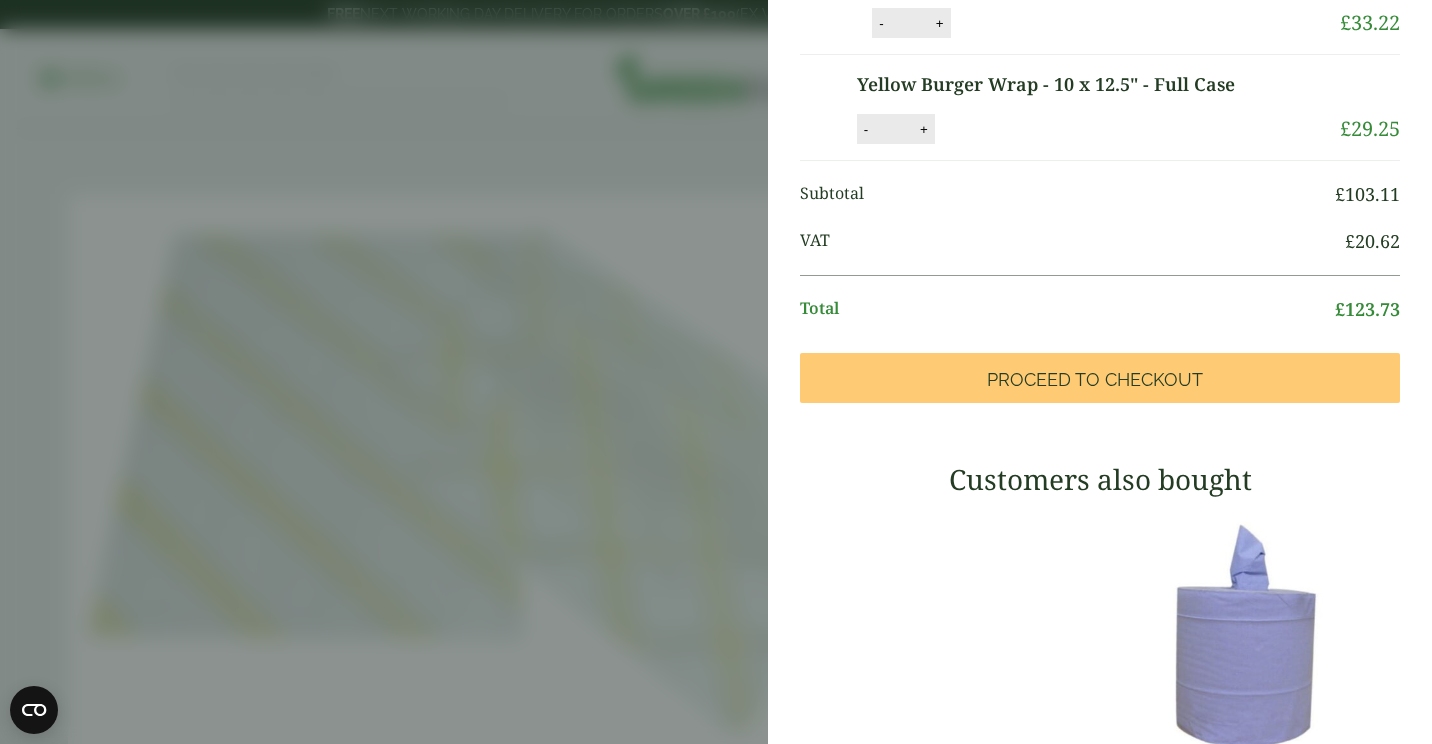 scroll, scrollTop: 430, scrollLeft: 0, axis: vertical 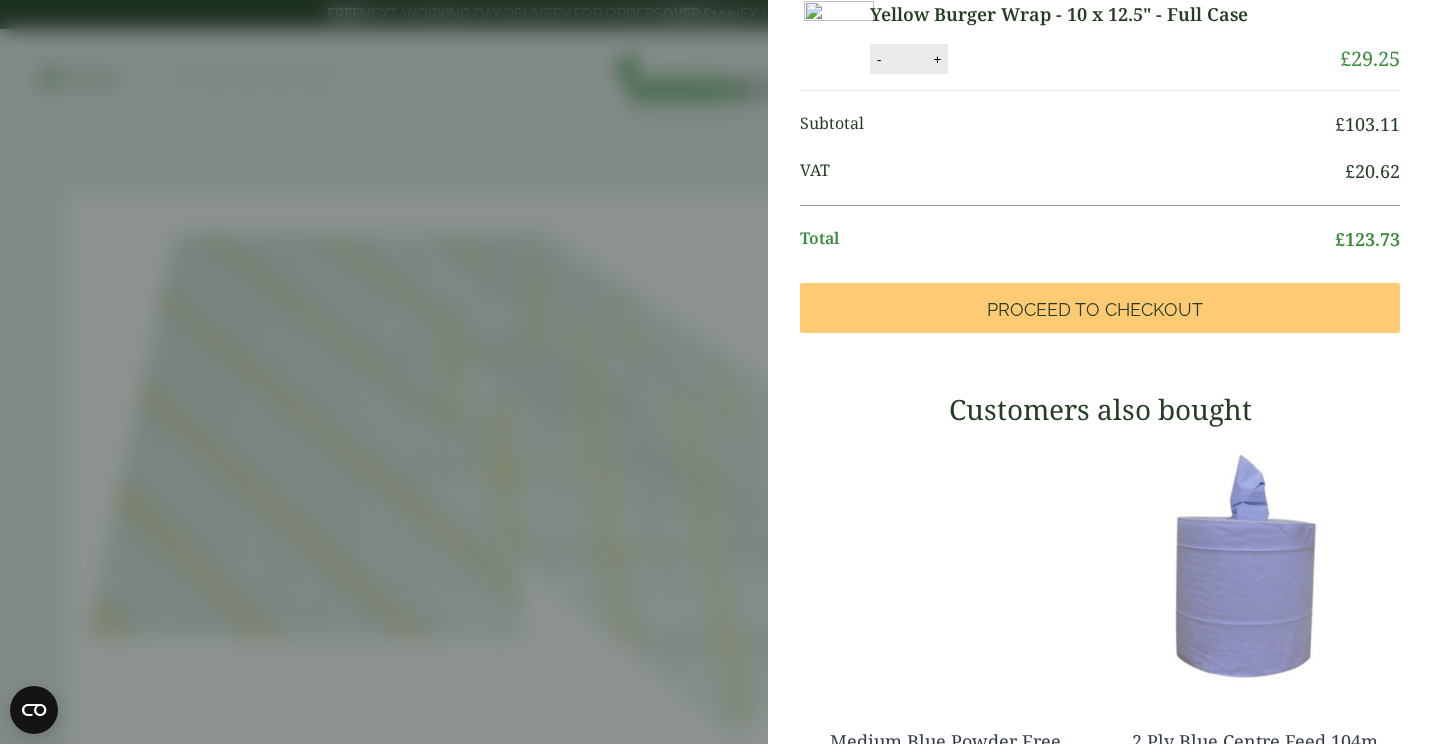 click on "-" at bounding box center (879, 59) 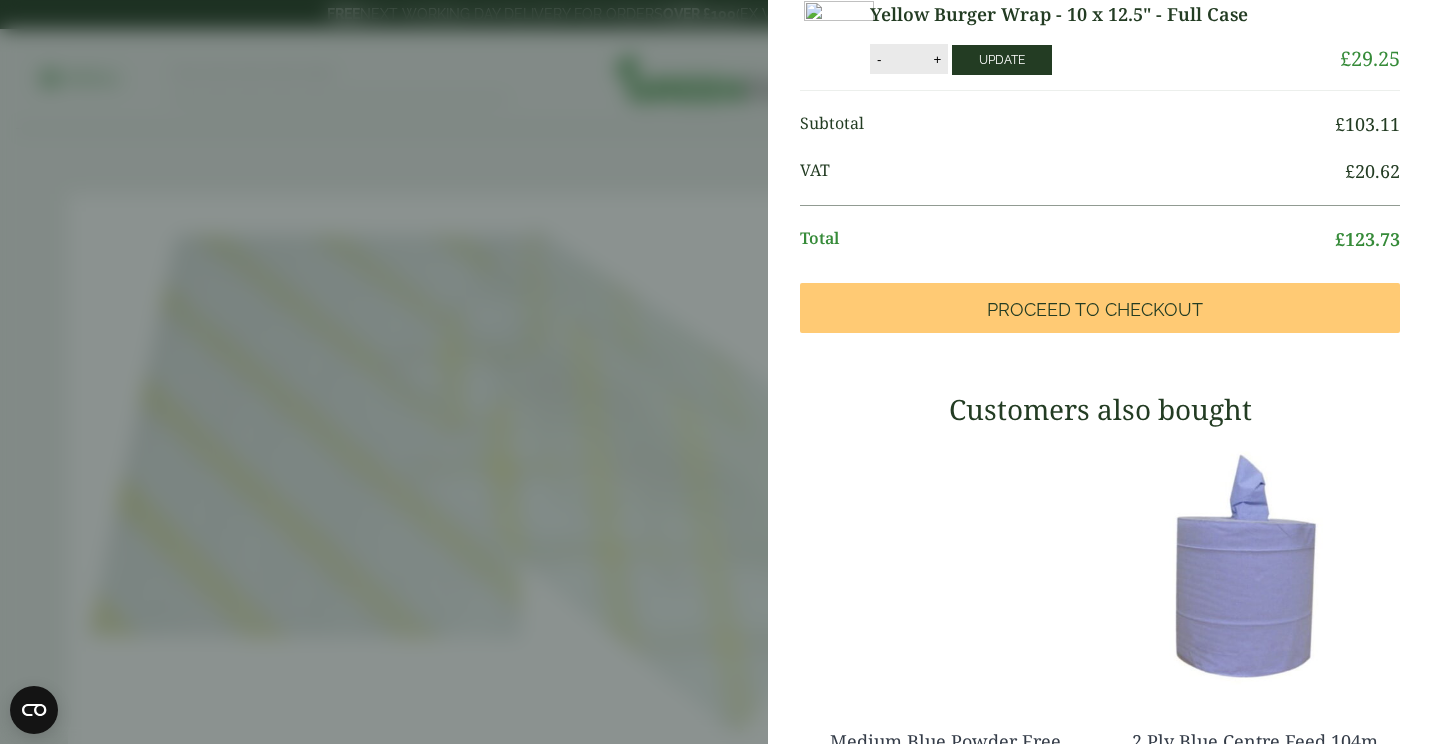 click on "Update" at bounding box center (1002, 60) 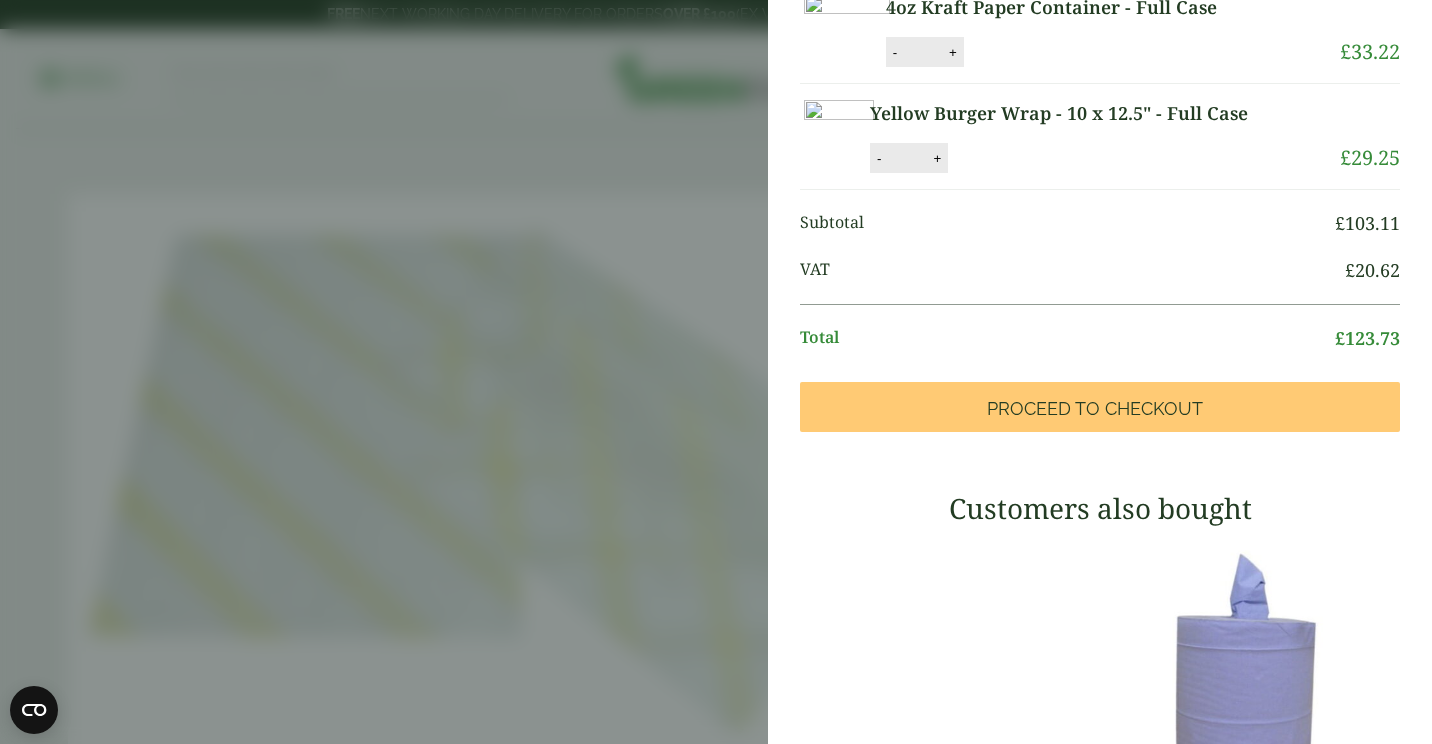 scroll, scrollTop: 364, scrollLeft: 0, axis: vertical 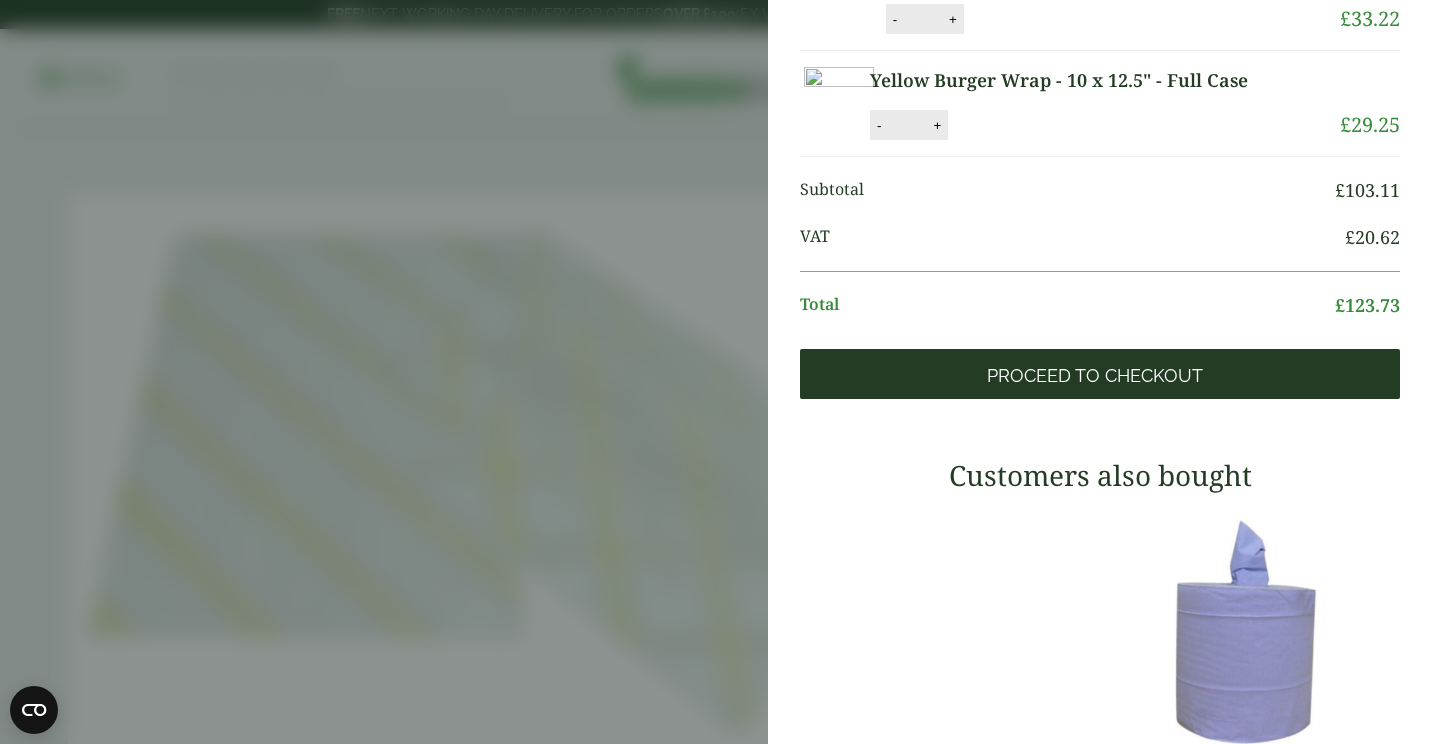 click on "Proceed to Checkout" at bounding box center (1095, 376) 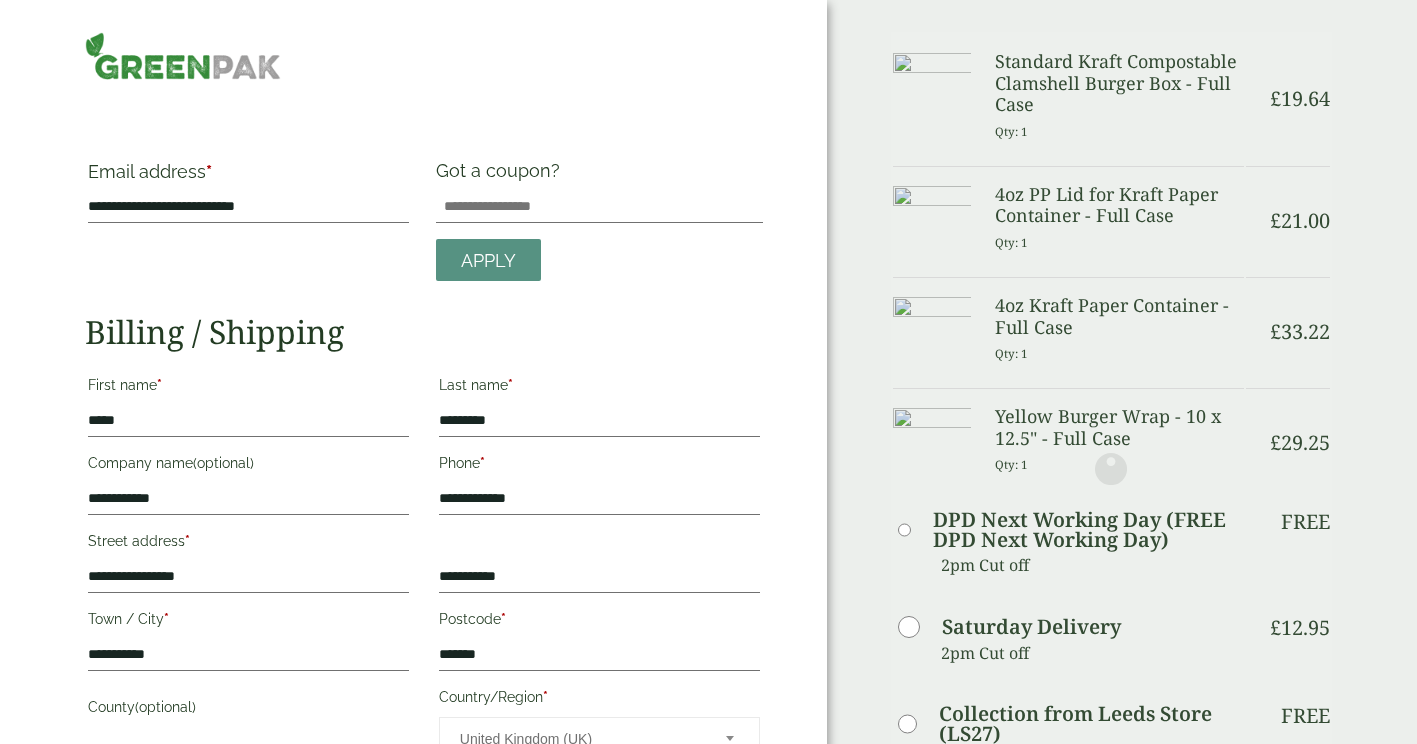 scroll, scrollTop: 0, scrollLeft: 0, axis: both 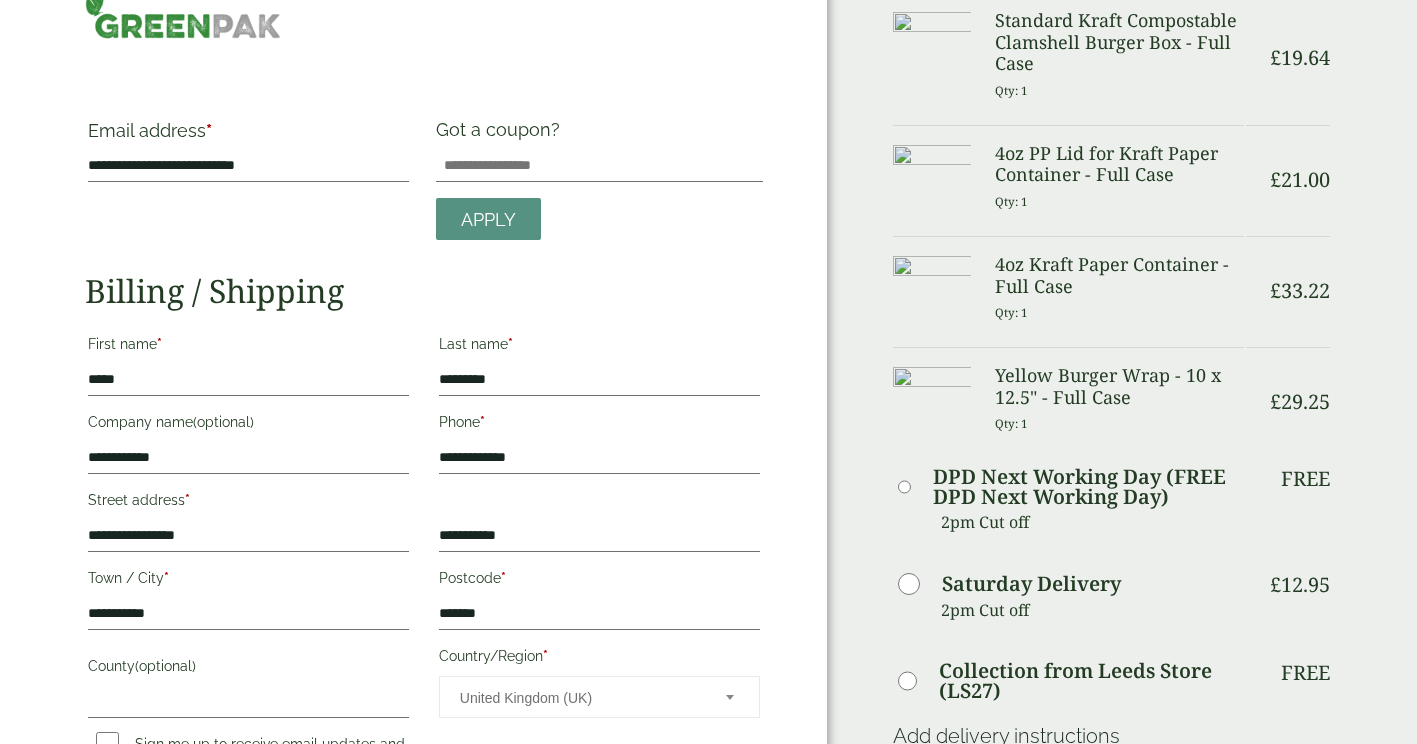 click on "Yellow Burger Wrap - 10 x 12.5" - Full Case" at bounding box center (1119, 386) 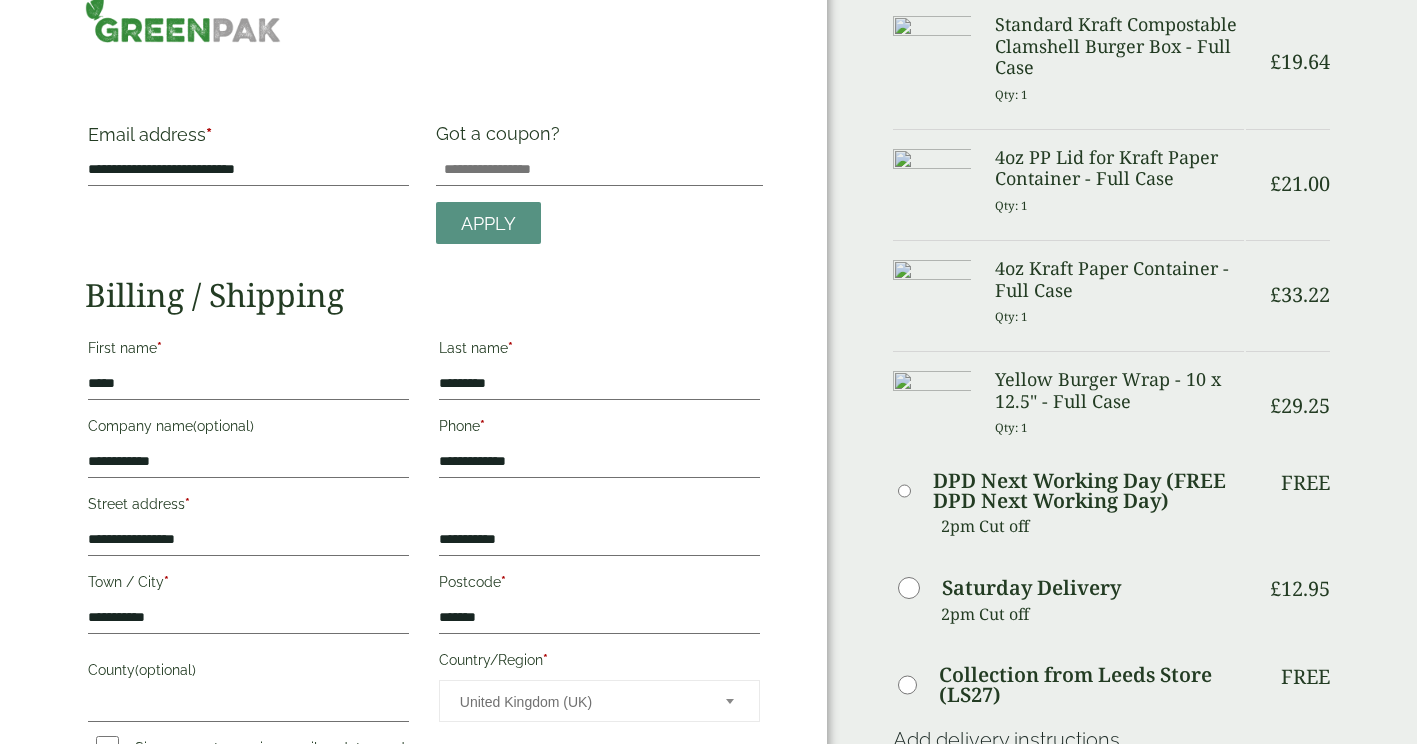 scroll, scrollTop: 0, scrollLeft: 0, axis: both 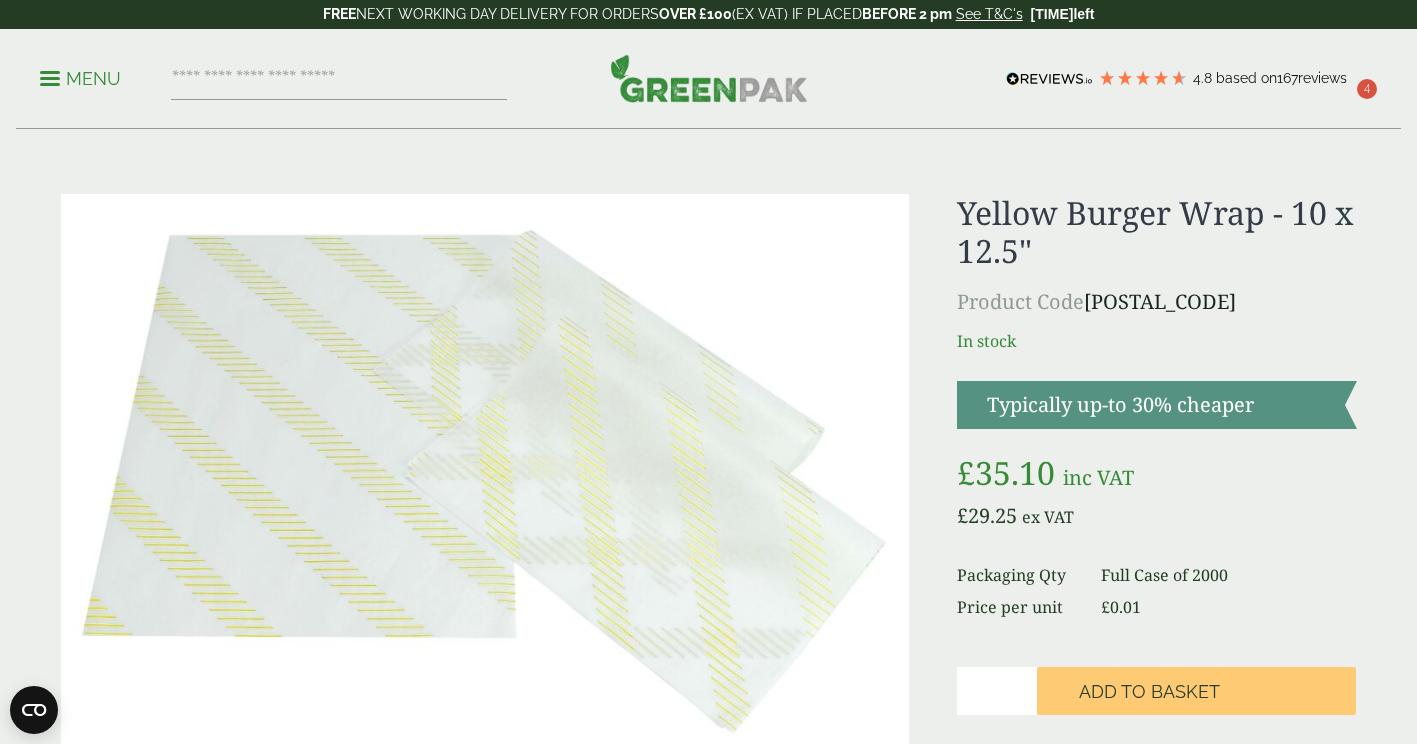 click on "4" at bounding box center (1367, 89) 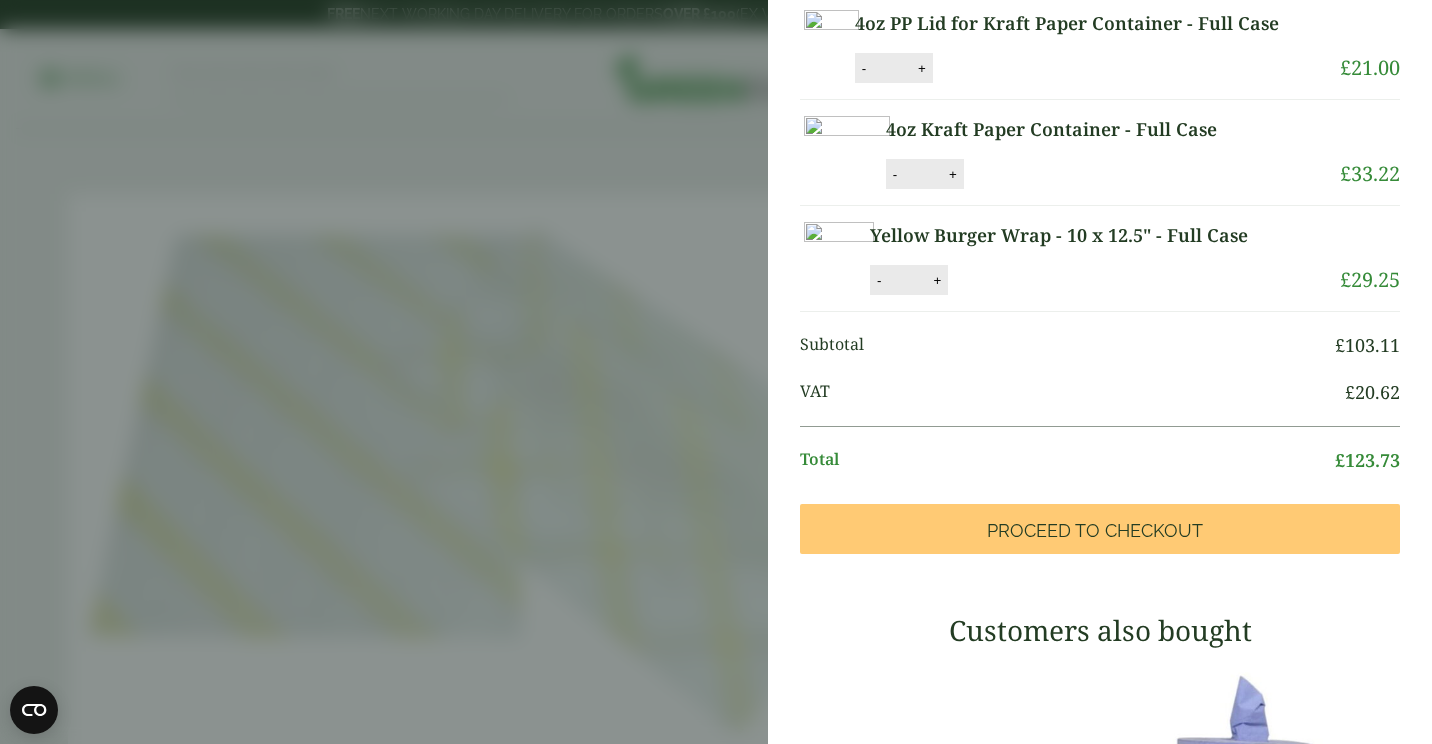 scroll, scrollTop: 210, scrollLeft: 0, axis: vertical 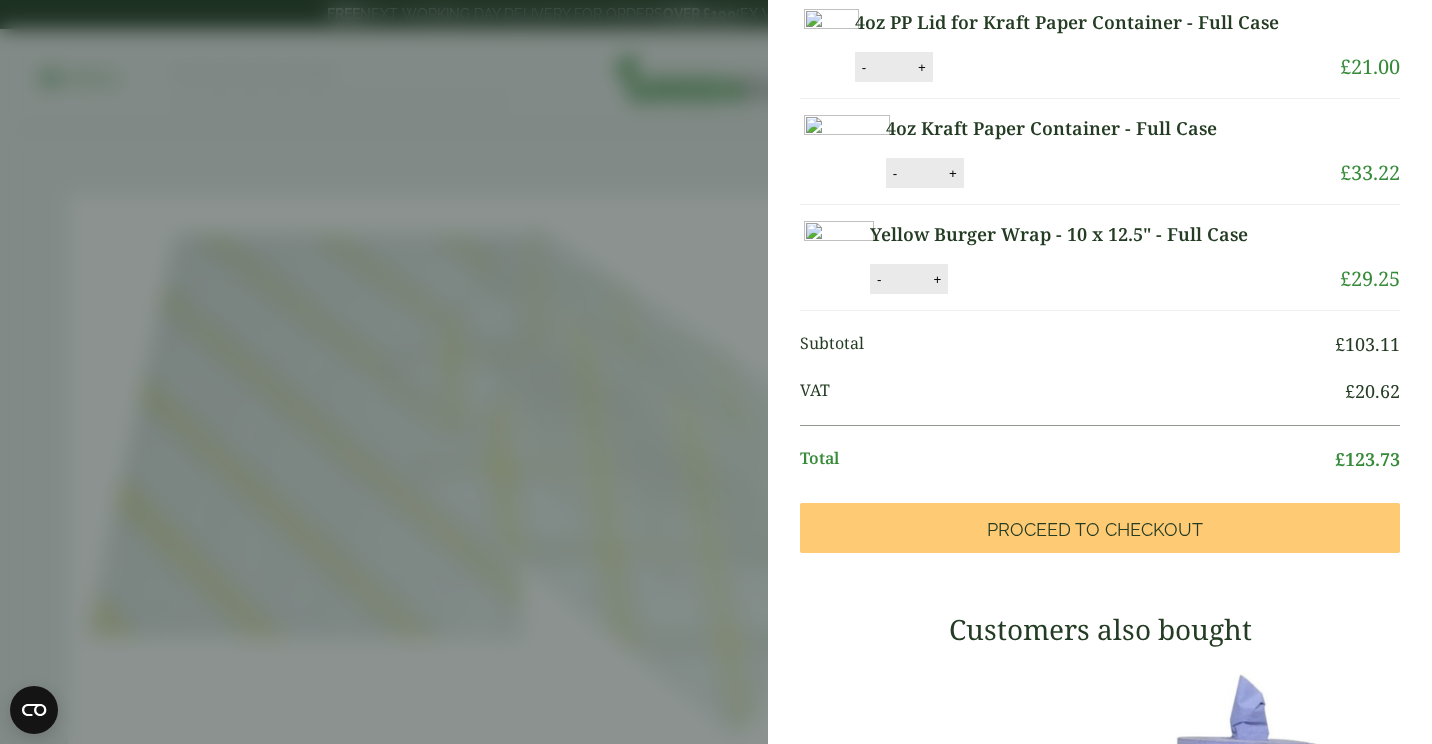 click on "*" at bounding box center (907, 279) 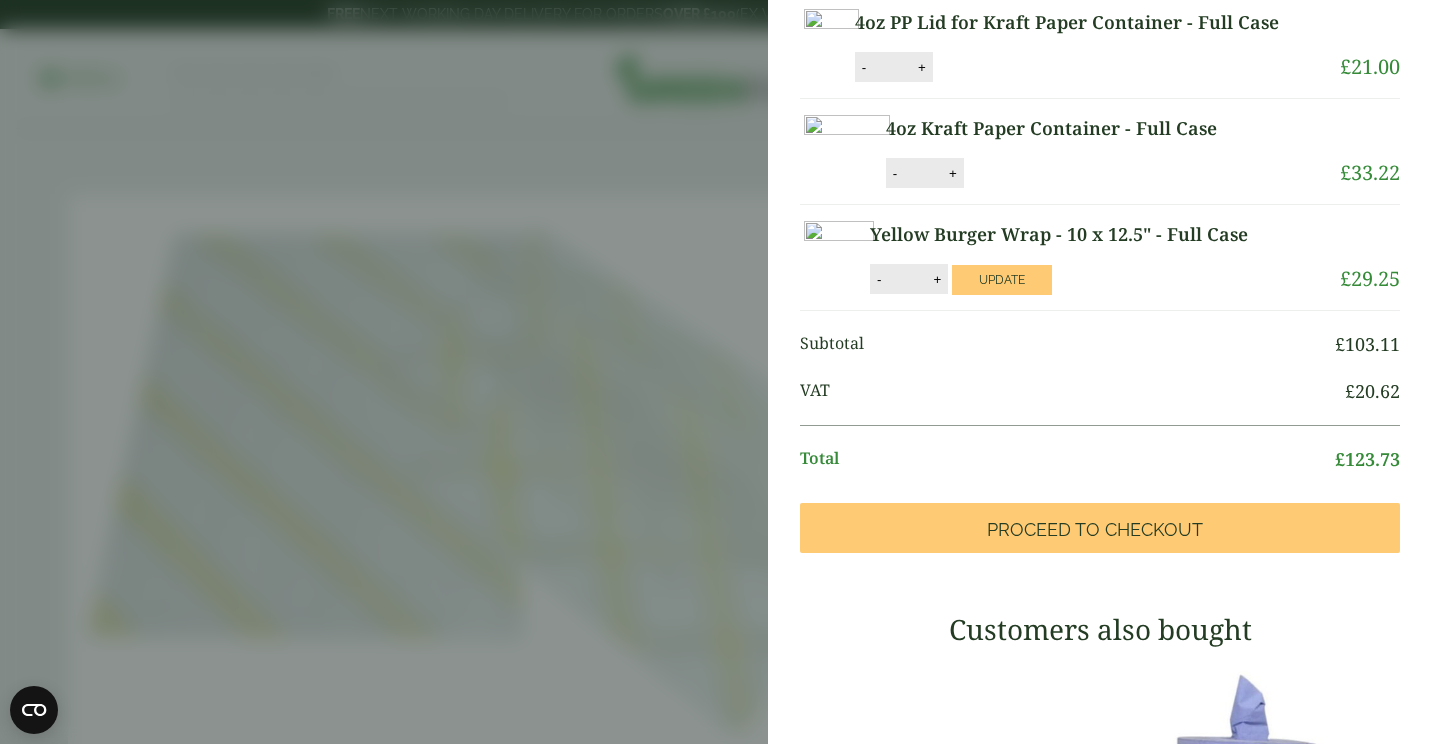 click on "Yellow Burger Wrap - 10 x 12.5" - Full Case quantity
- * +
Update" at bounding box center [1057, 279] 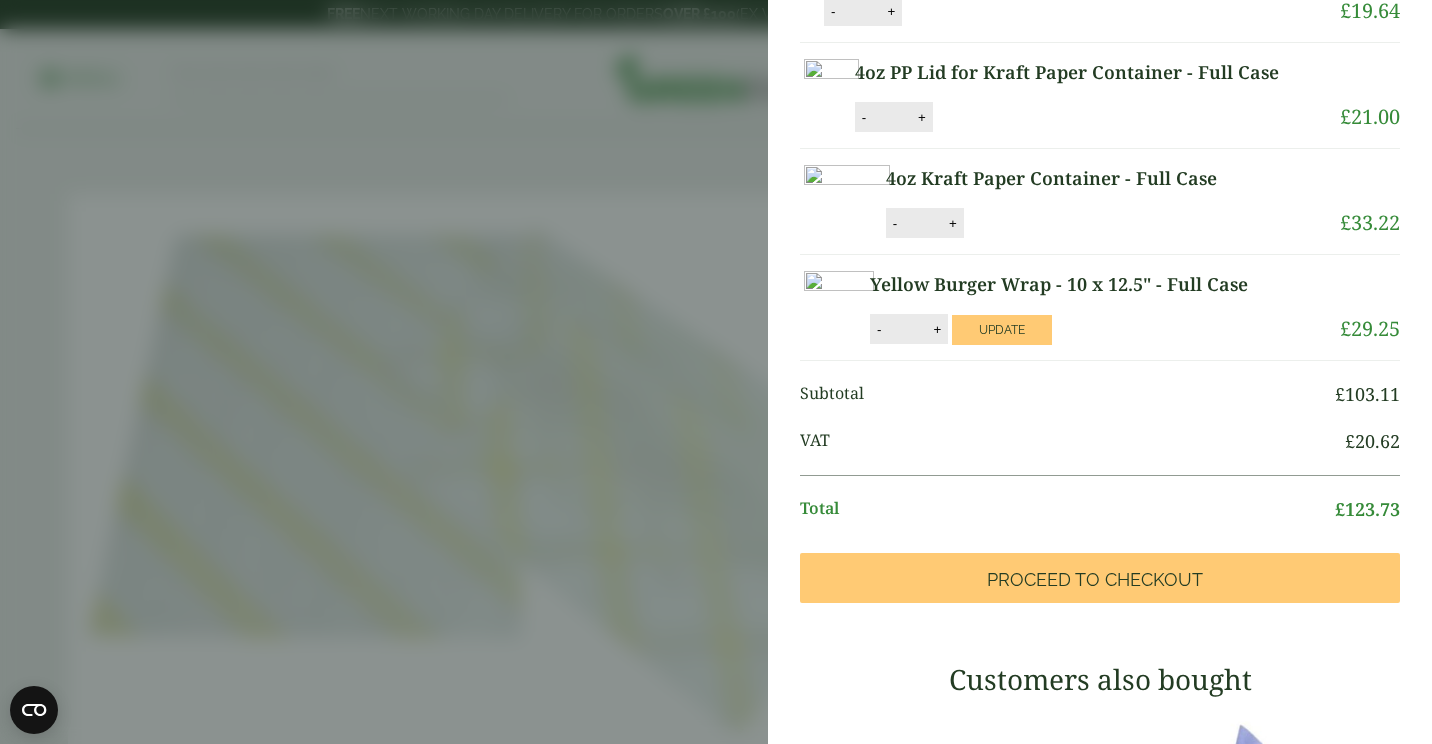 click on "Yellow Burger Wrap - 10 x 12.5" - Full Case
Yellow Burger Wrap - 10 x 12.5" - Full Case quantity
- * +
Update
Remove
£ 29.25" at bounding box center [1100, 308] 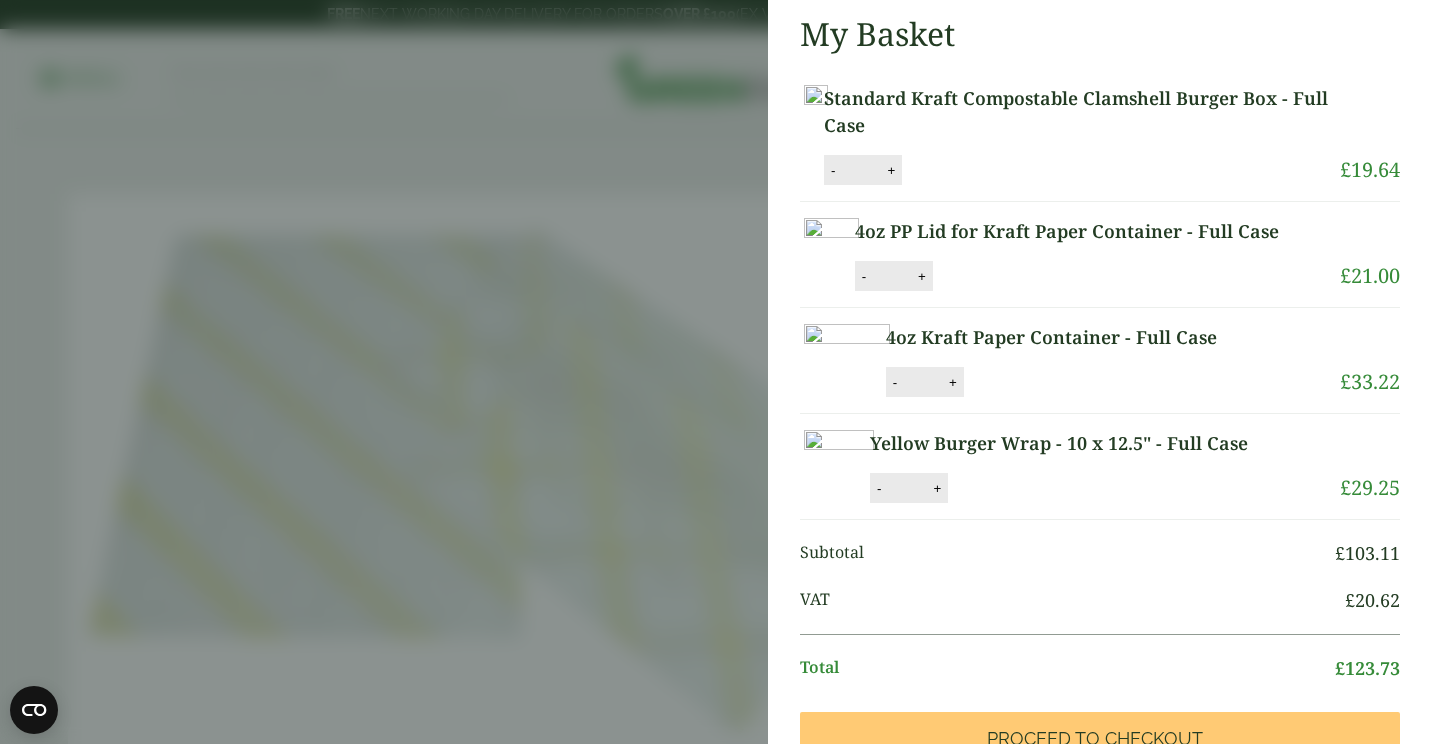 scroll, scrollTop: 0, scrollLeft: 0, axis: both 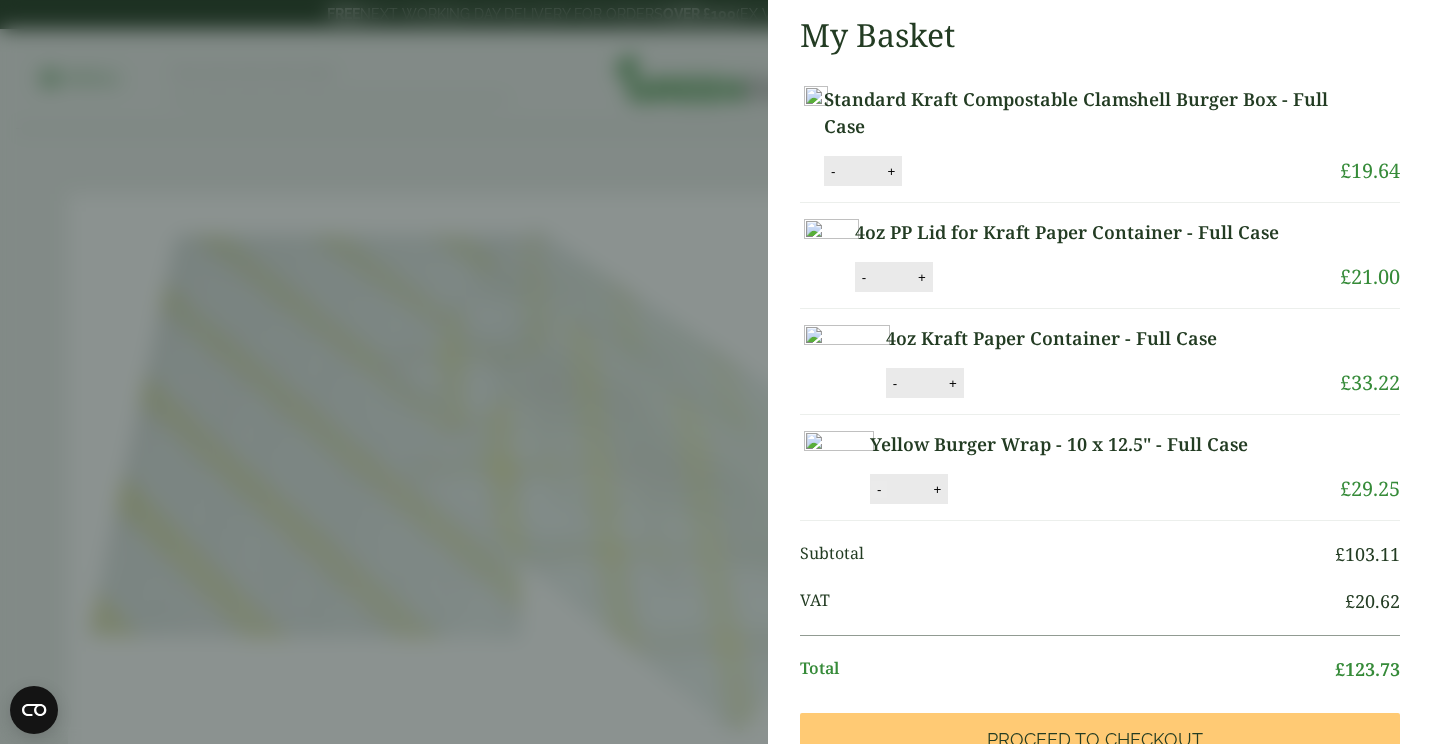 click on "-" at bounding box center [879, 489] 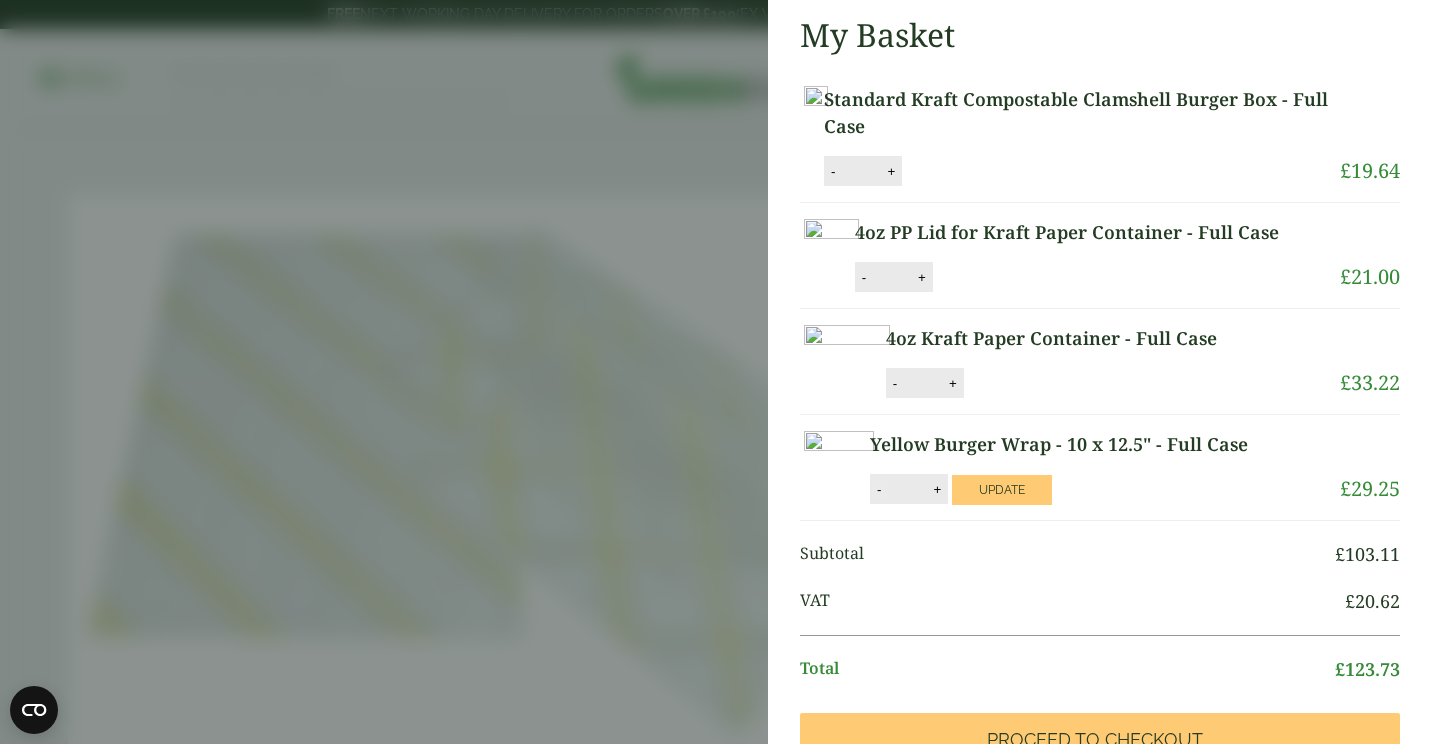 click on "*" at bounding box center (907, 489) 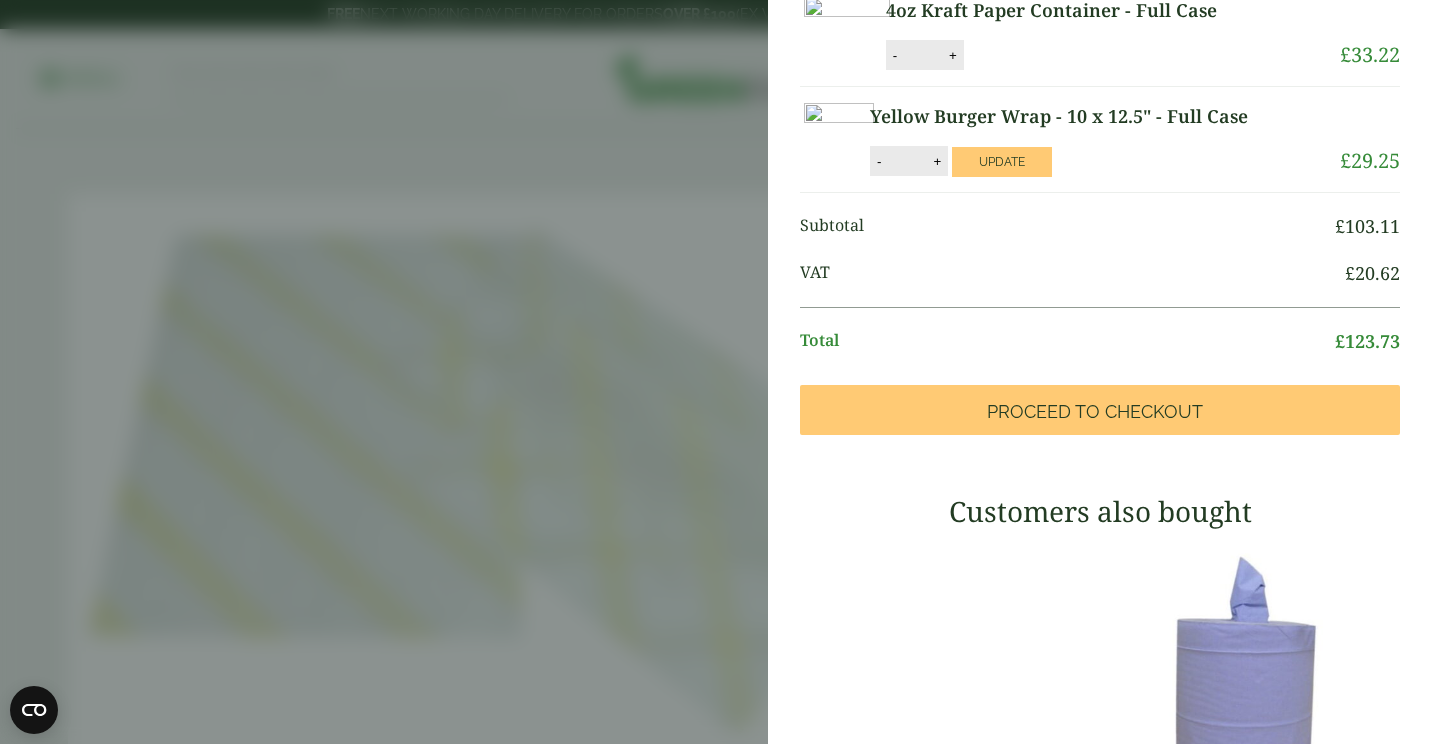scroll, scrollTop: 327, scrollLeft: 0, axis: vertical 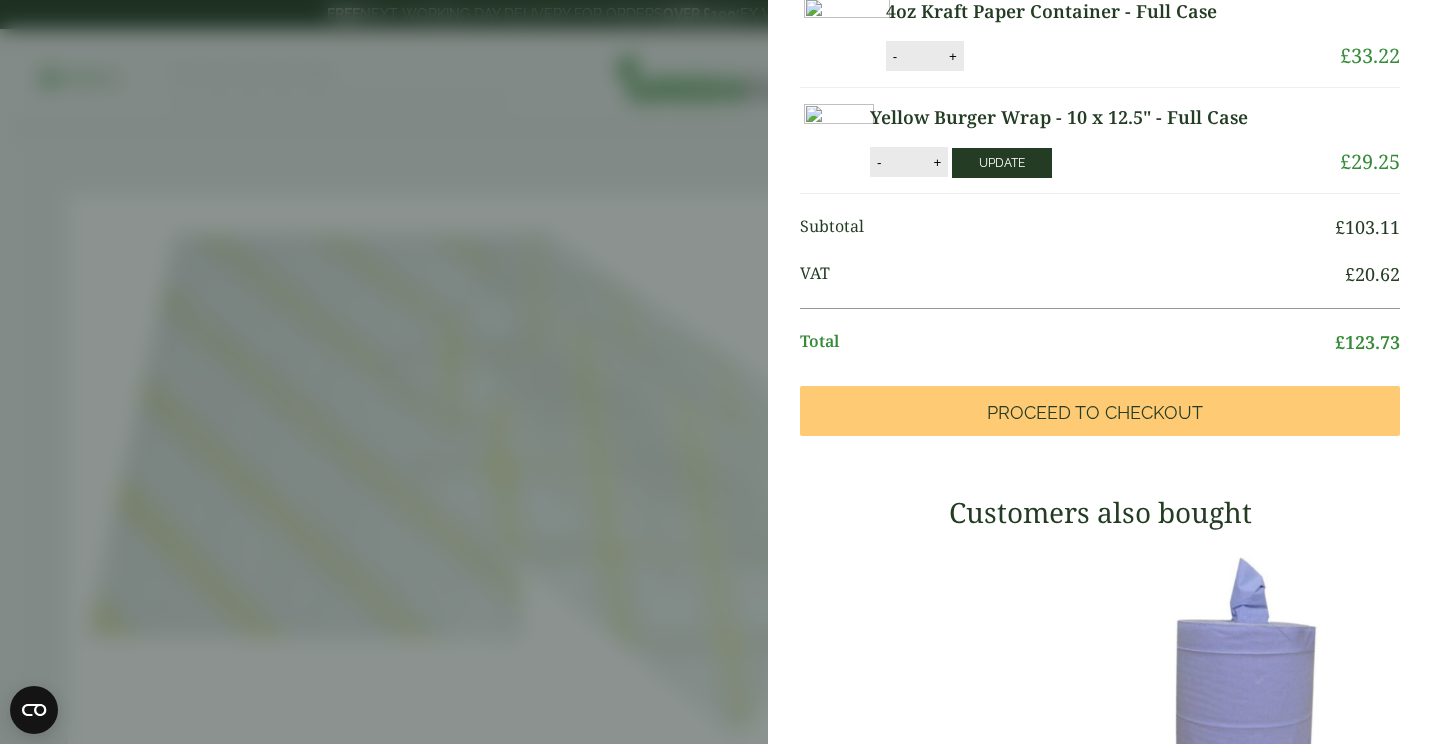 click on "Update" at bounding box center (1002, 163) 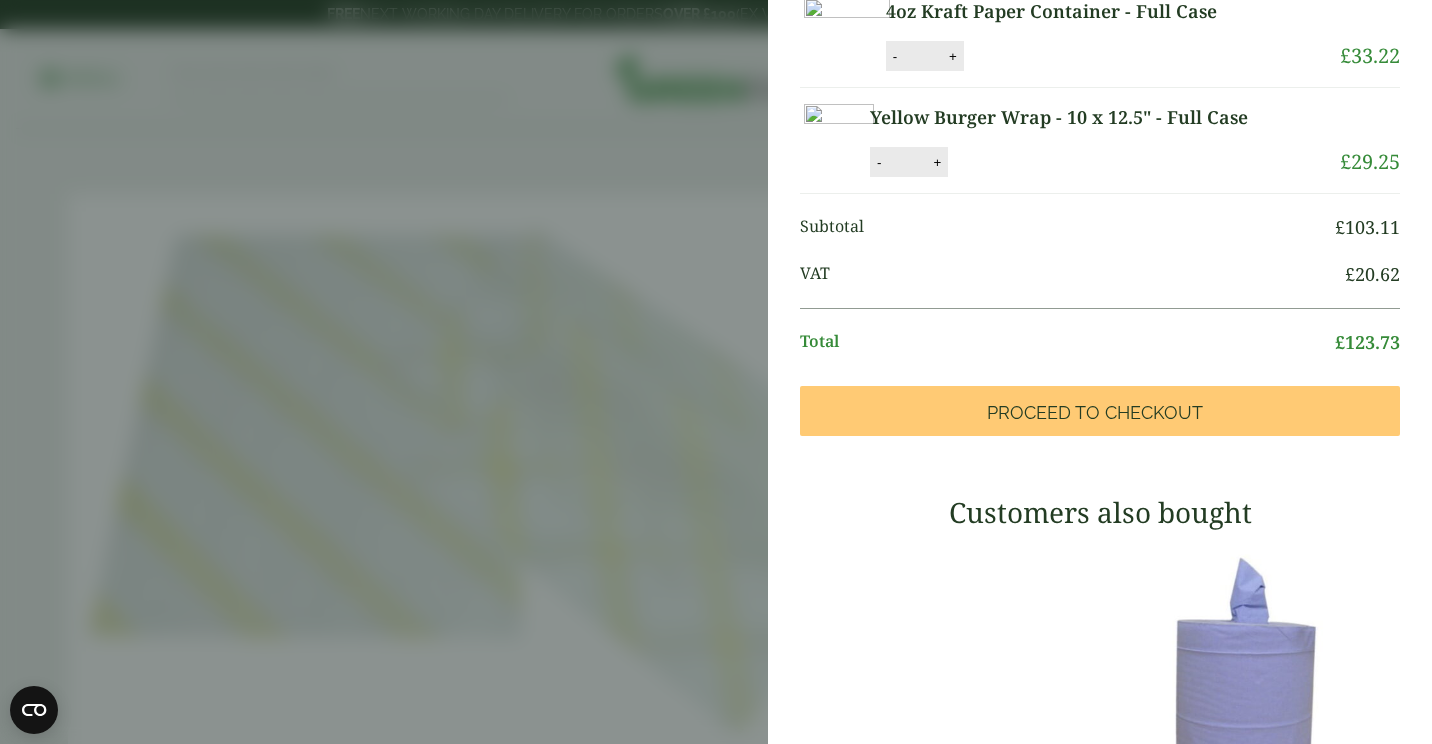 scroll, scrollTop: 0, scrollLeft: 0, axis: both 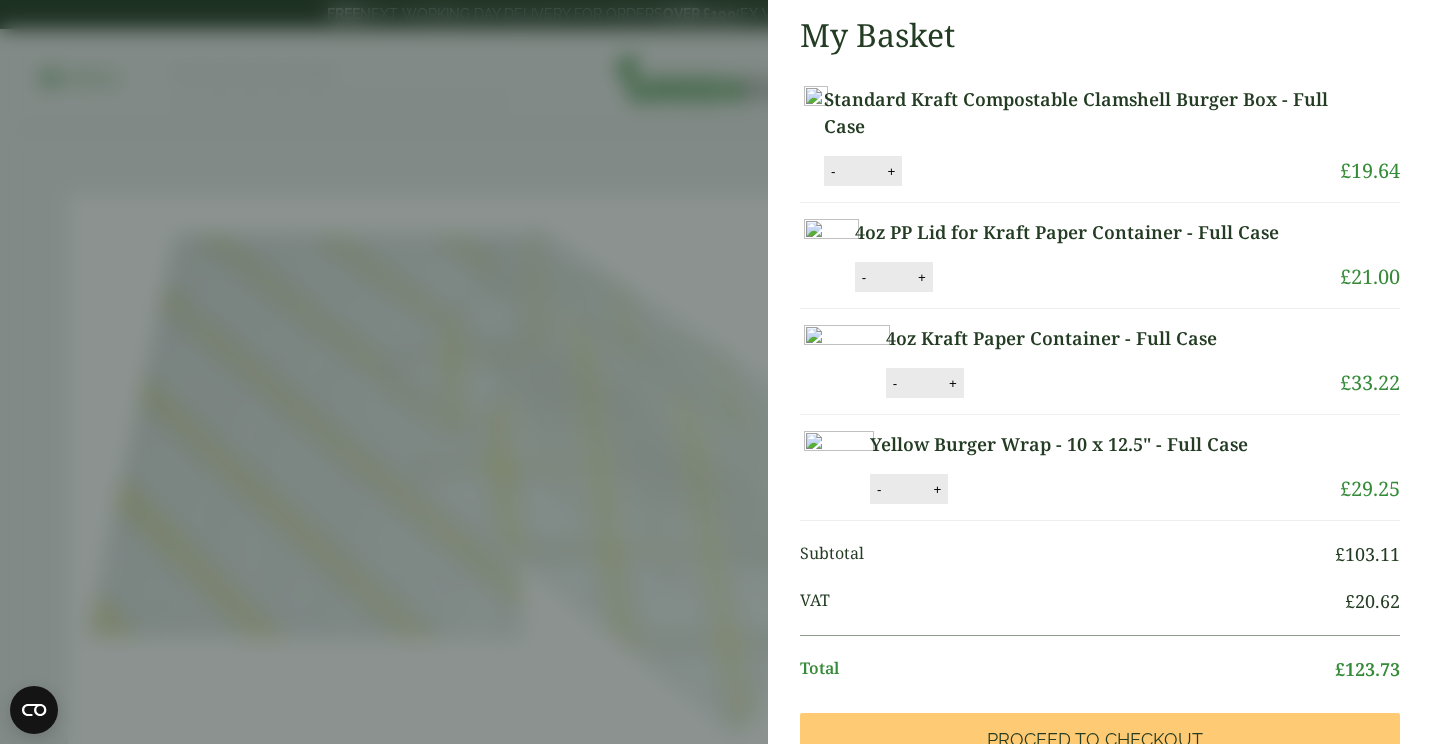 click on "Yellow Burger Wrap - 10 x 12.5" - Full Case" at bounding box center (1082, 444) 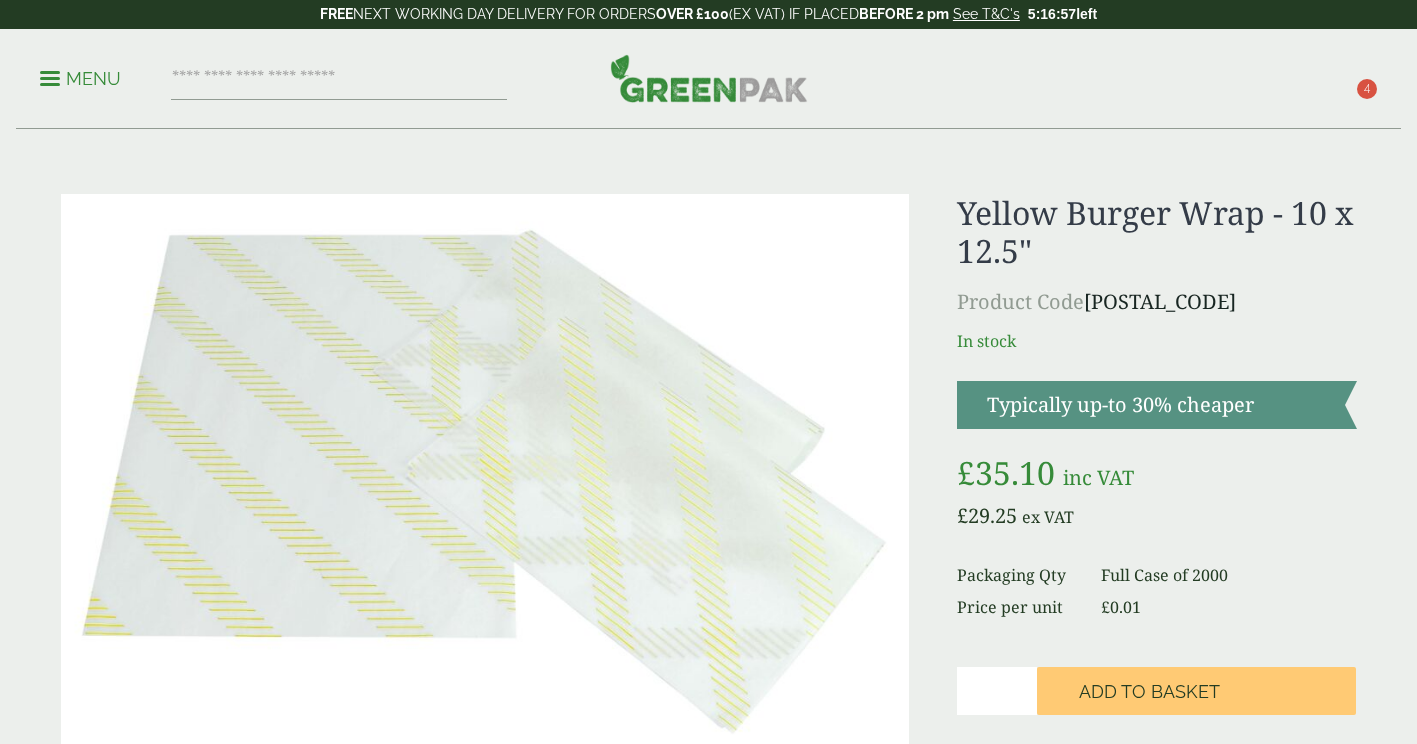 scroll, scrollTop: 0, scrollLeft: 0, axis: both 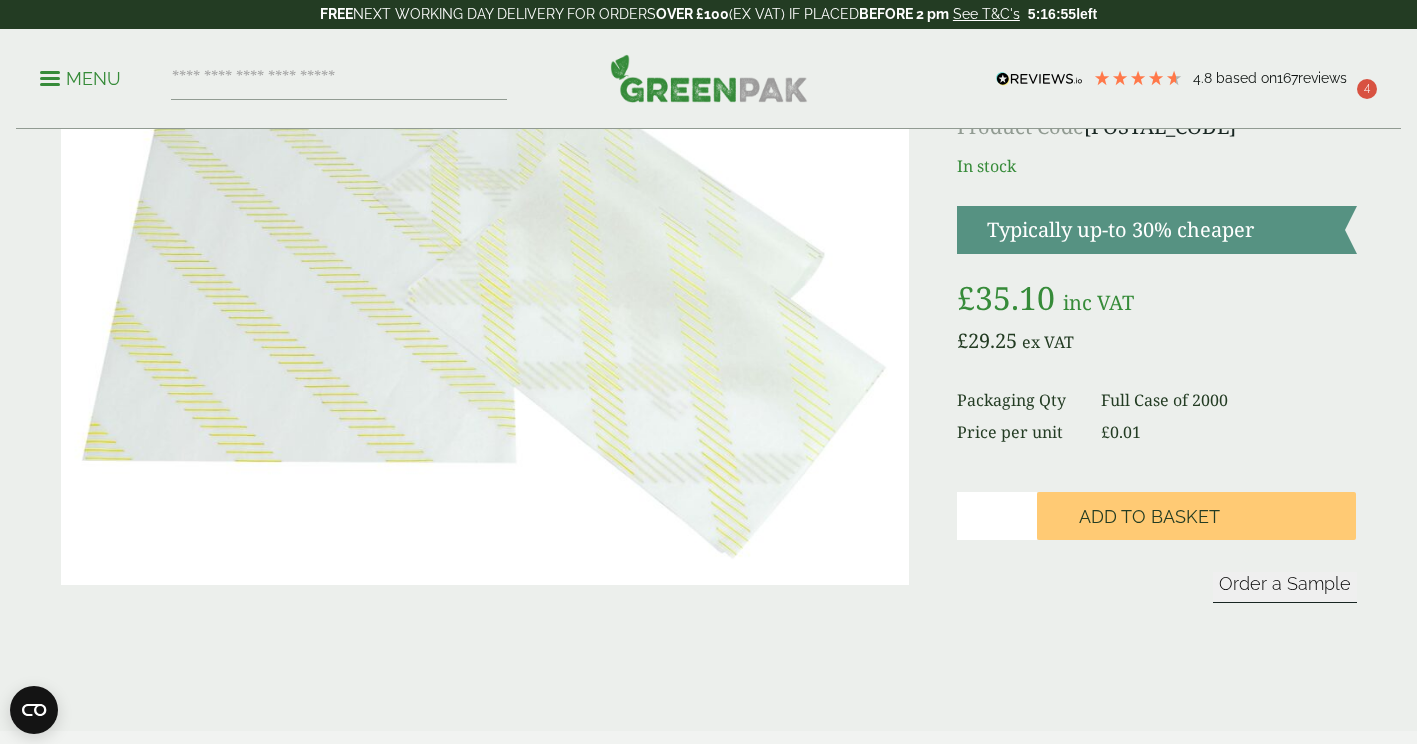 click on "*" at bounding box center [997, 516] 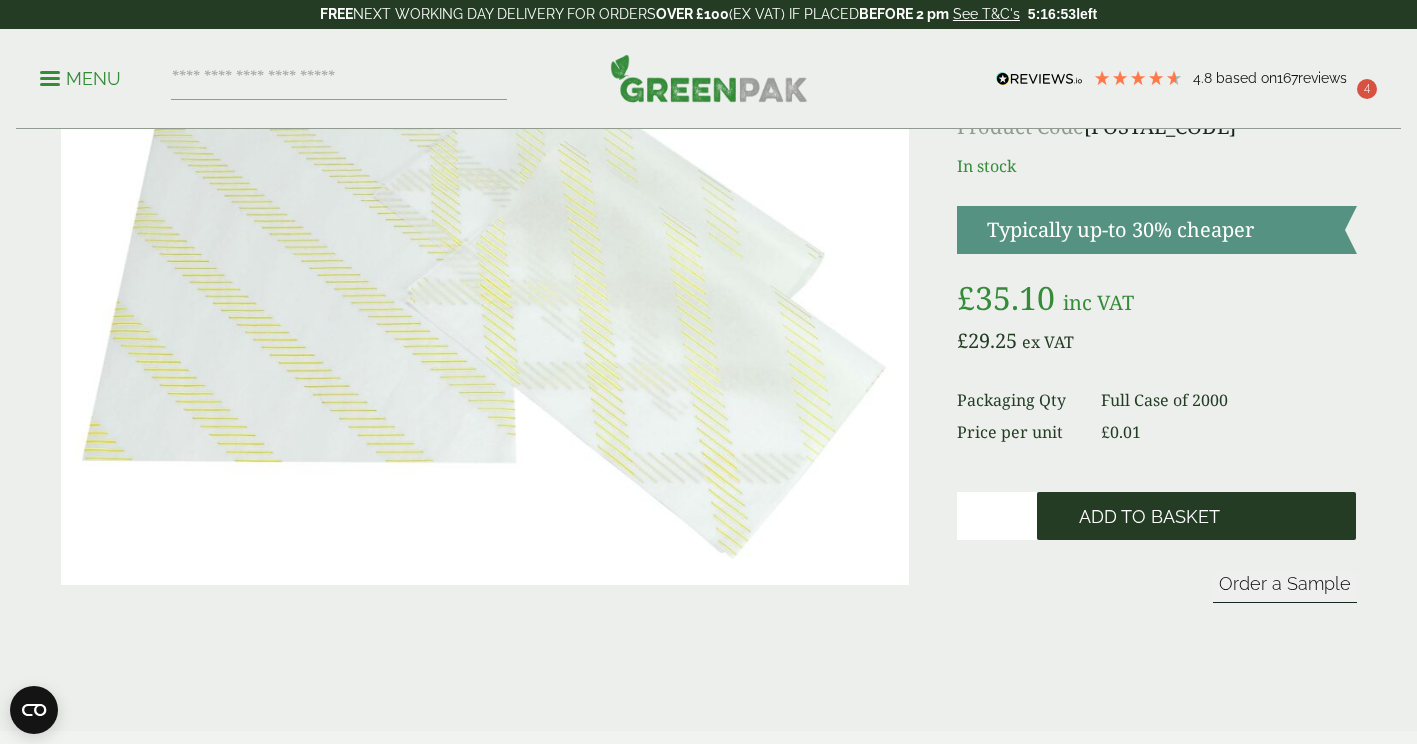 type on "*" 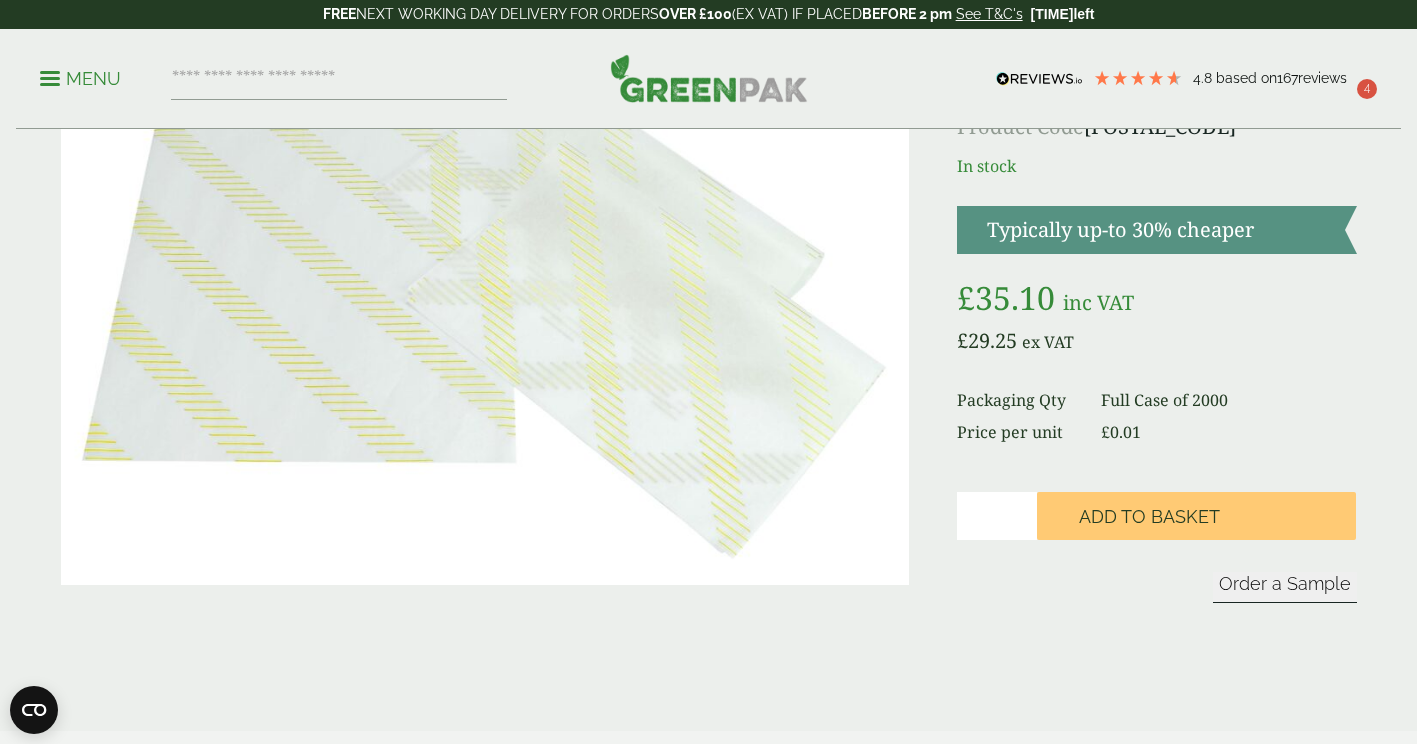 click on "reviews" at bounding box center (1322, 78) 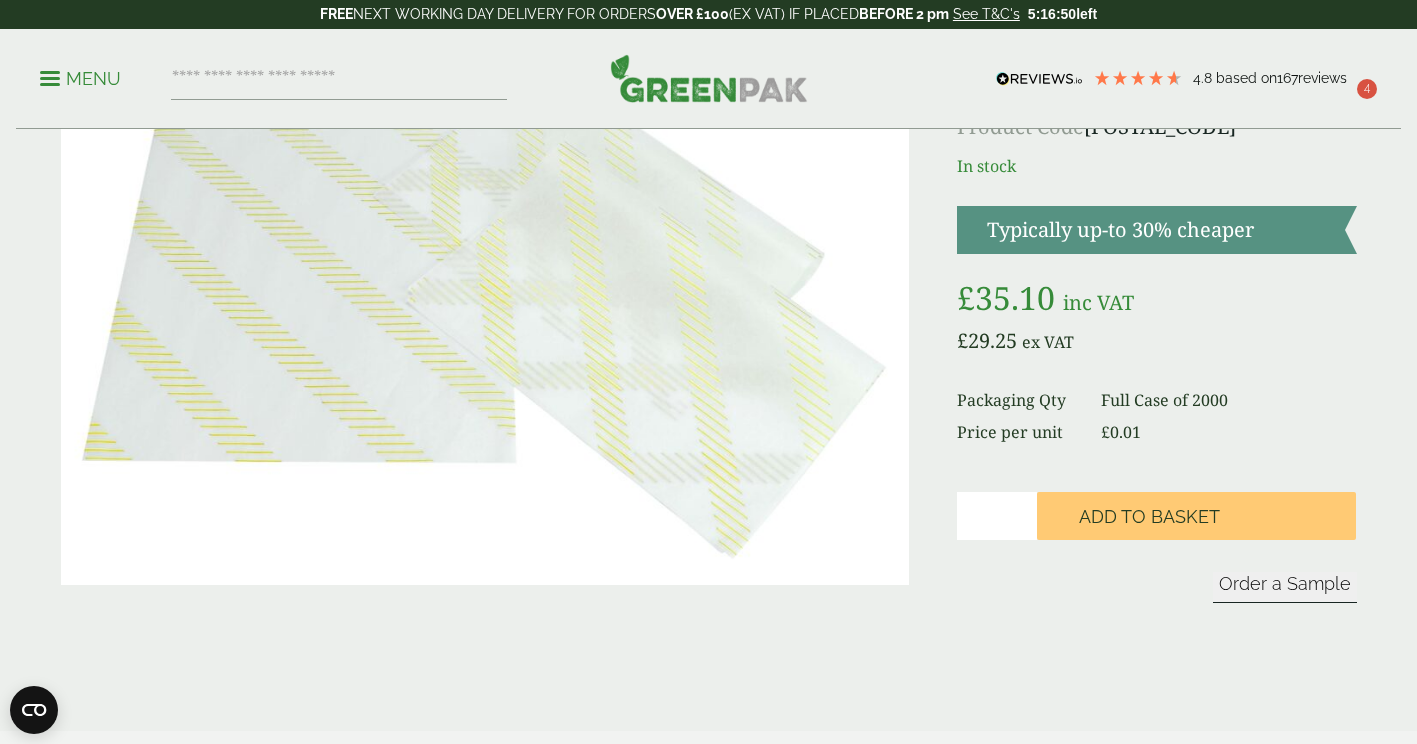 click on "4" at bounding box center (1367, 89) 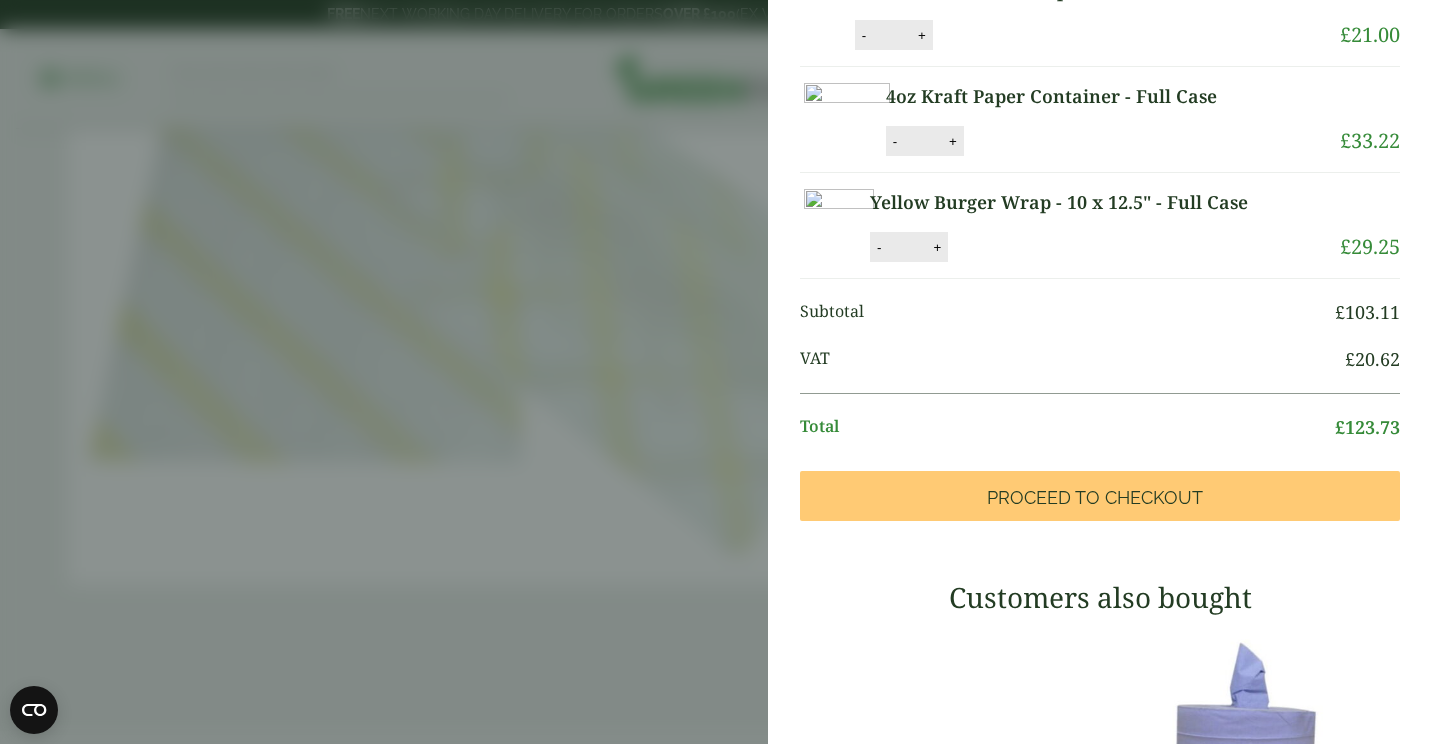 scroll, scrollTop: 241, scrollLeft: 0, axis: vertical 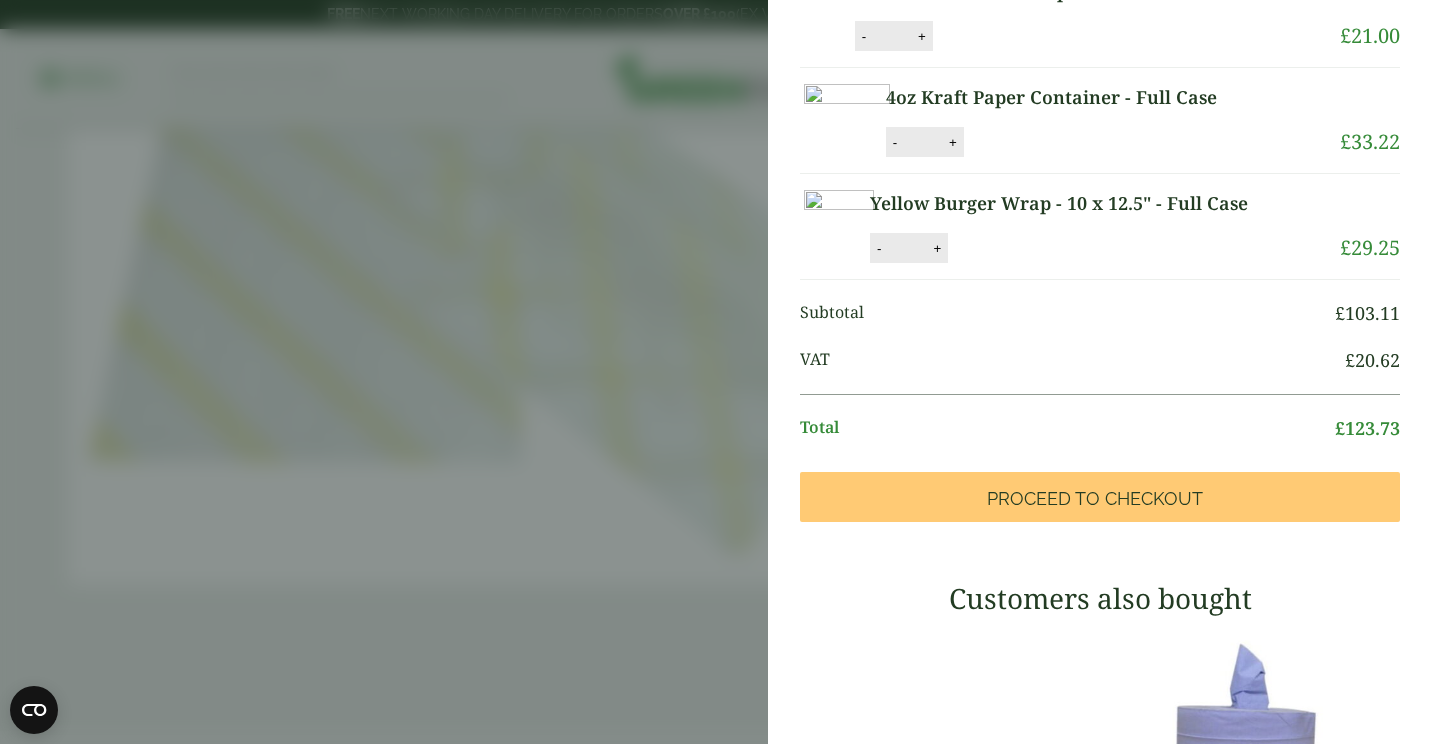 click on "*" at bounding box center (907, 248) 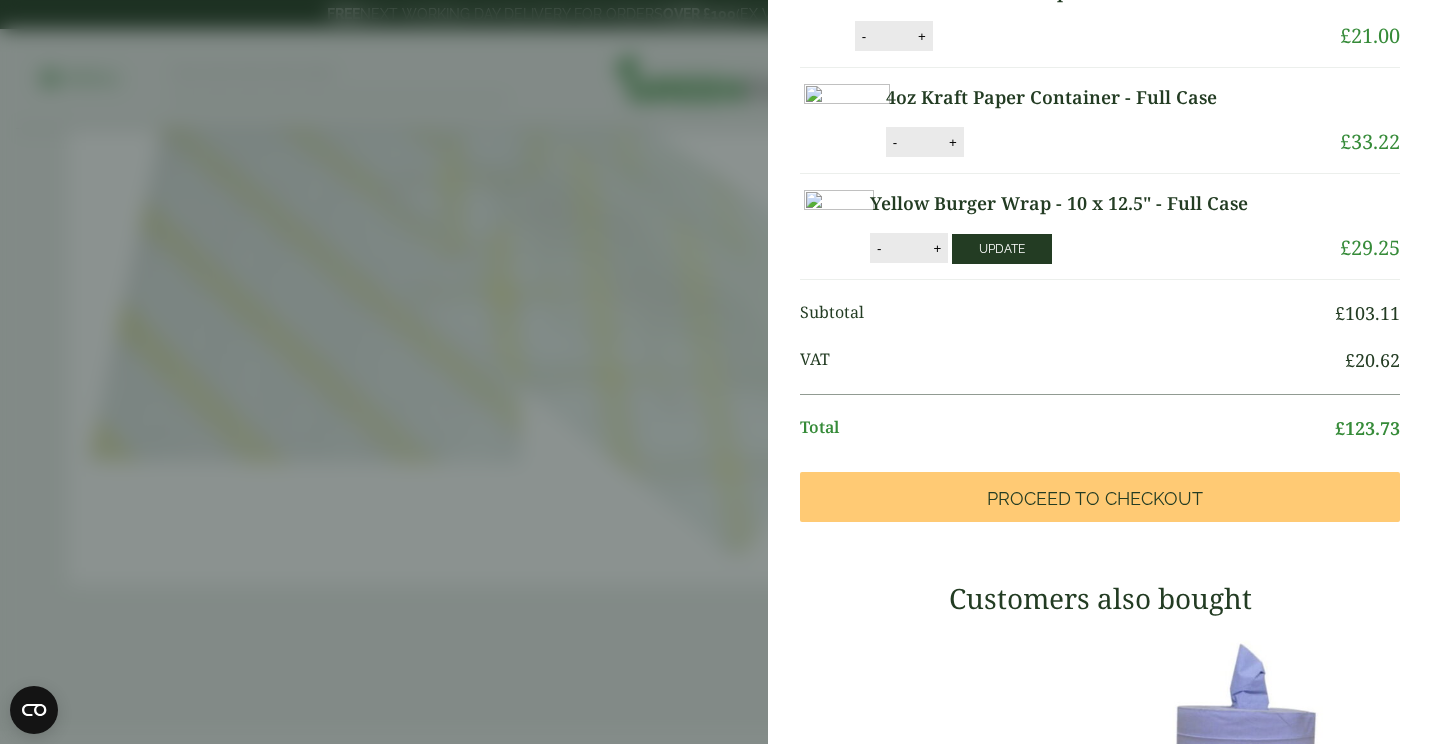click on "Update" at bounding box center [1002, 249] 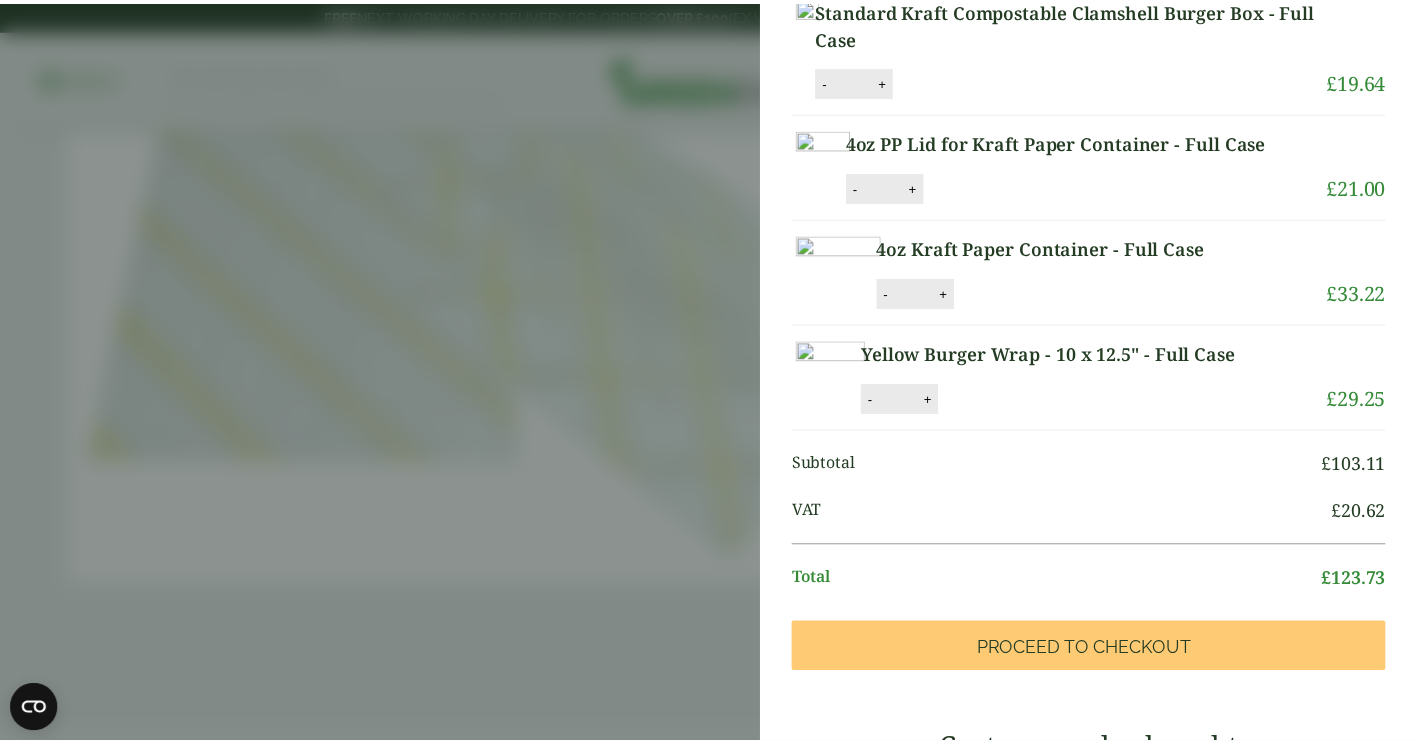 scroll, scrollTop: 0, scrollLeft: 0, axis: both 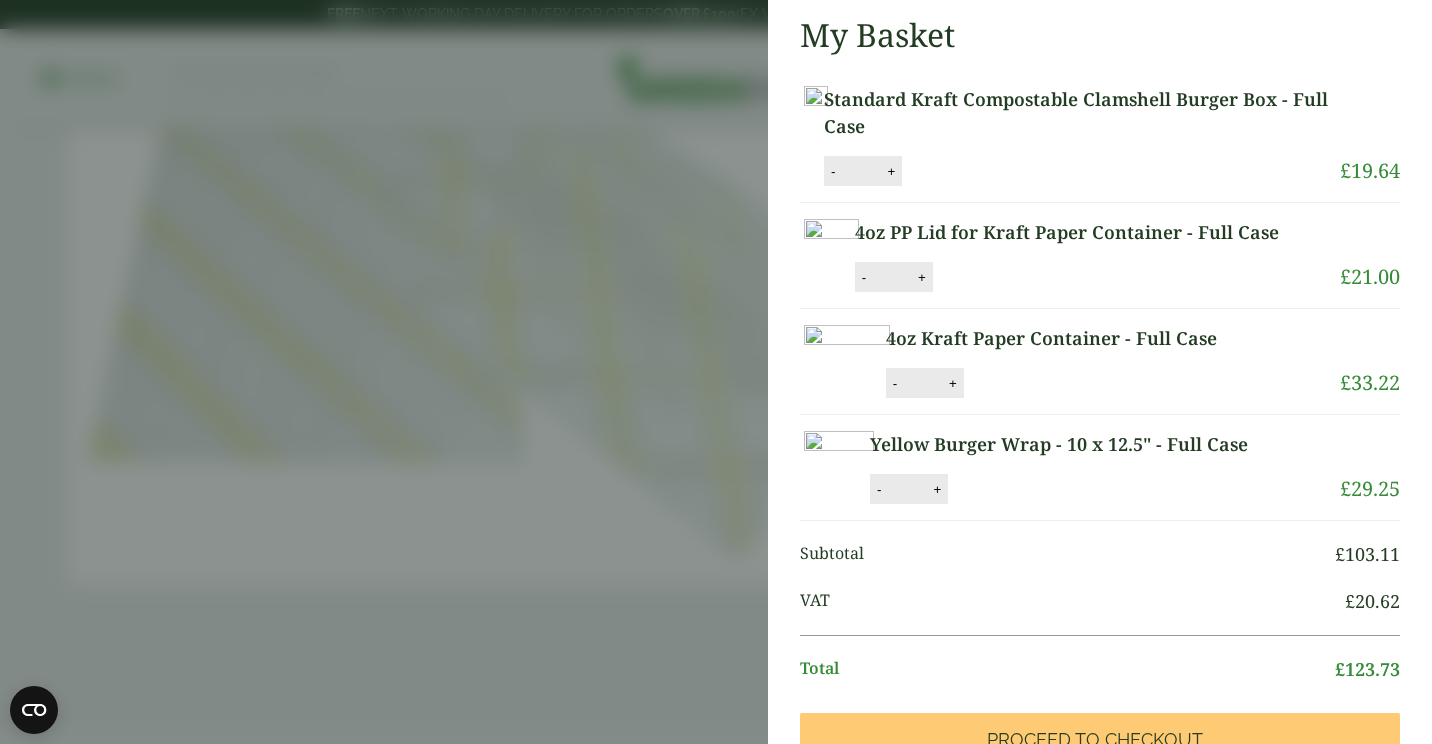click on "My Basket
Standard Kraft Compostable Clamshell Burger Box - Full Case
Standard Kraft Compostable Clamshell Burger Box - Full Case quantity
- * +
Update
Remove
£" at bounding box center [716, 372] 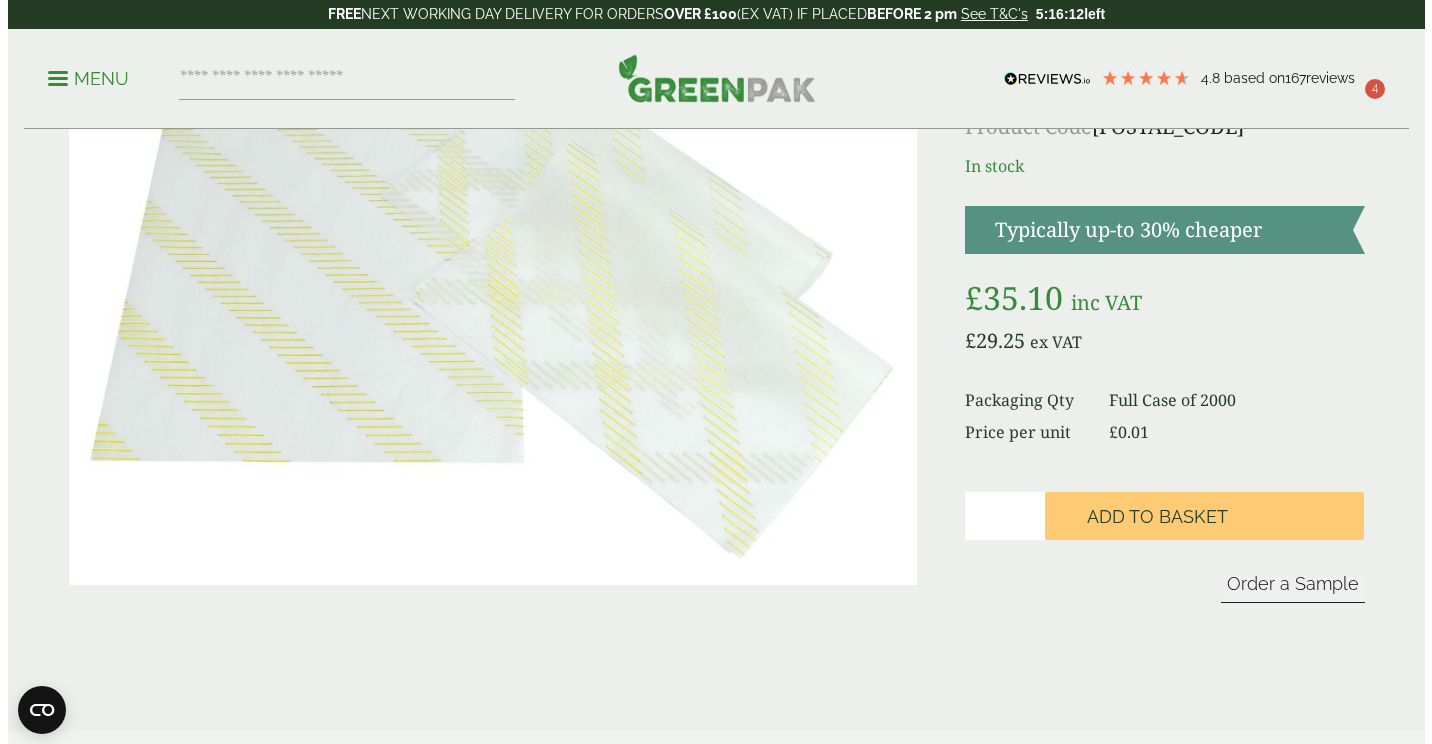 scroll, scrollTop: 0, scrollLeft: 0, axis: both 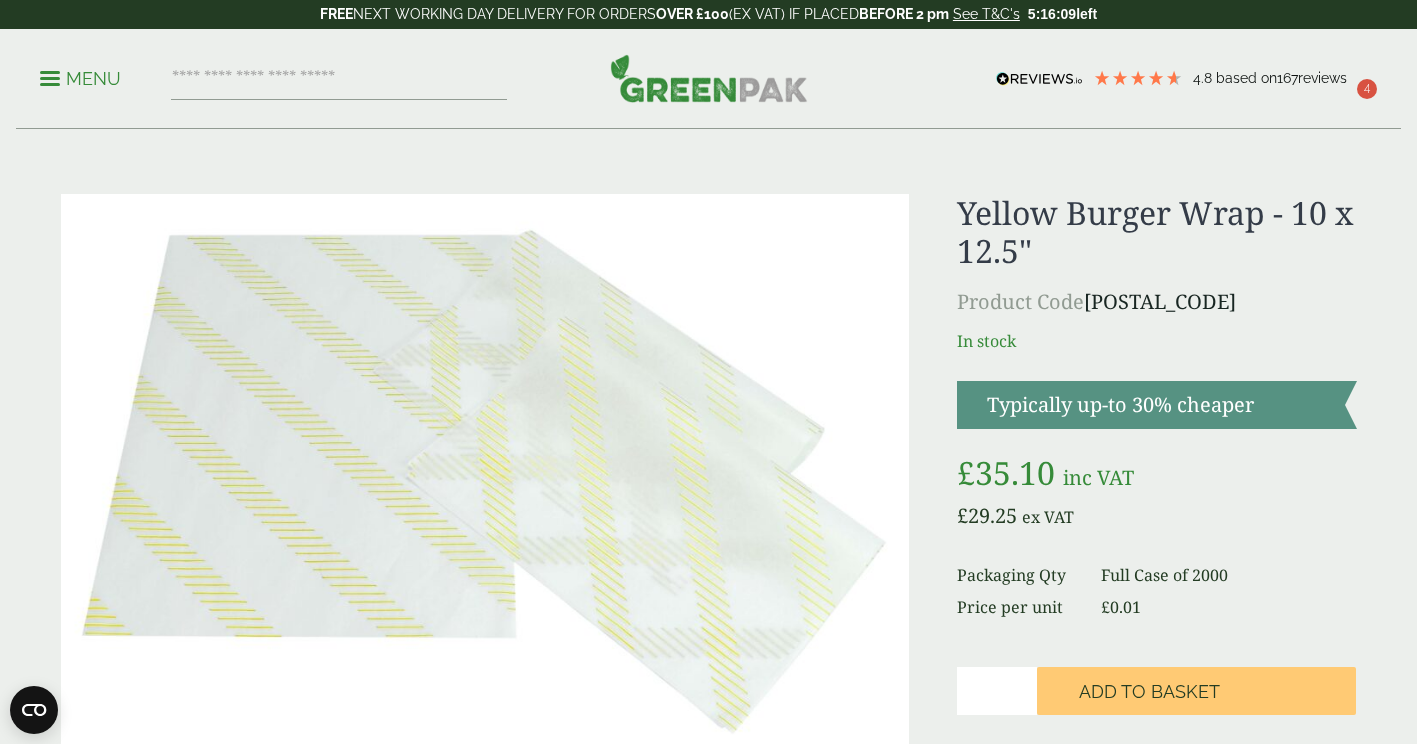 click on "Menu
4.8   Based on  167  reviews" at bounding box center (708, 79) 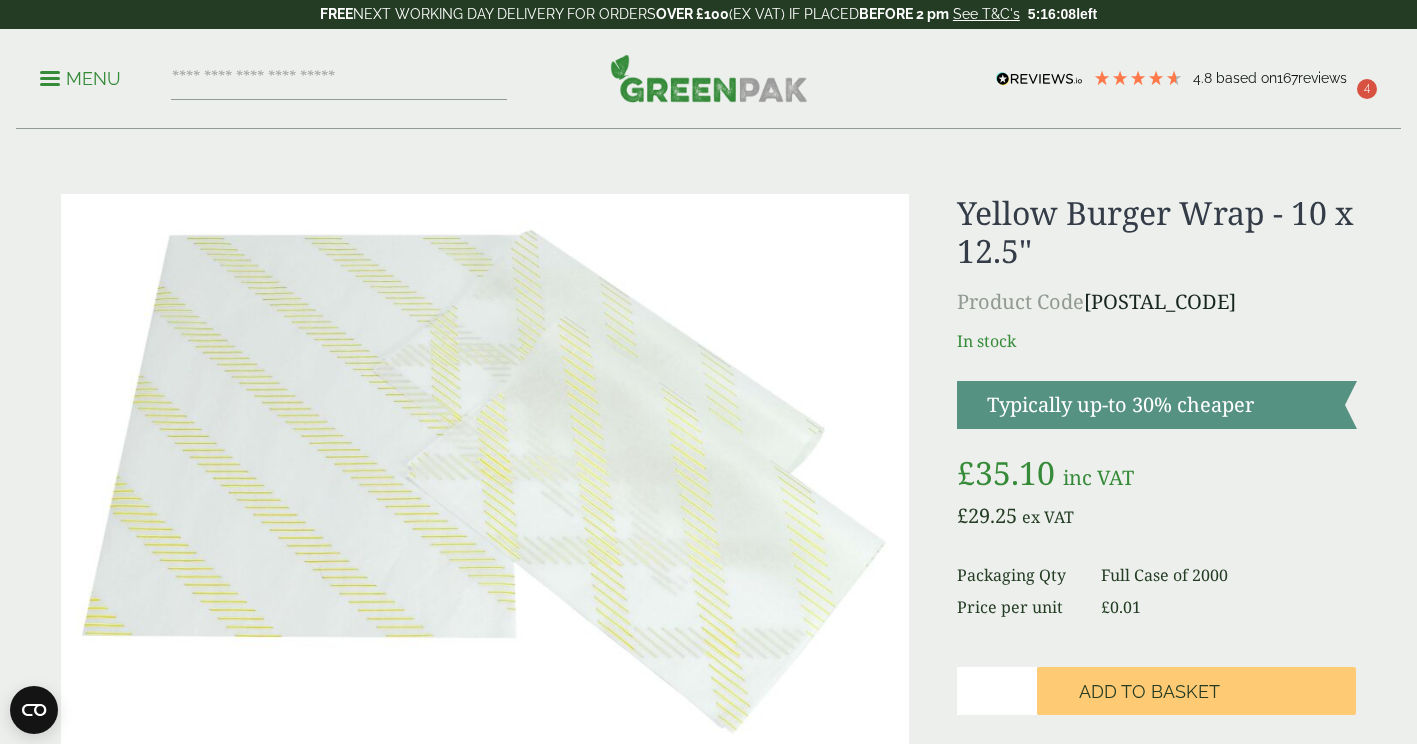 click on "Menu" at bounding box center [80, 77] 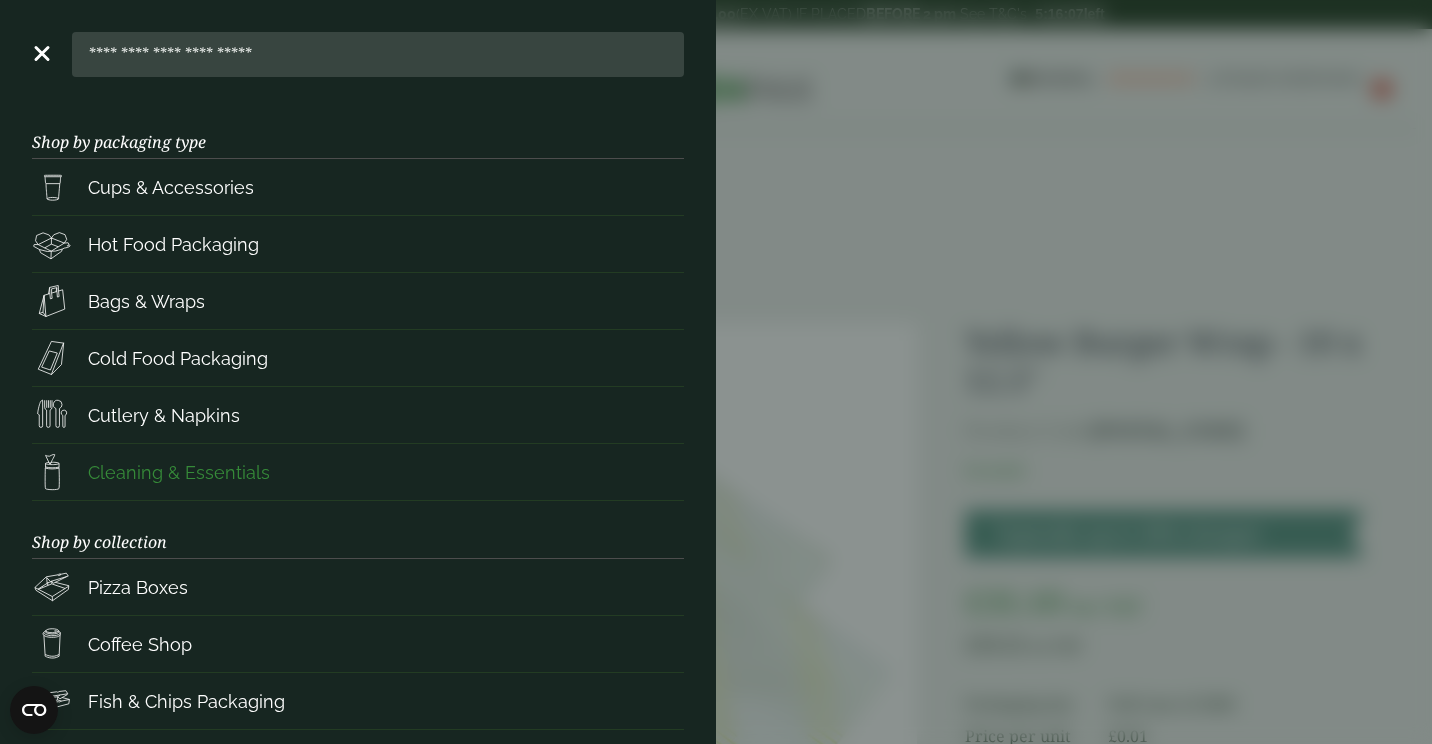 scroll, scrollTop: 248, scrollLeft: 0, axis: vertical 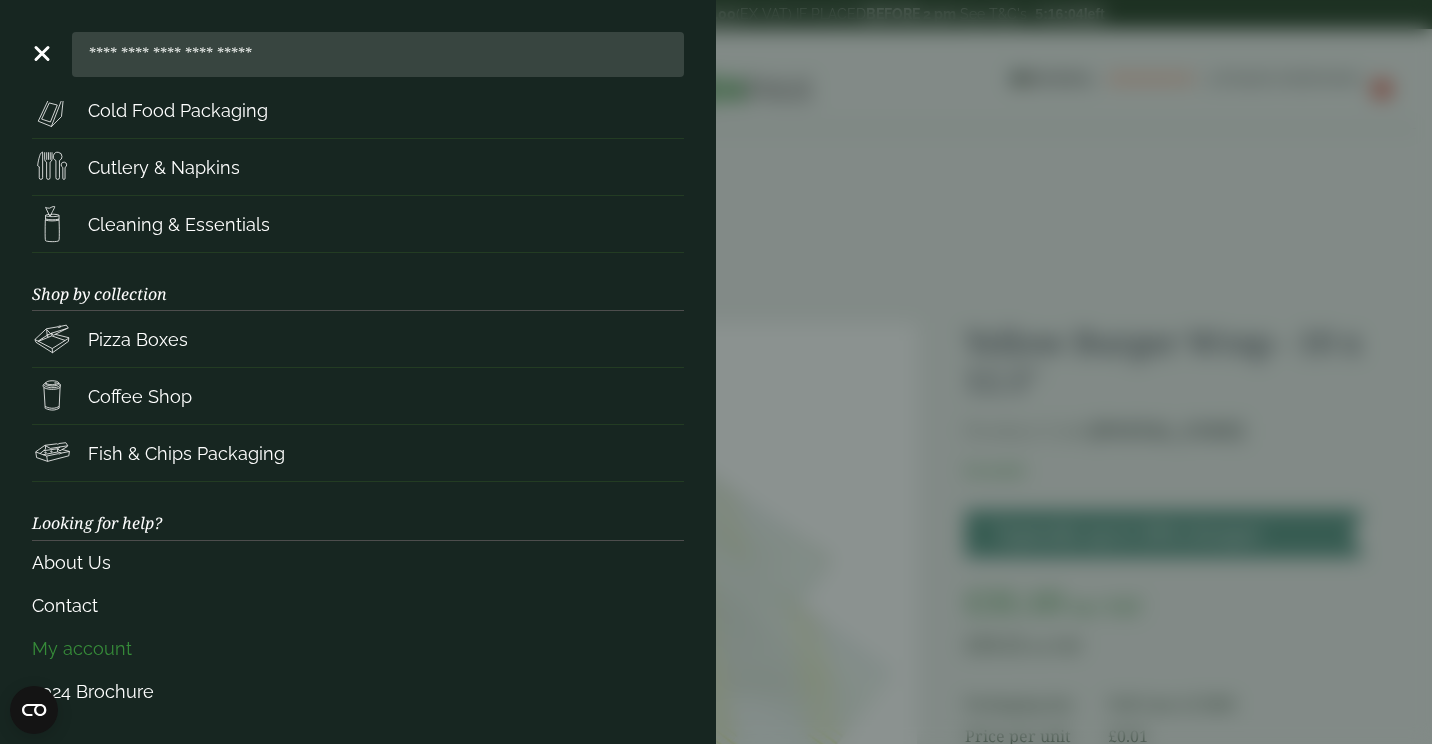 click on "My account" at bounding box center (358, 648) 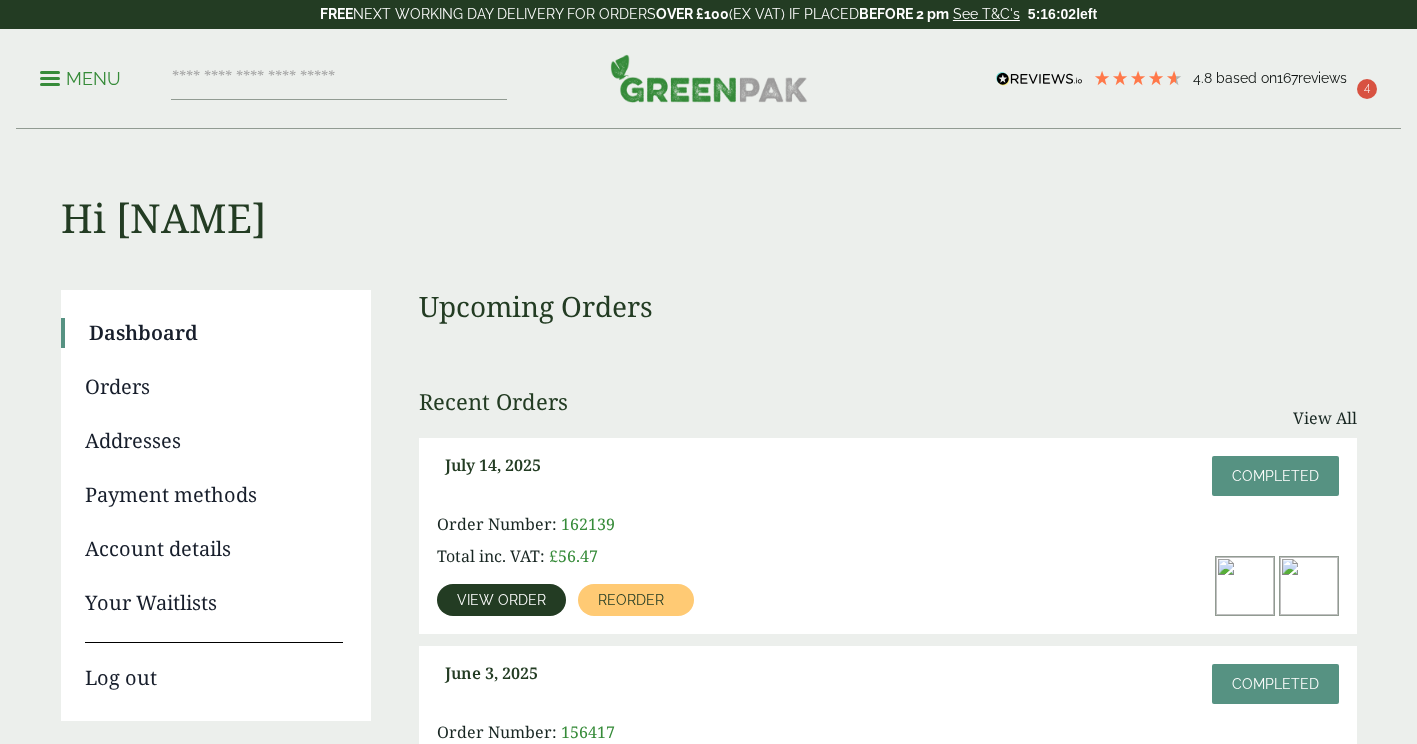 scroll, scrollTop: 0, scrollLeft: 0, axis: both 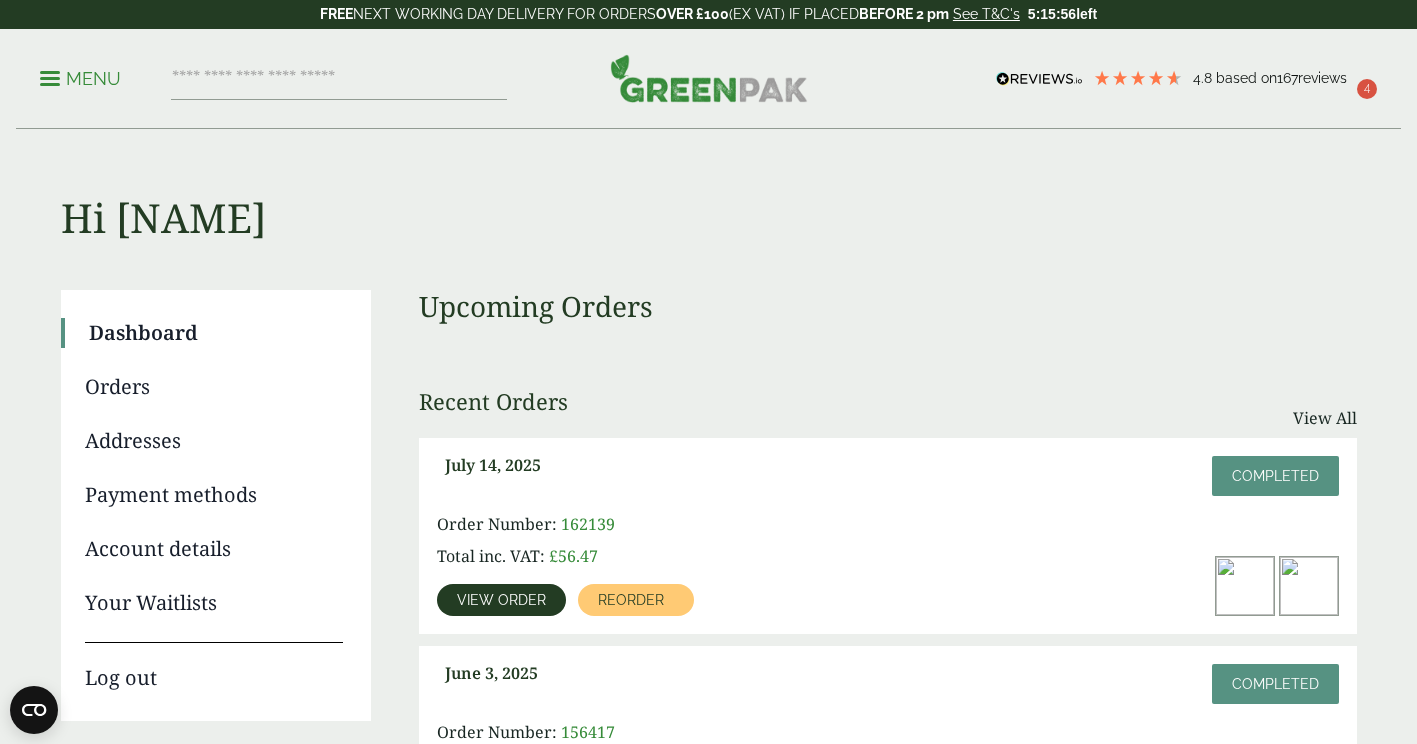 click on "4" at bounding box center (1367, 89) 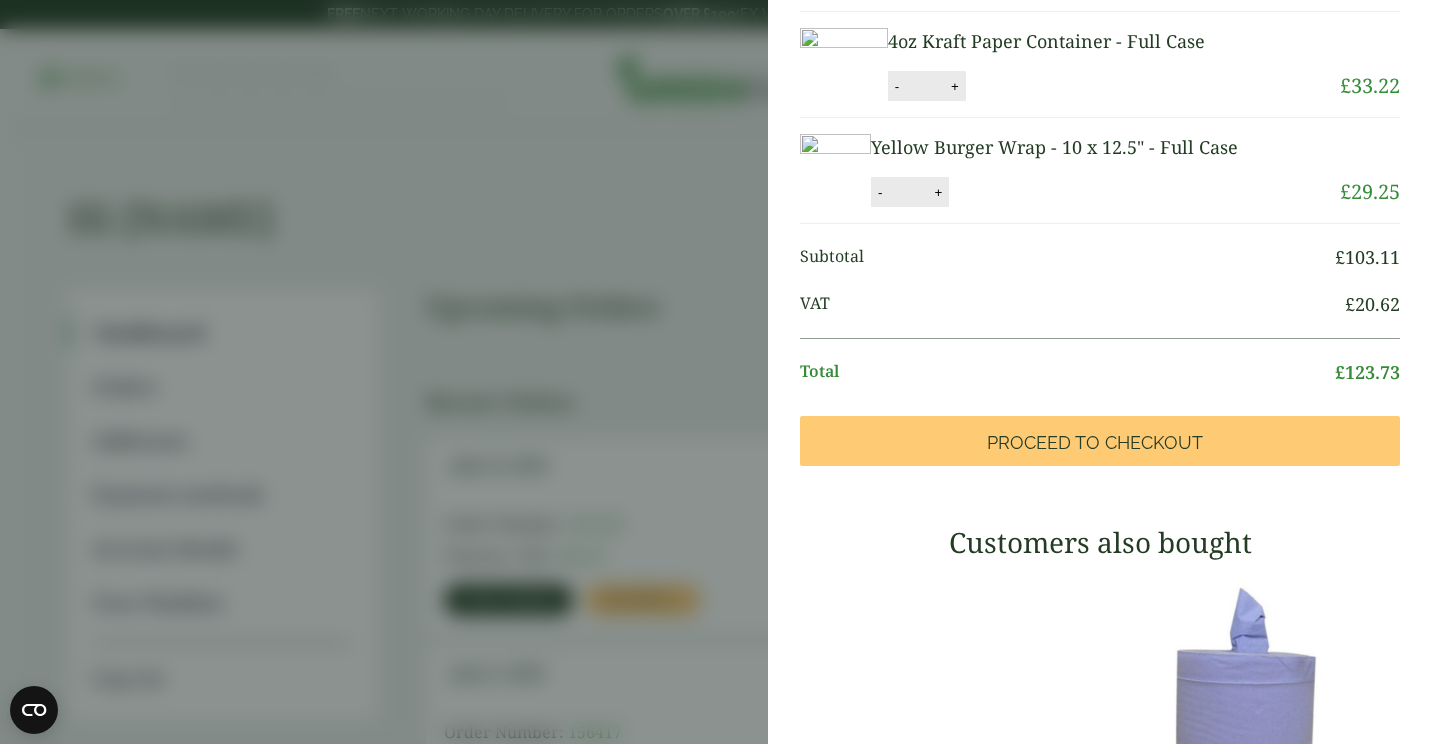 scroll, scrollTop: 346, scrollLeft: 0, axis: vertical 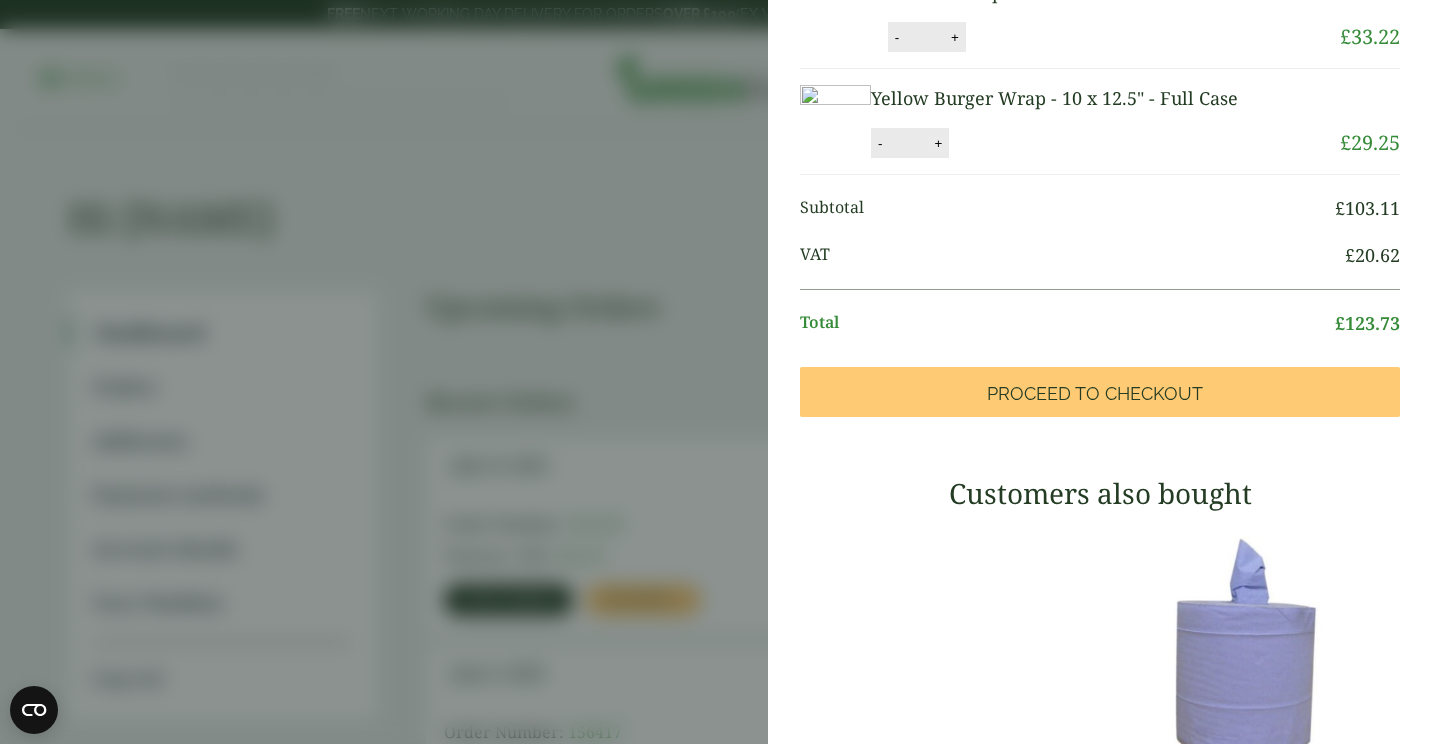 click on "+" at bounding box center [938, 143] 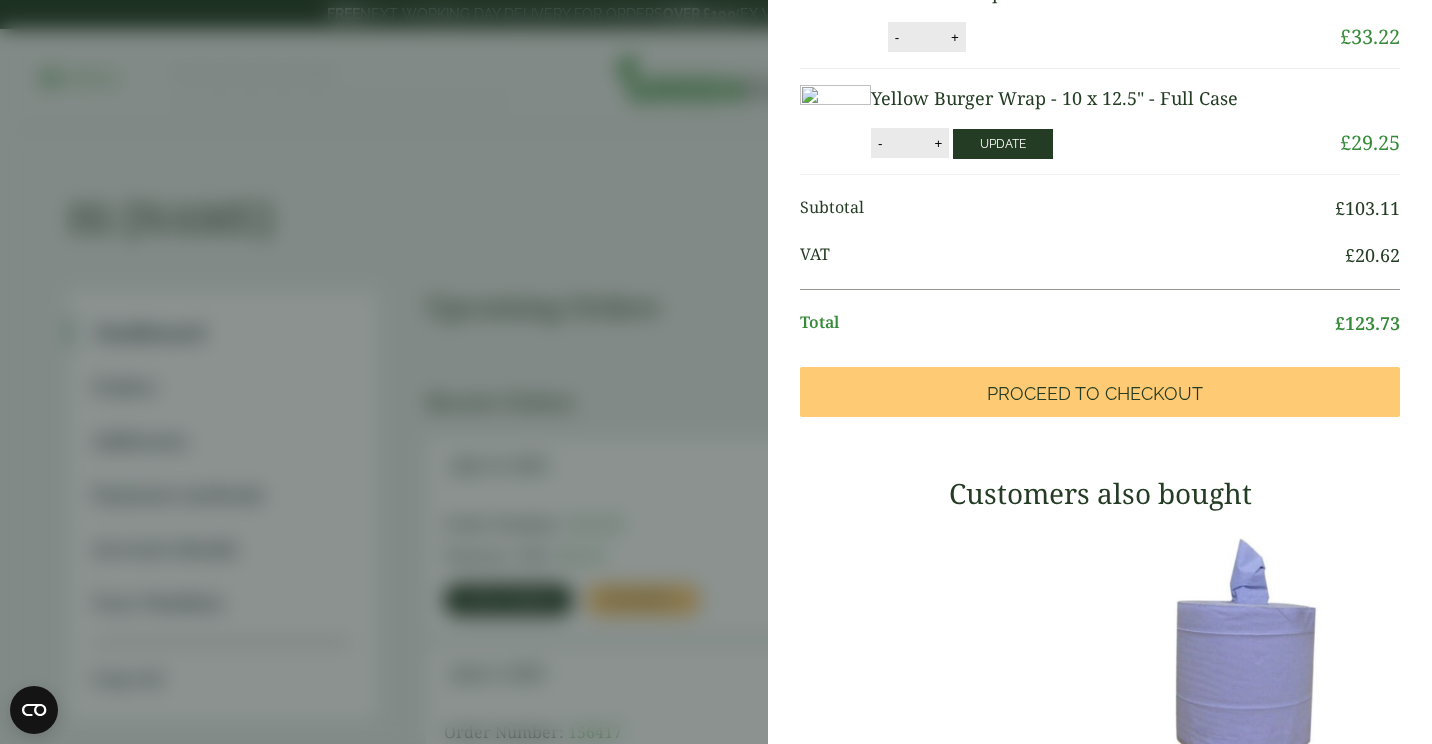 click on "Update" at bounding box center [1003, 144] 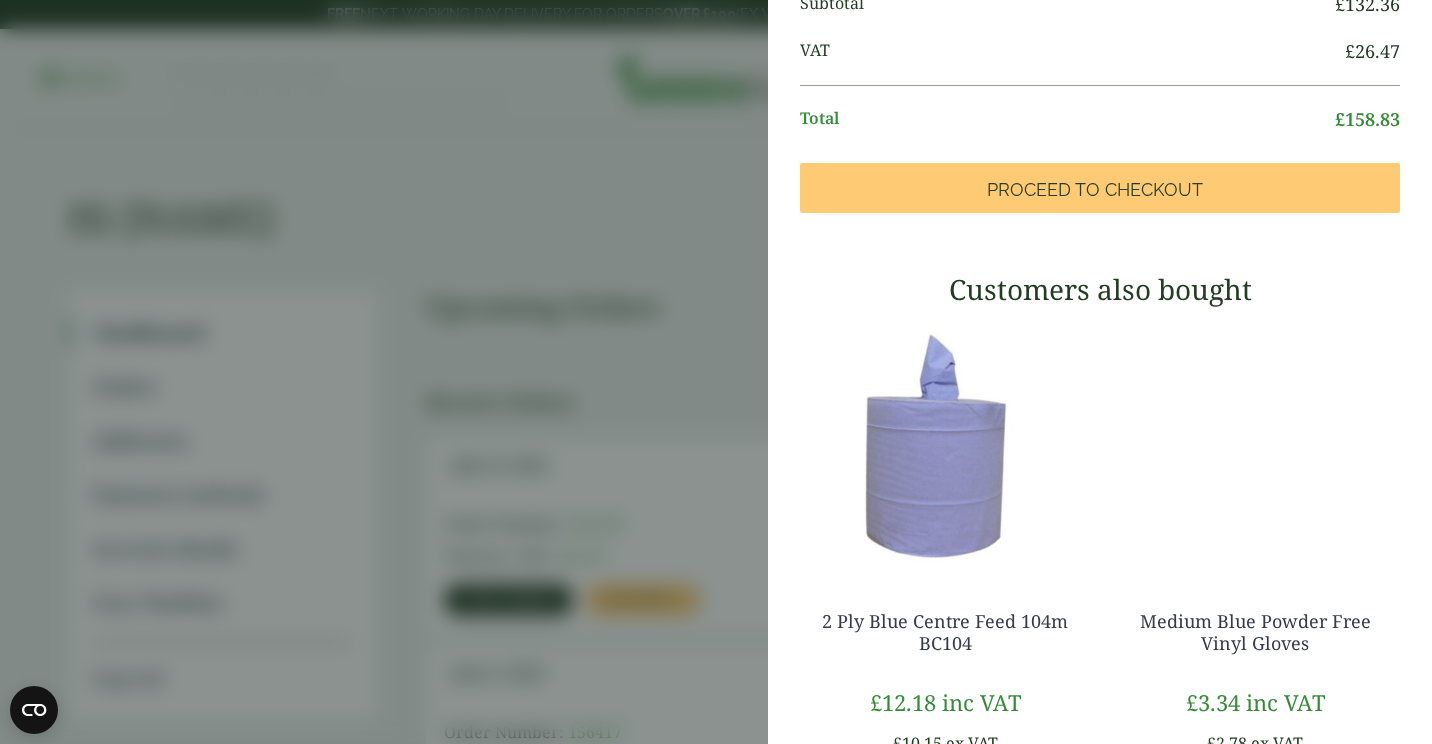 scroll, scrollTop: 625, scrollLeft: 0, axis: vertical 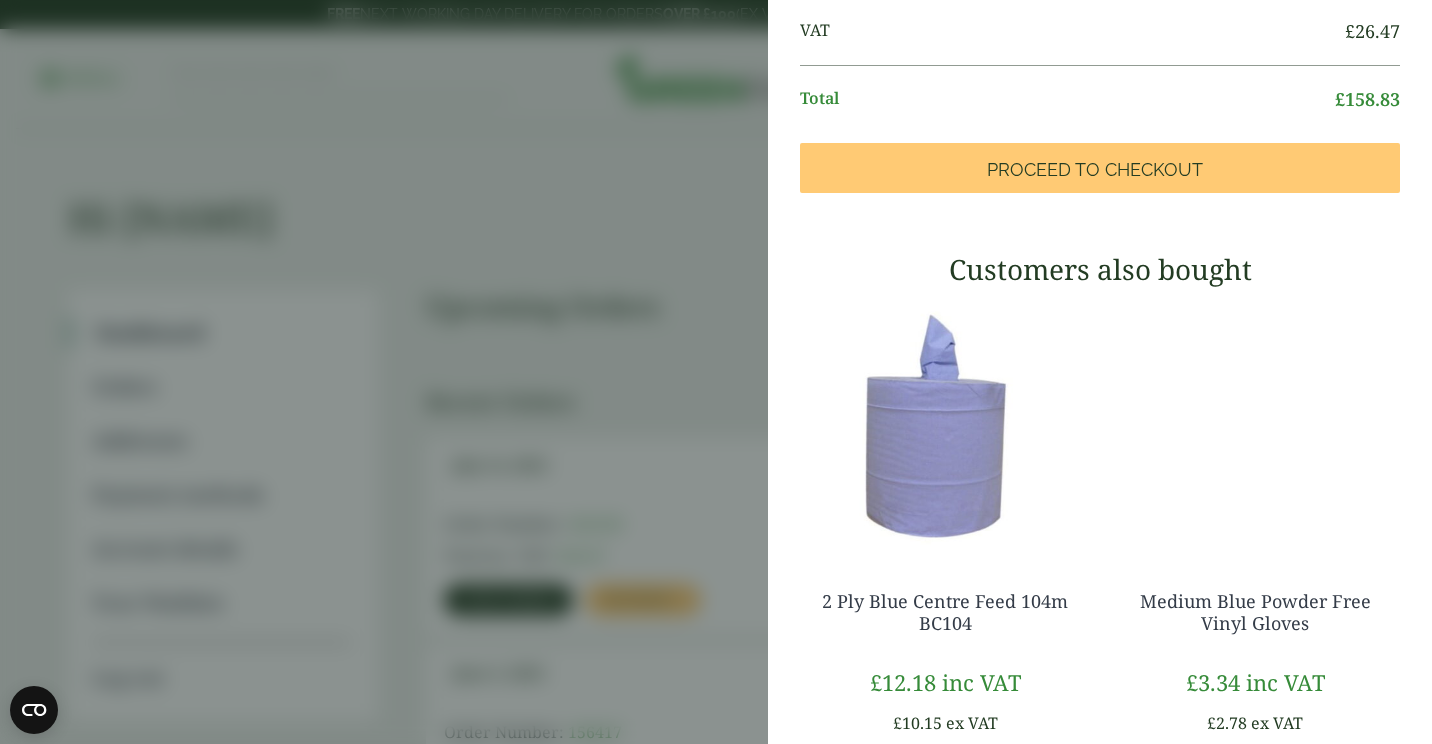 click on "*" at bounding box center (895, -81) 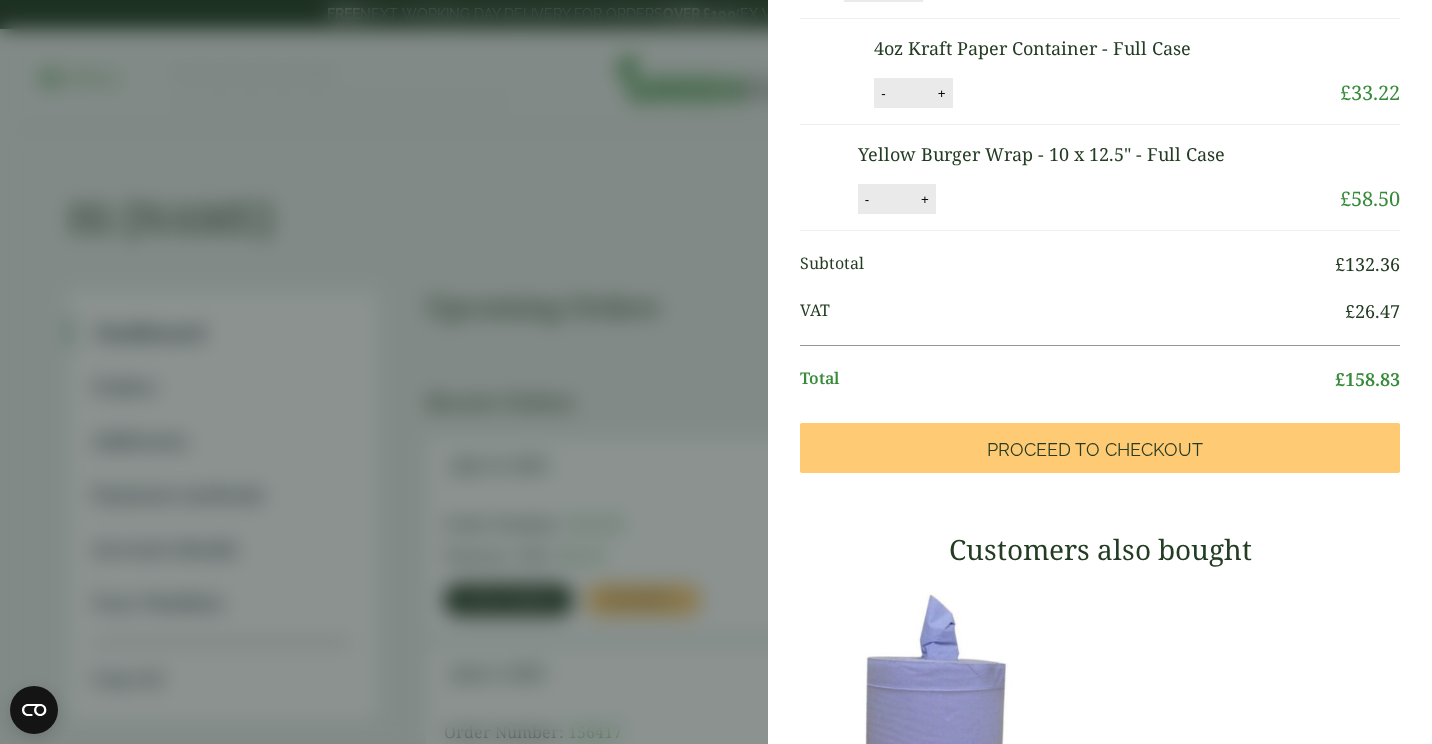 scroll, scrollTop: 247, scrollLeft: 0, axis: vertical 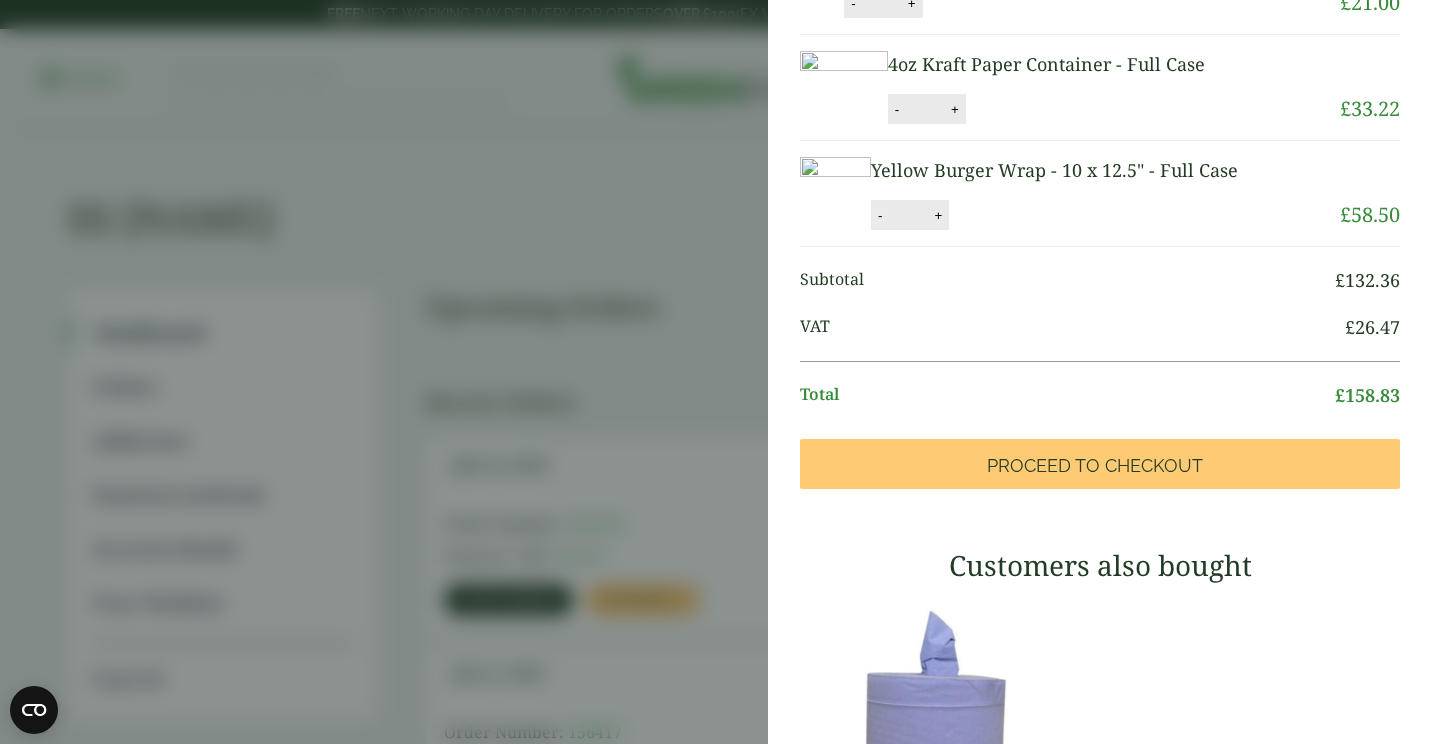 click on "-" at bounding box center (880, 215) 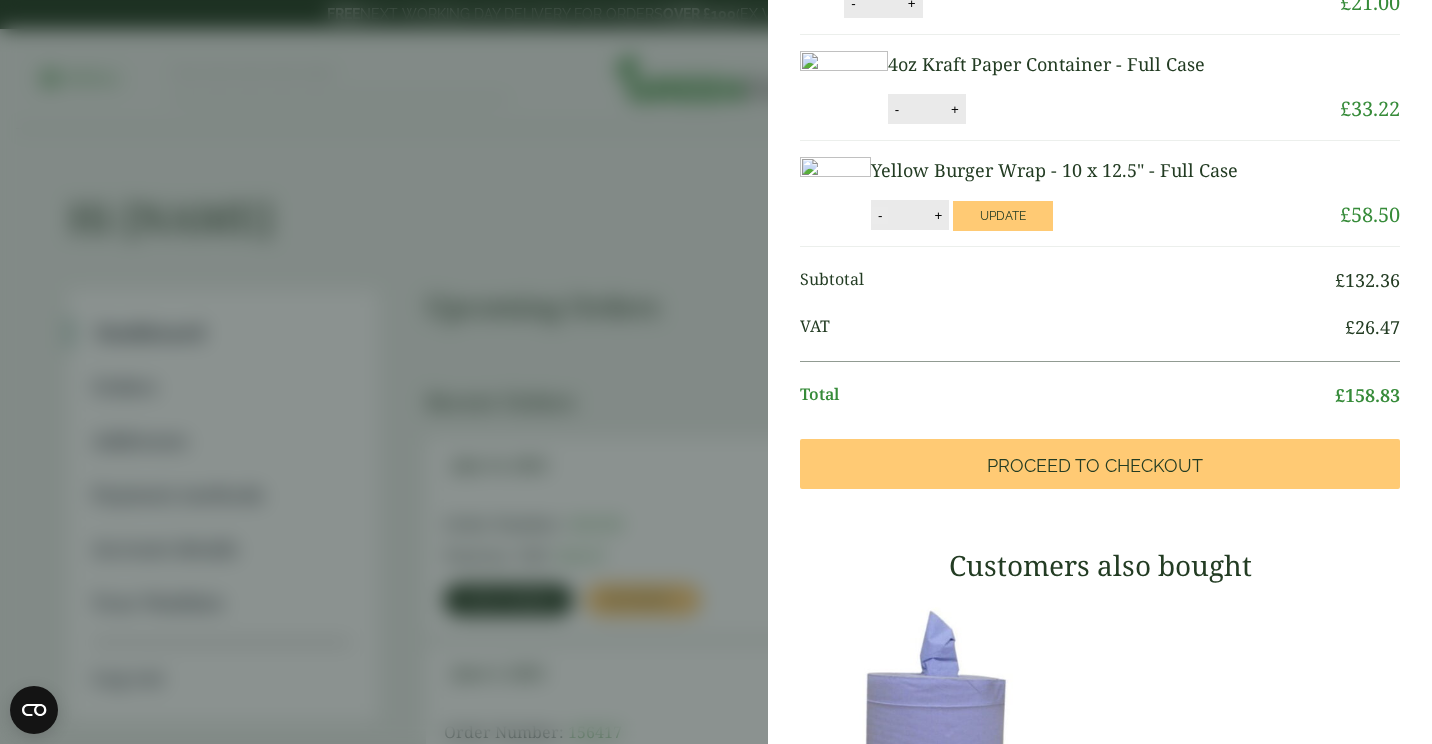 click on "-" at bounding box center [880, 215] 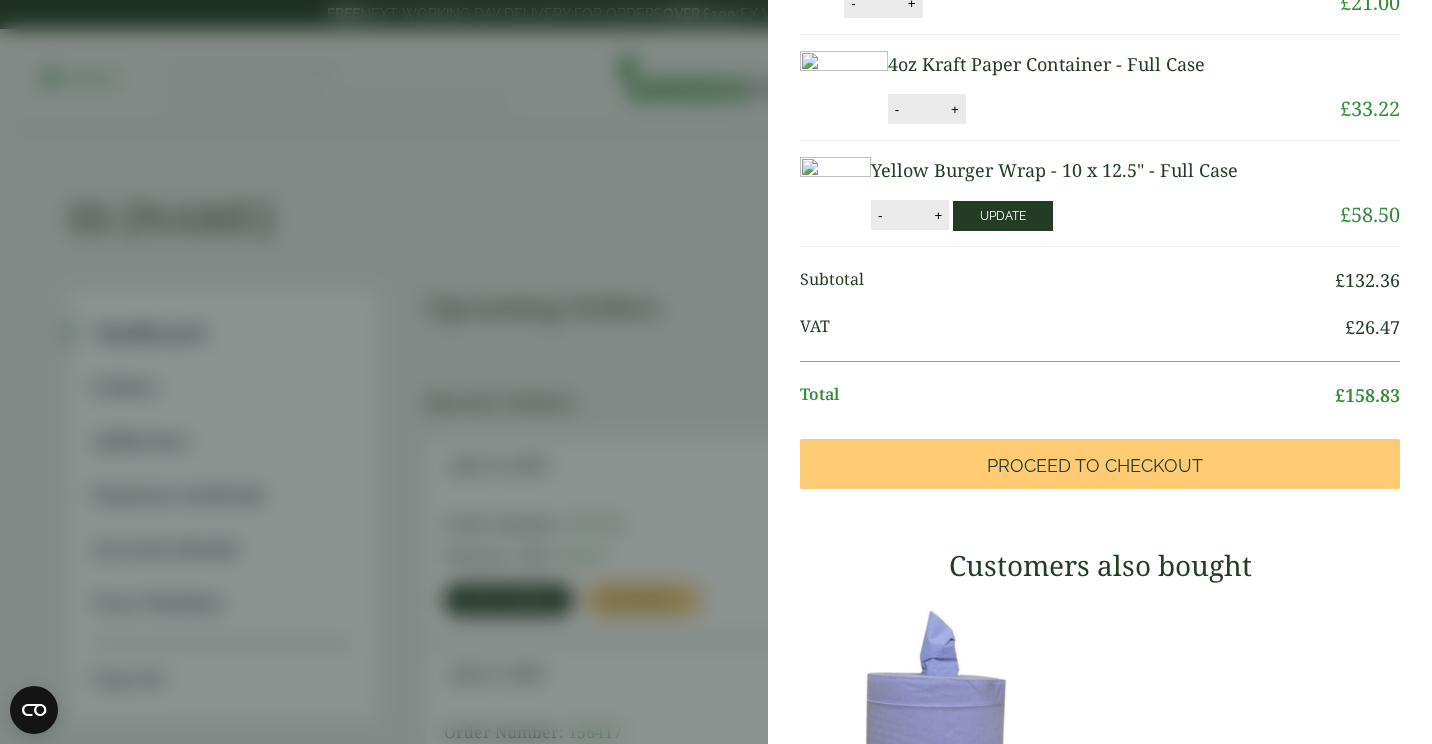 click on "Update" at bounding box center [1003, 216] 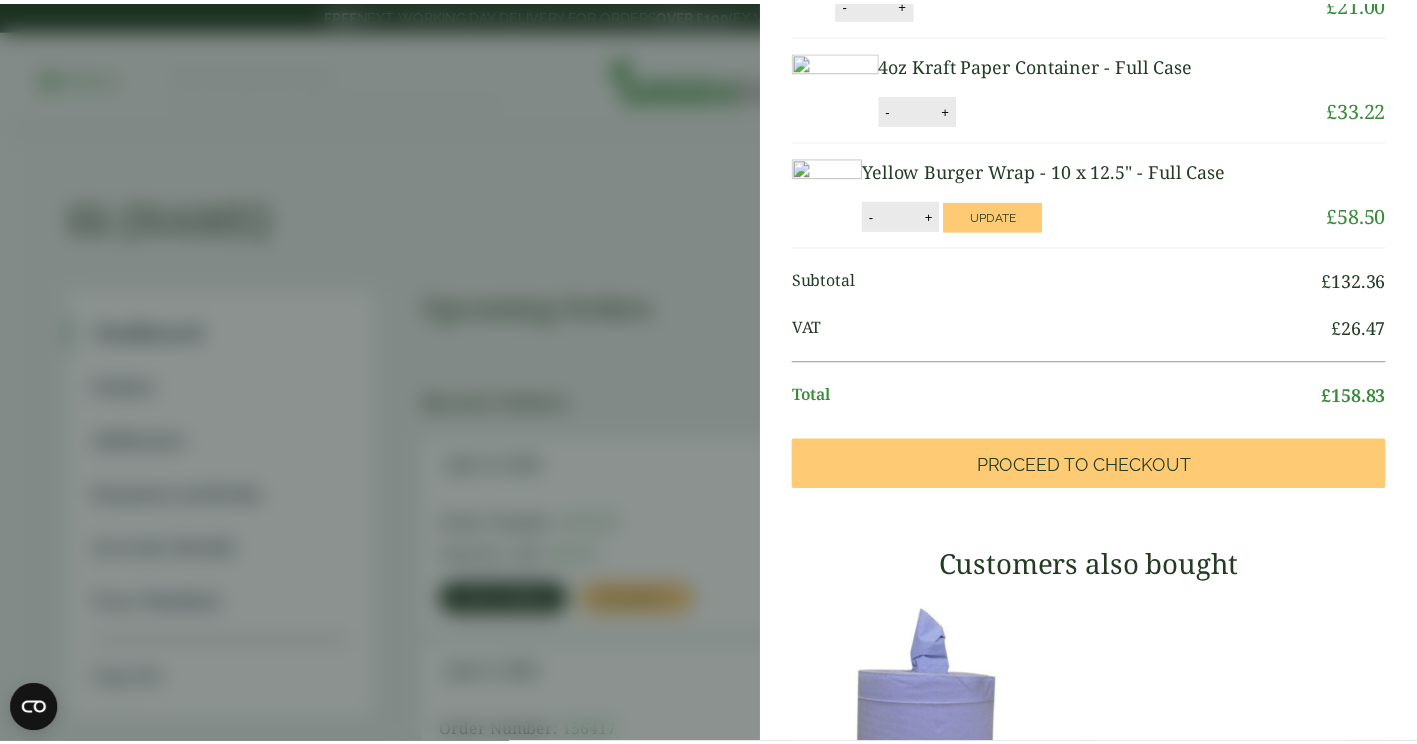 scroll, scrollTop: 0, scrollLeft: 0, axis: both 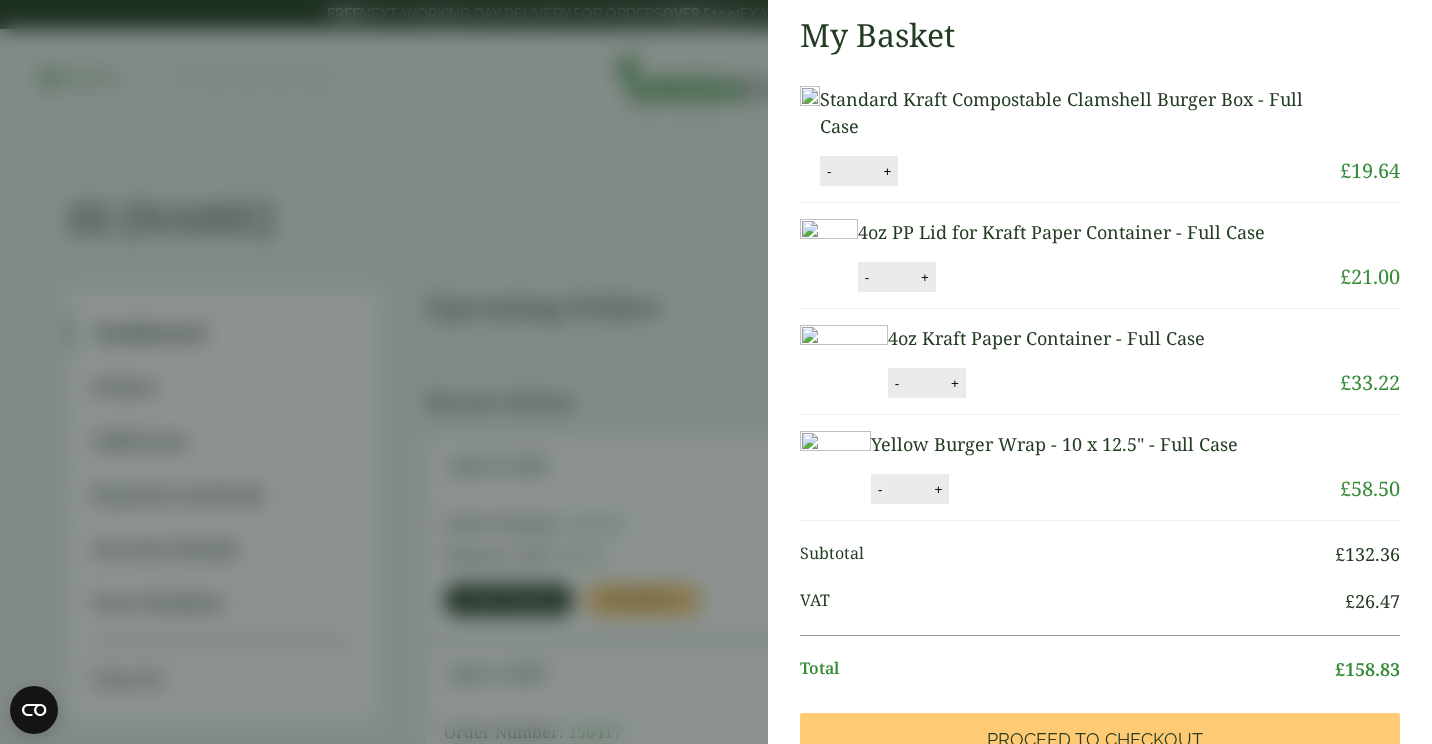 click on "-" at bounding box center (880, 489) 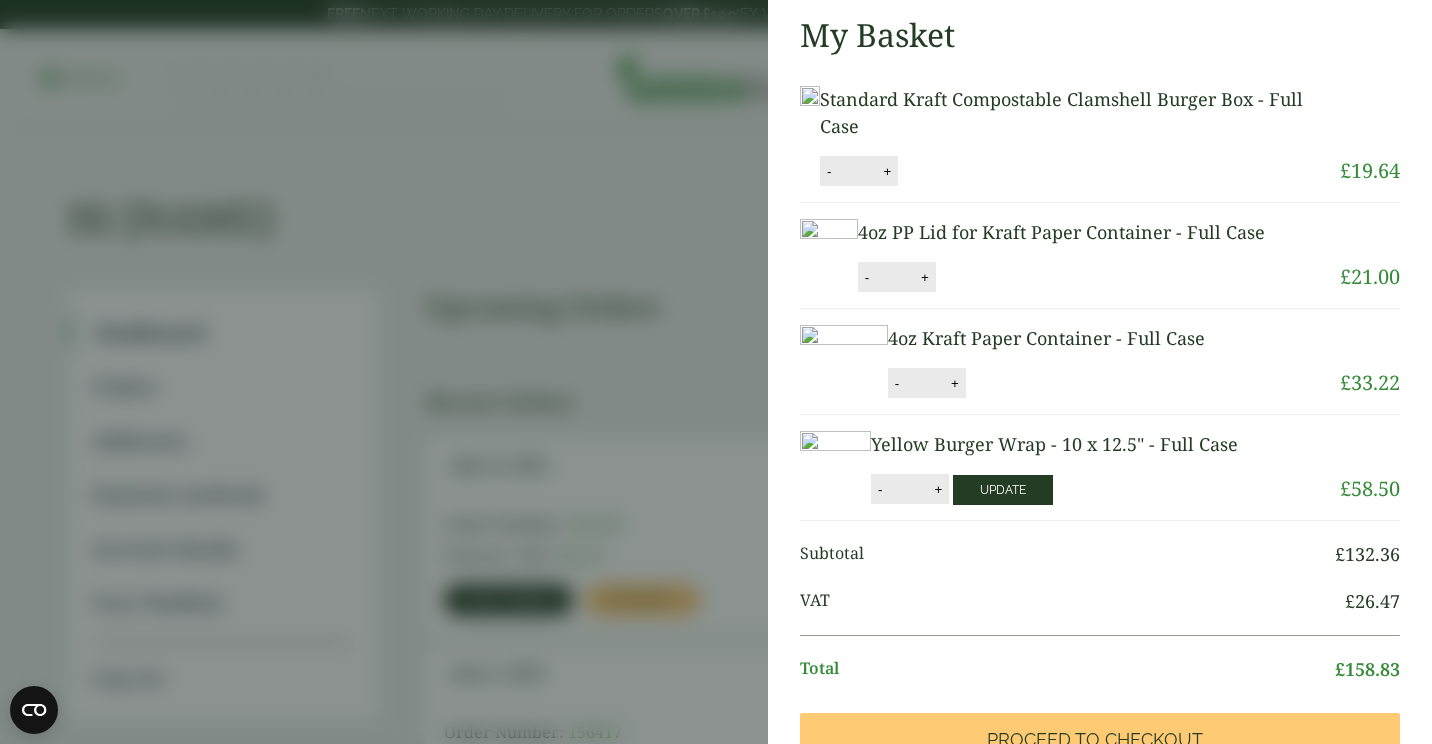 click on "Update" at bounding box center [1003, 490] 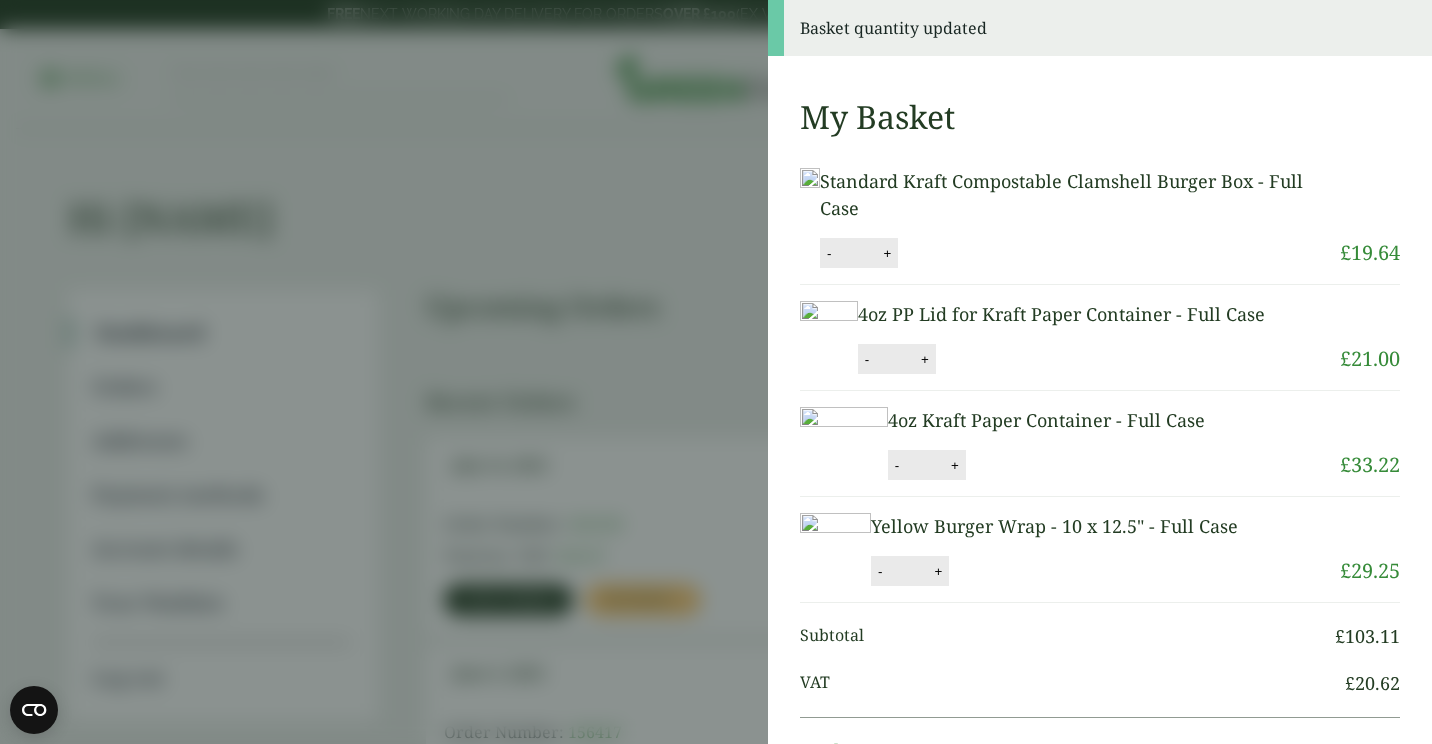 click on "Basket quantity updated
My Basket
Standard Kraft Compostable Clamshell Burger Box - Full Case
Standard Kraft Compostable Clamshell Burger Box - Full Case quantity
- * +
Update
Remove
£" at bounding box center [716, 372] 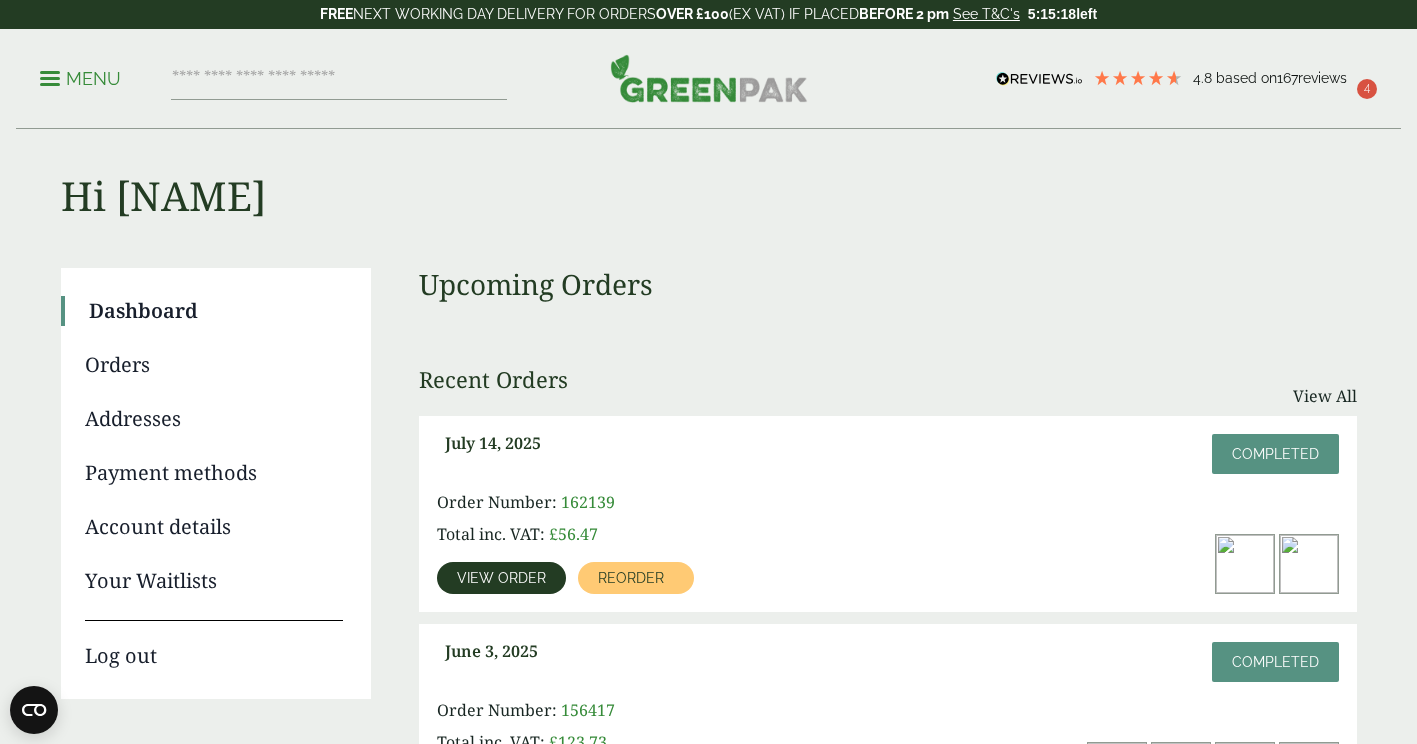 scroll, scrollTop: 18, scrollLeft: 0, axis: vertical 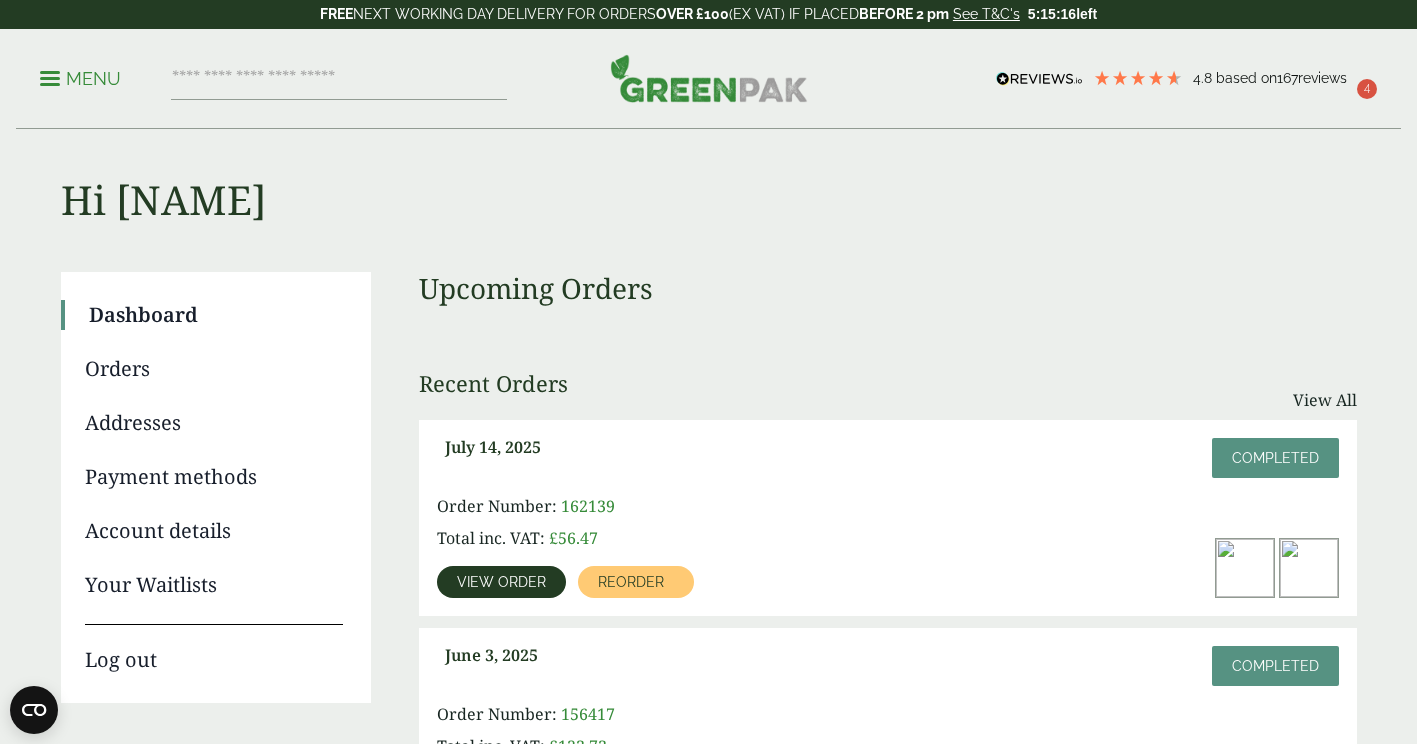 click on "Your Waitlists" at bounding box center [214, 585] 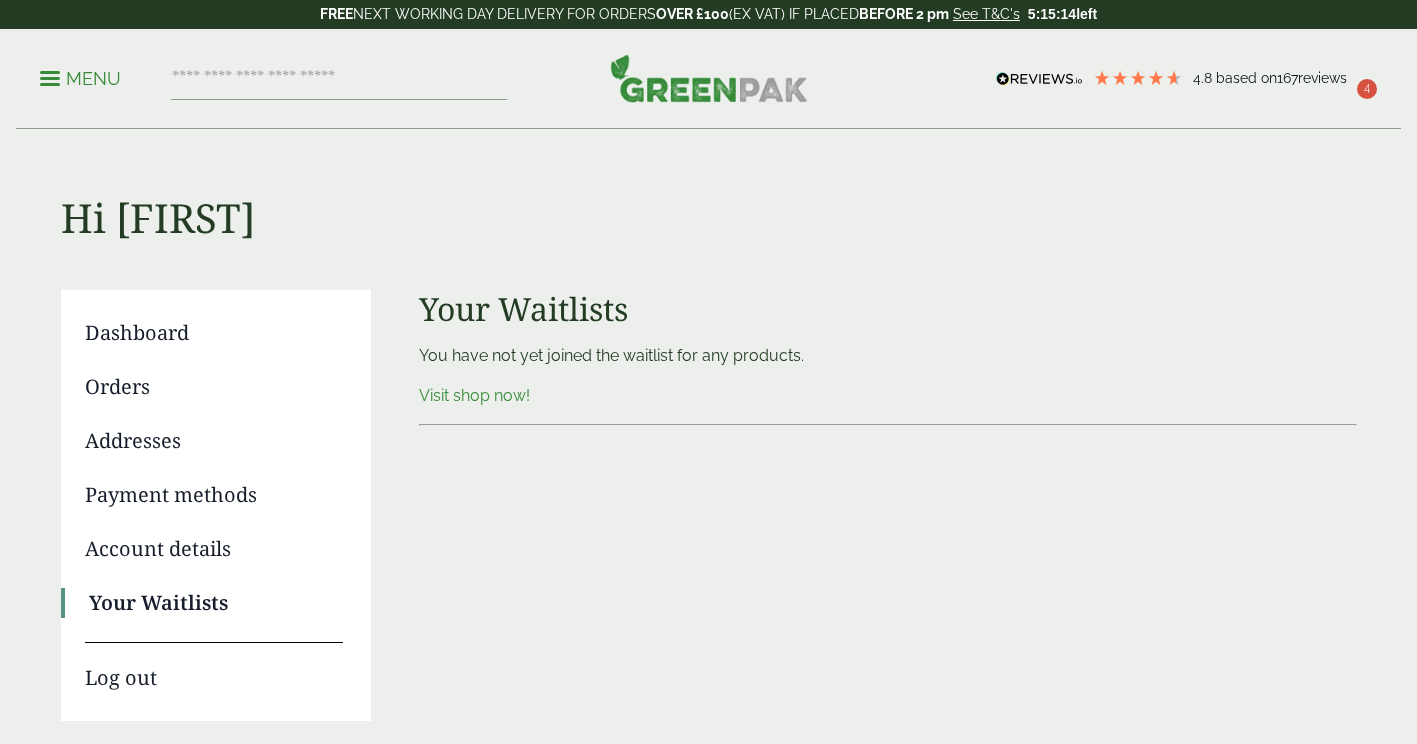 scroll, scrollTop: 0, scrollLeft: 0, axis: both 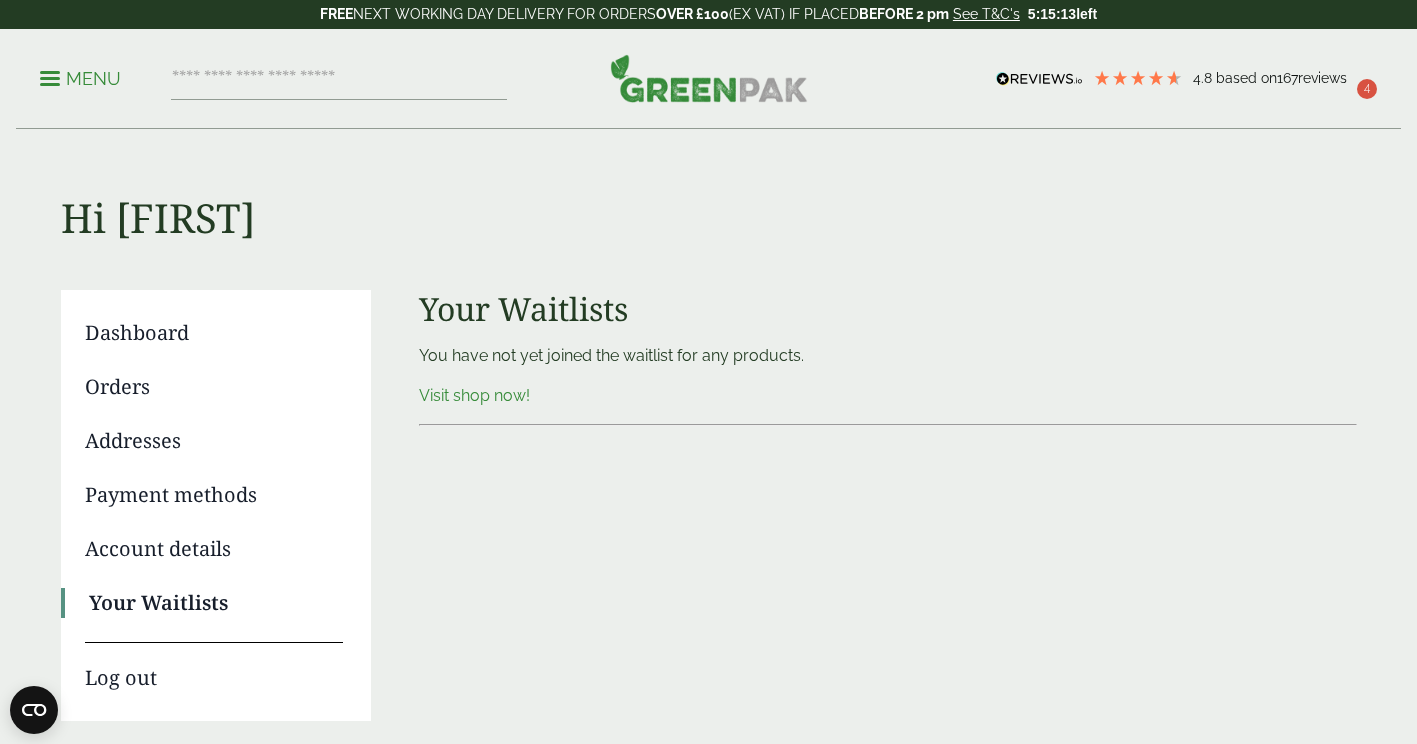 click on "Orders" at bounding box center [214, 387] 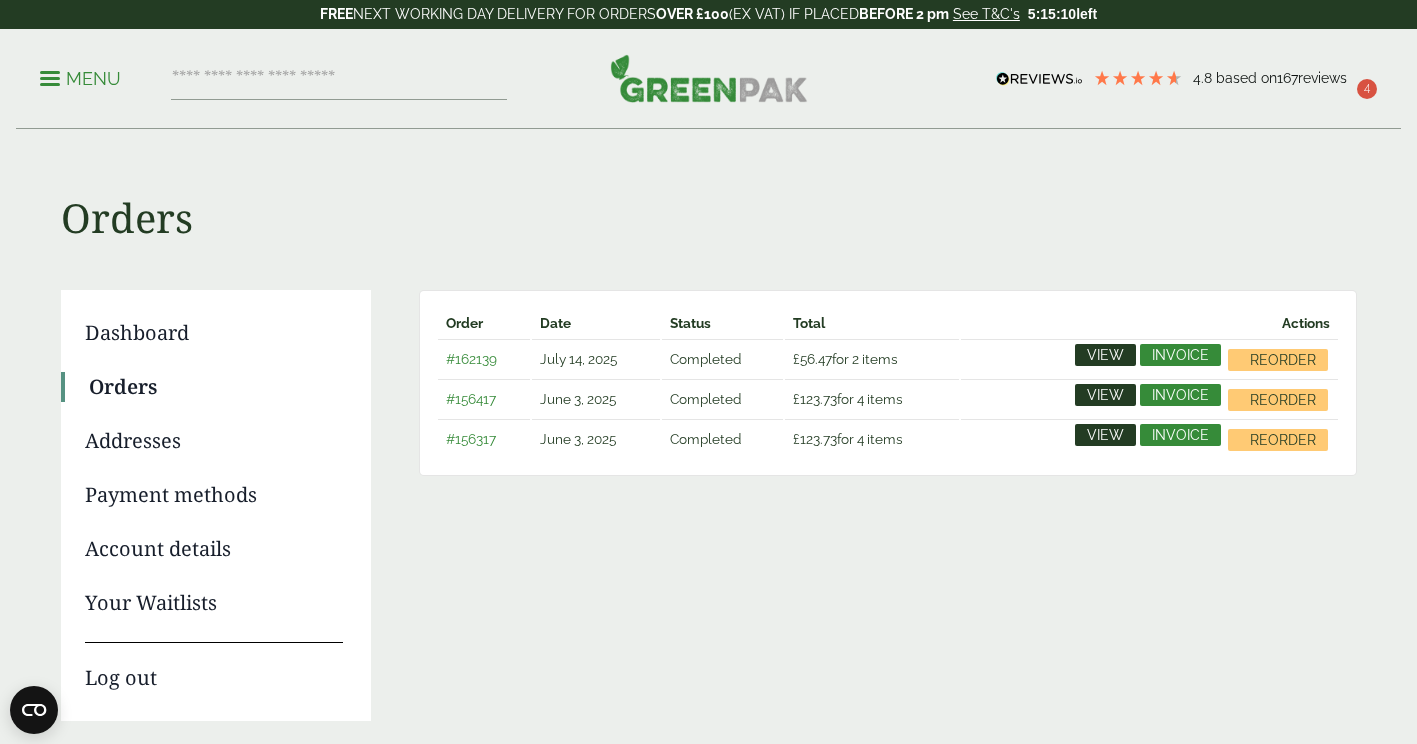 scroll, scrollTop: 0, scrollLeft: 0, axis: both 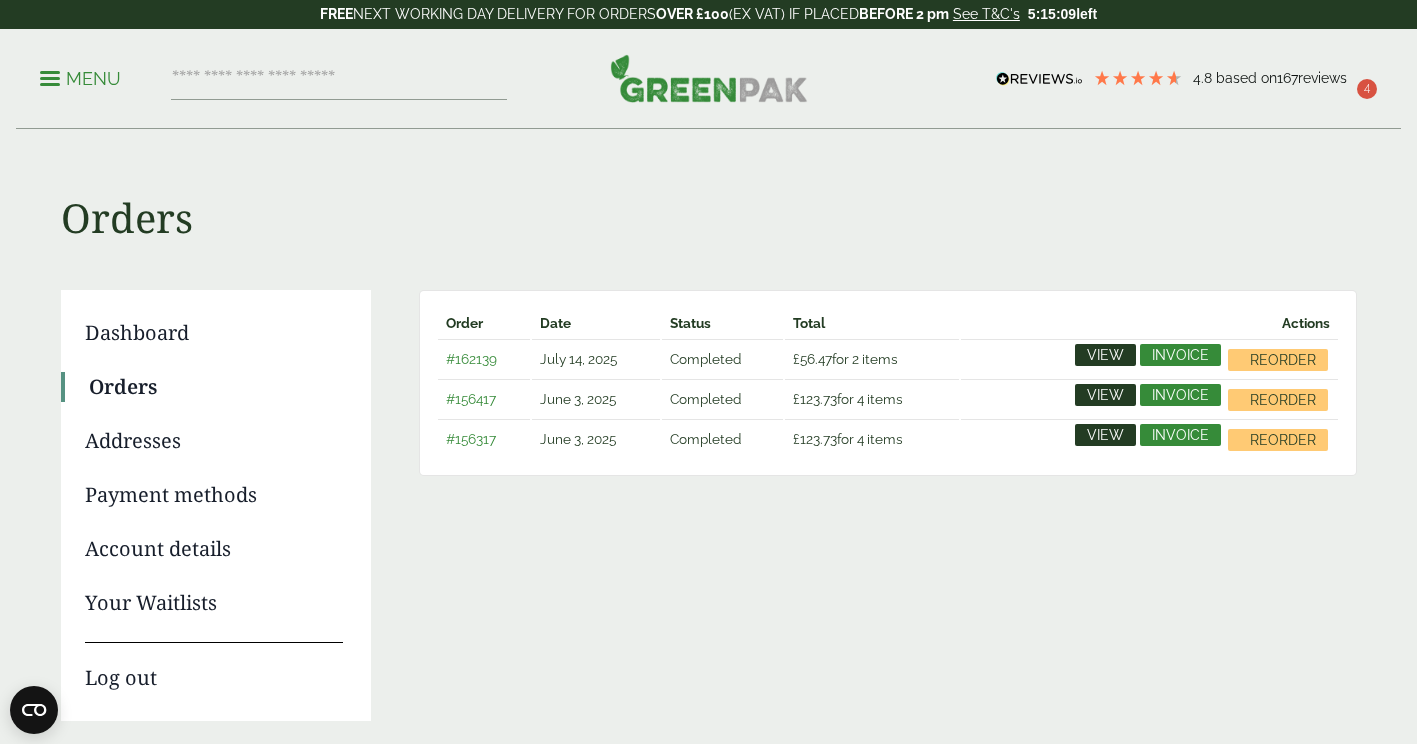 click on "Dashboard" at bounding box center [214, 333] 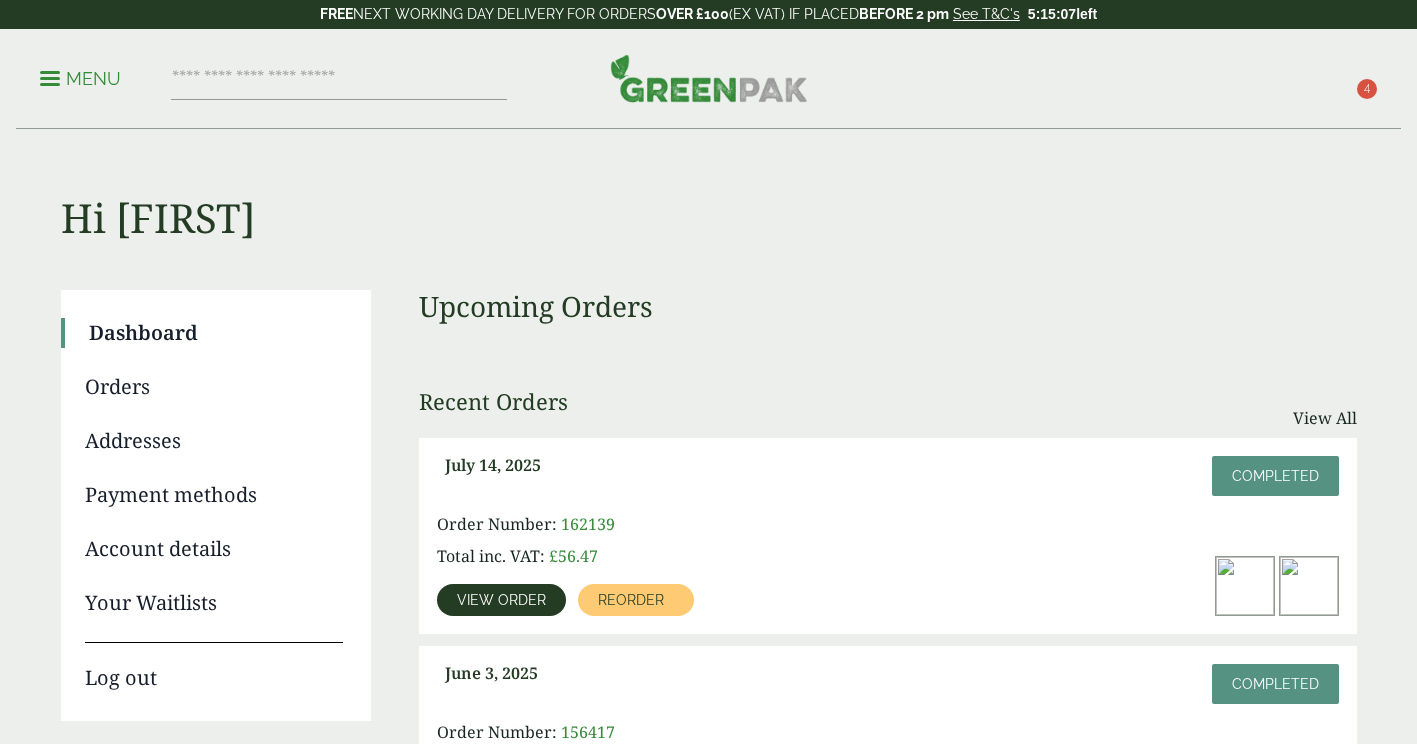 scroll, scrollTop: 0, scrollLeft: 0, axis: both 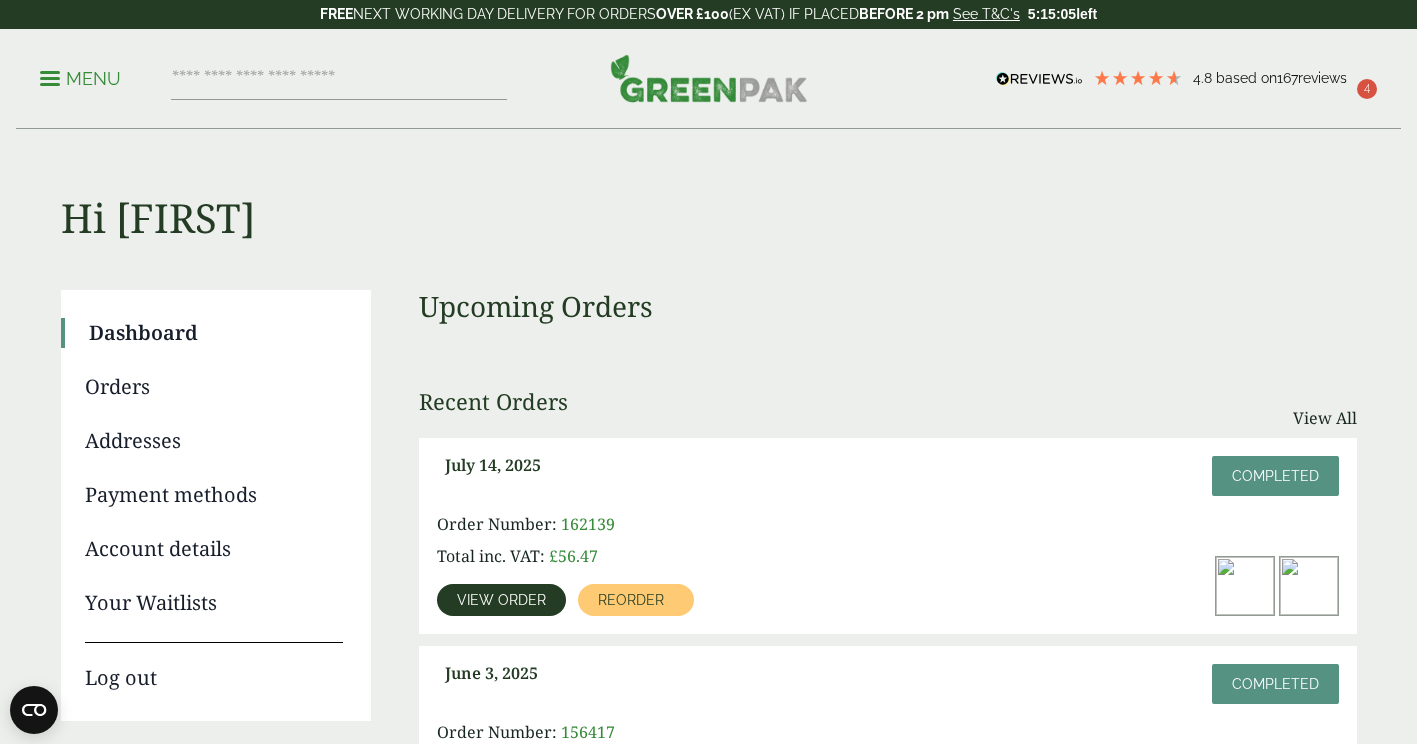 click on "Payment methods" at bounding box center [214, 495] 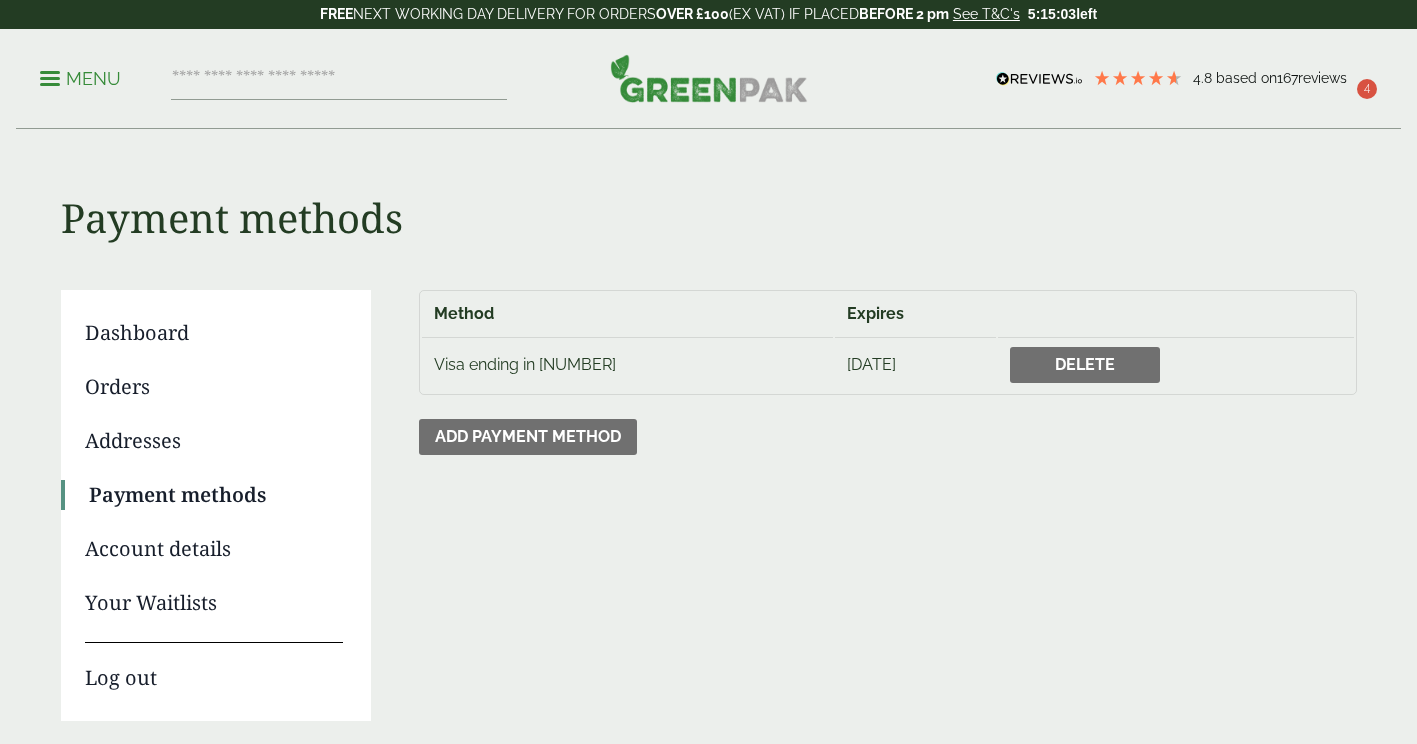 scroll, scrollTop: 0, scrollLeft: 0, axis: both 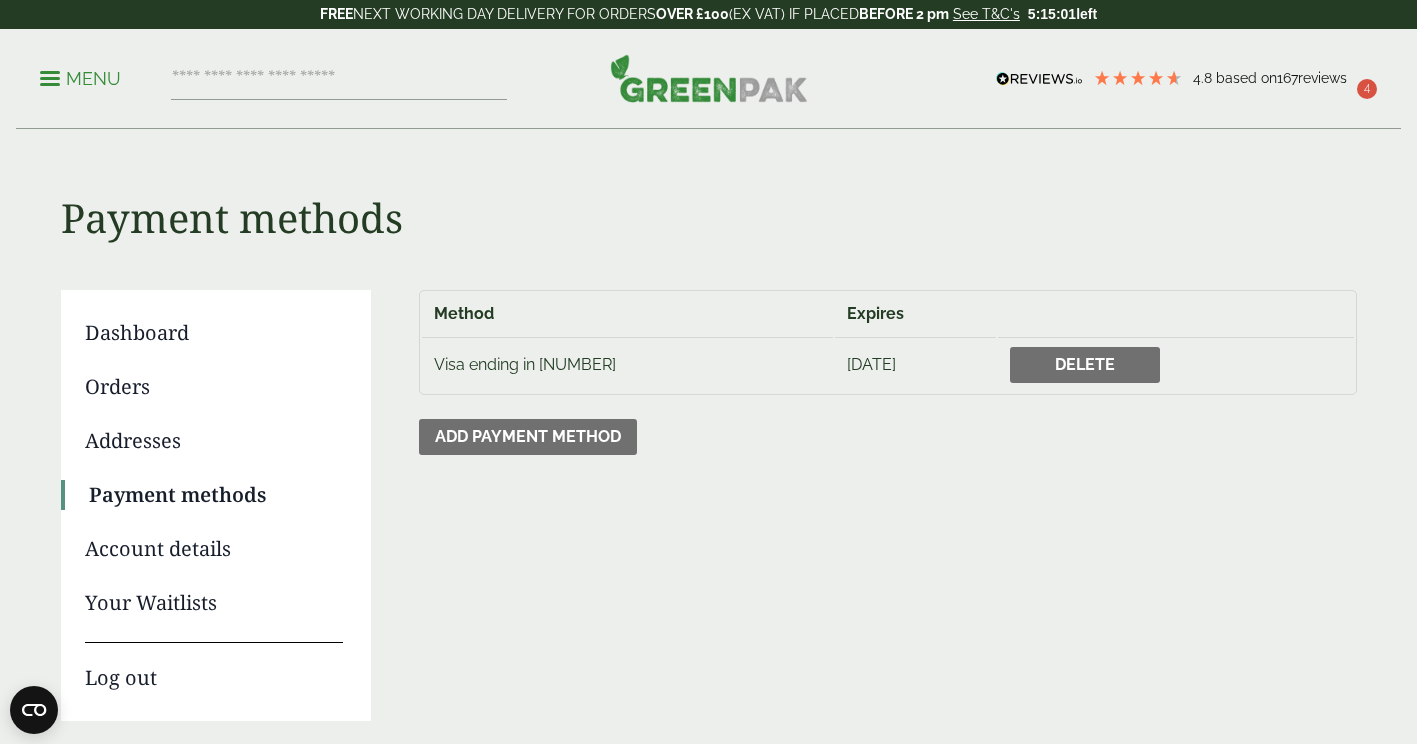 click on "Account details" at bounding box center [214, 549] 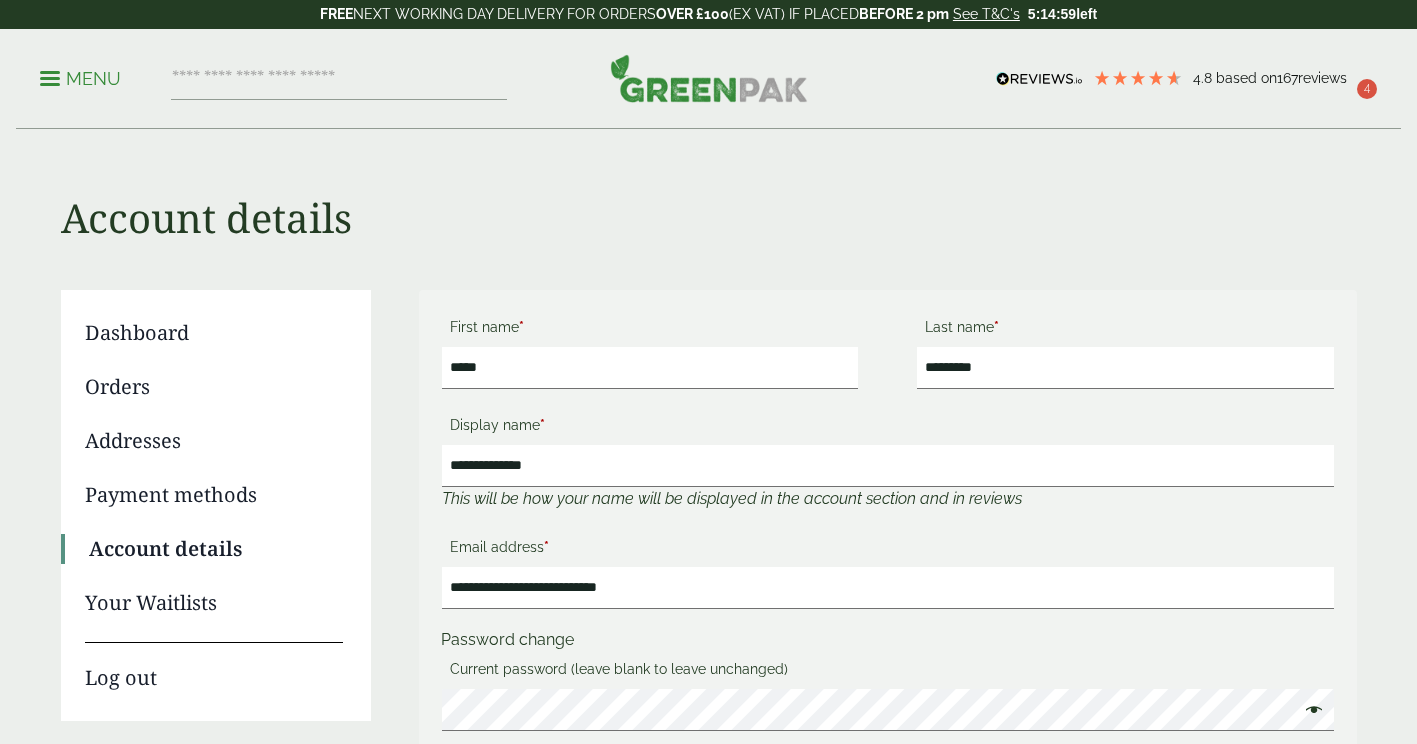 scroll, scrollTop: 0, scrollLeft: 0, axis: both 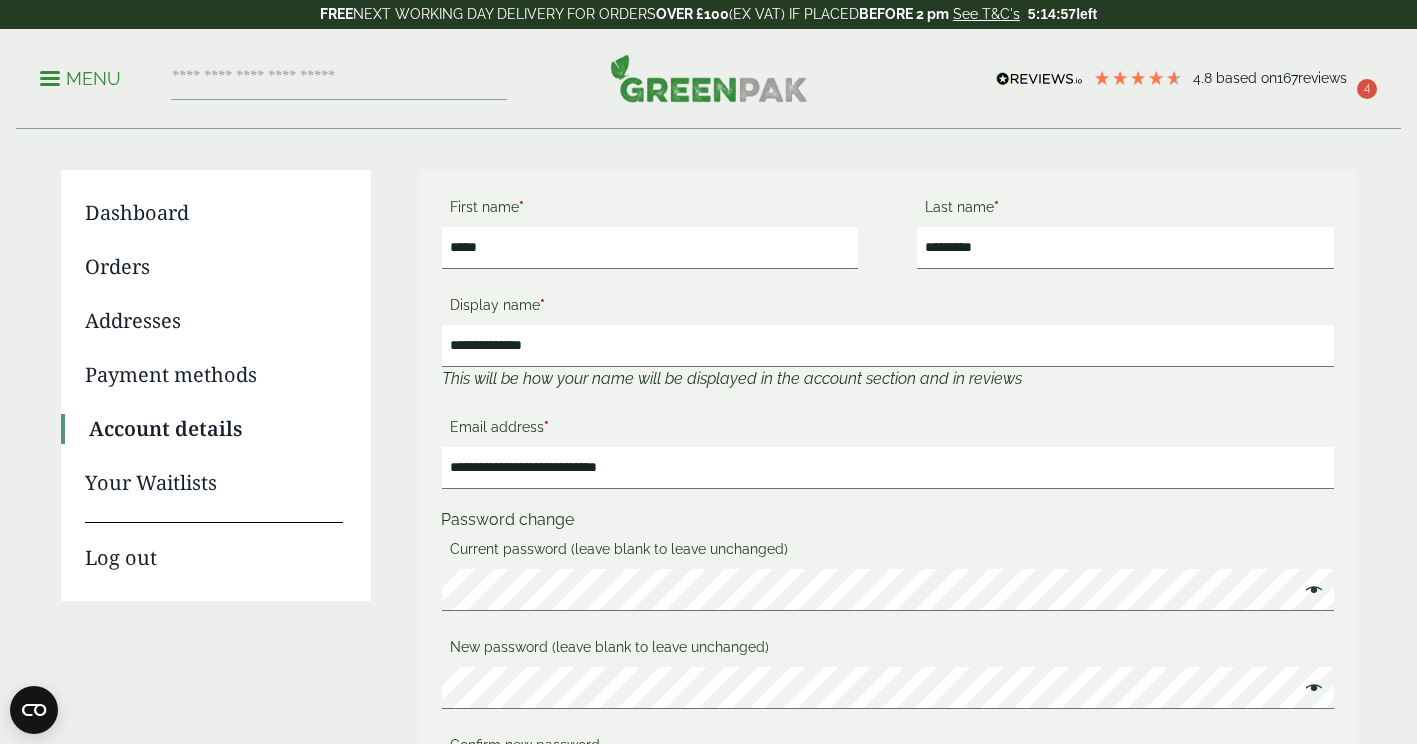 click on "Your Waitlists" at bounding box center [214, 483] 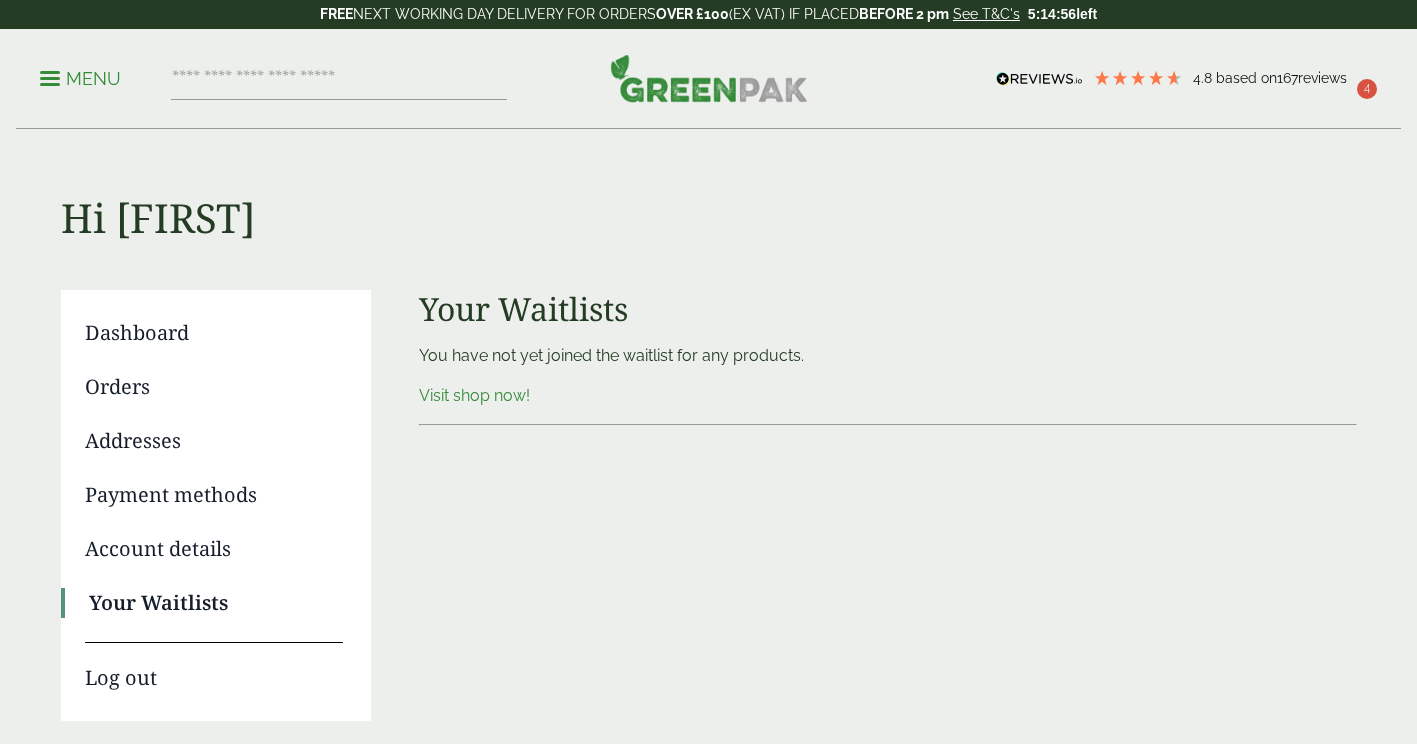 scroll, scrollTop: 0, scrollLeft: 0, axis: both 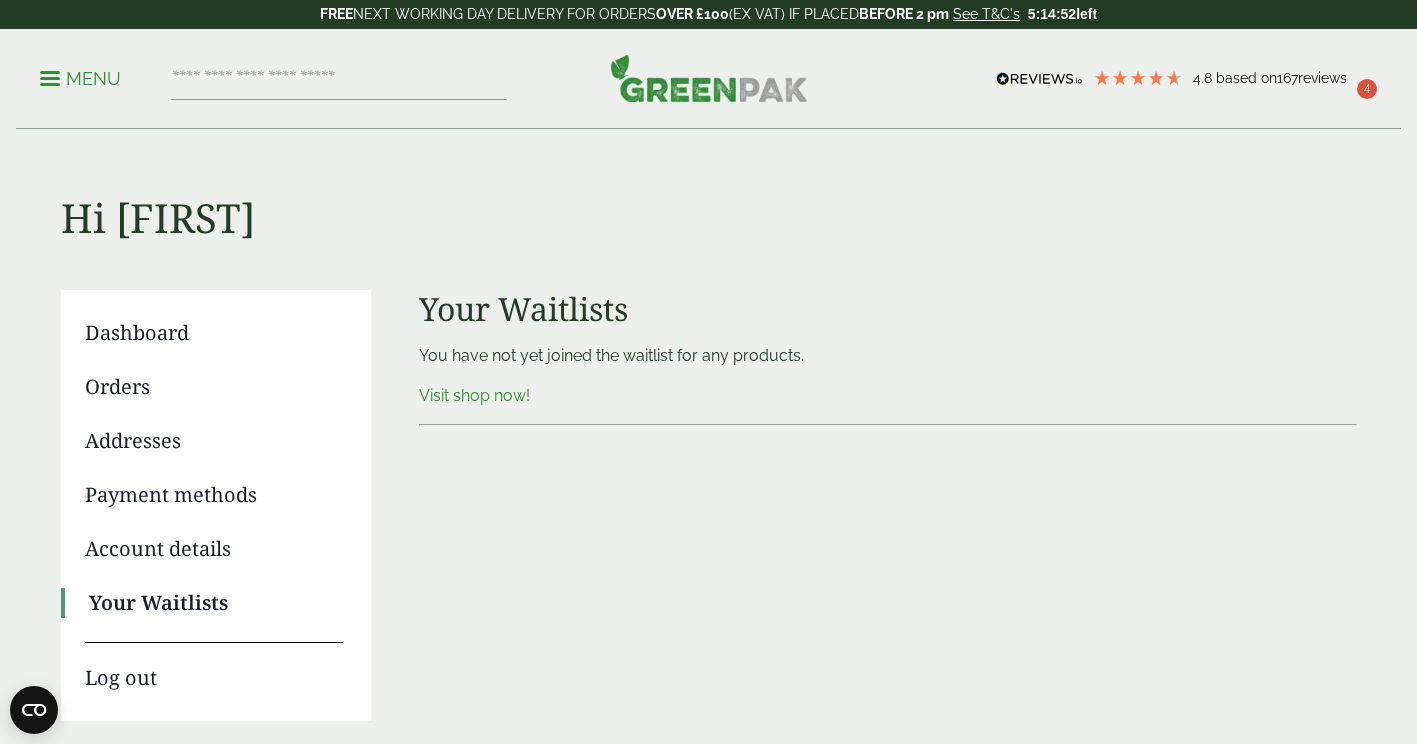 click on "4" at bounding box center (1367, 89) 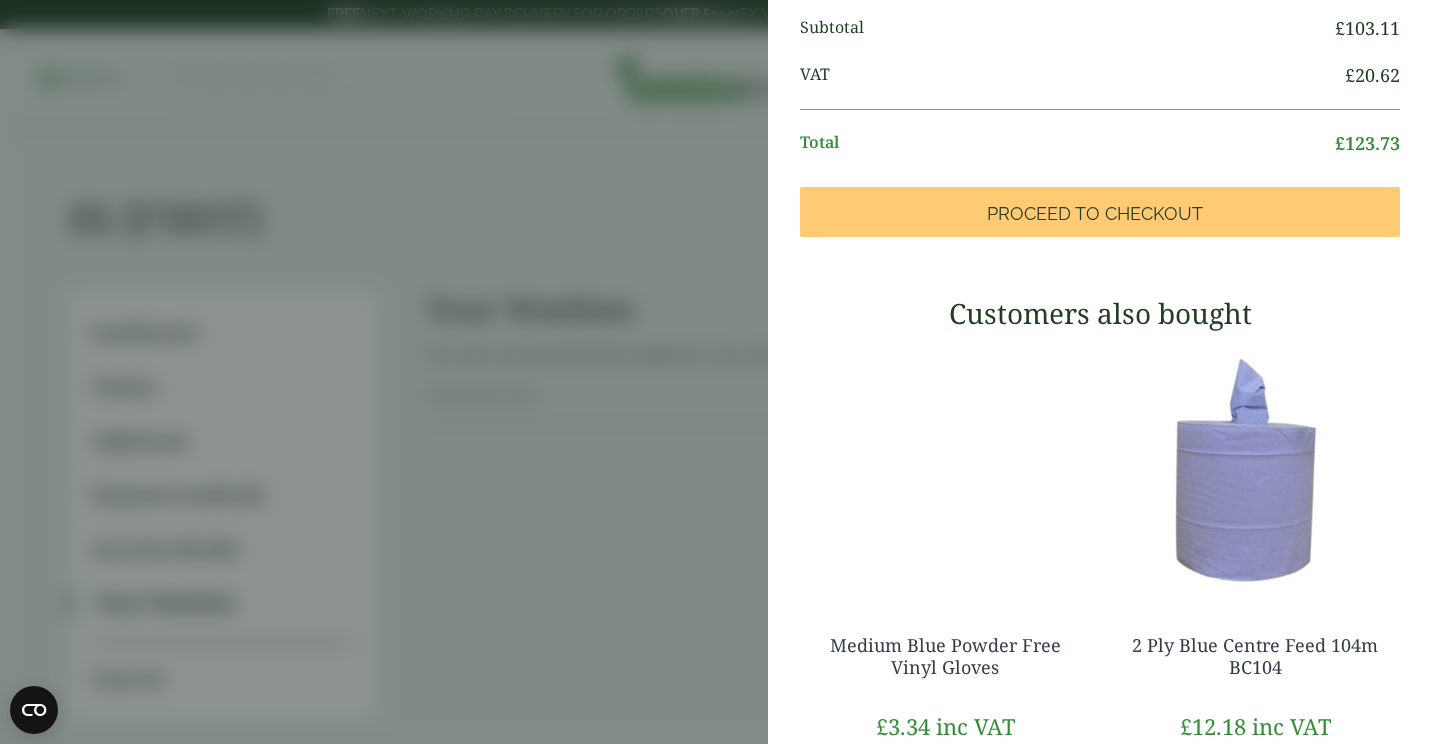 scroll, scrollTop: 525, scrollLeft: 0, axis: vertical 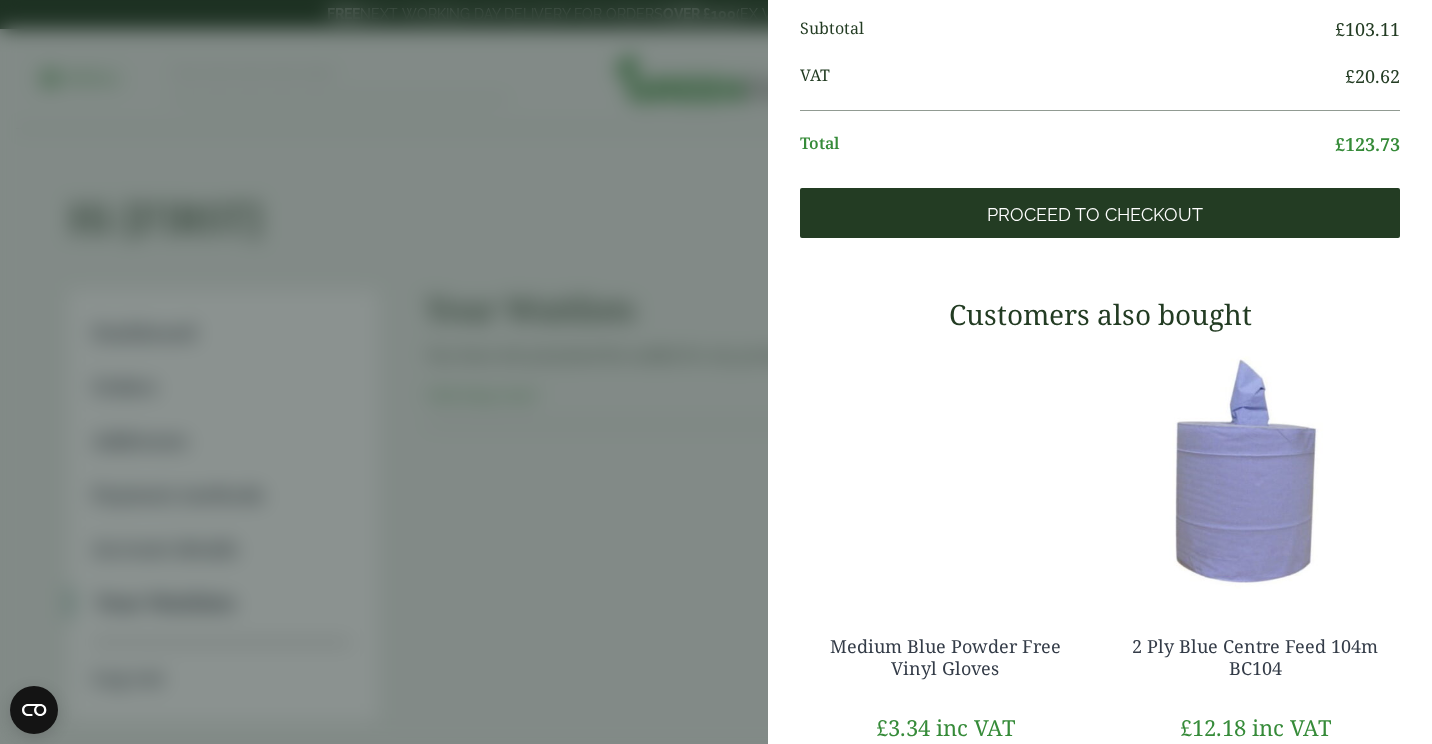 click on "Proceed to Checkout" at bounding box center (1100, 213) 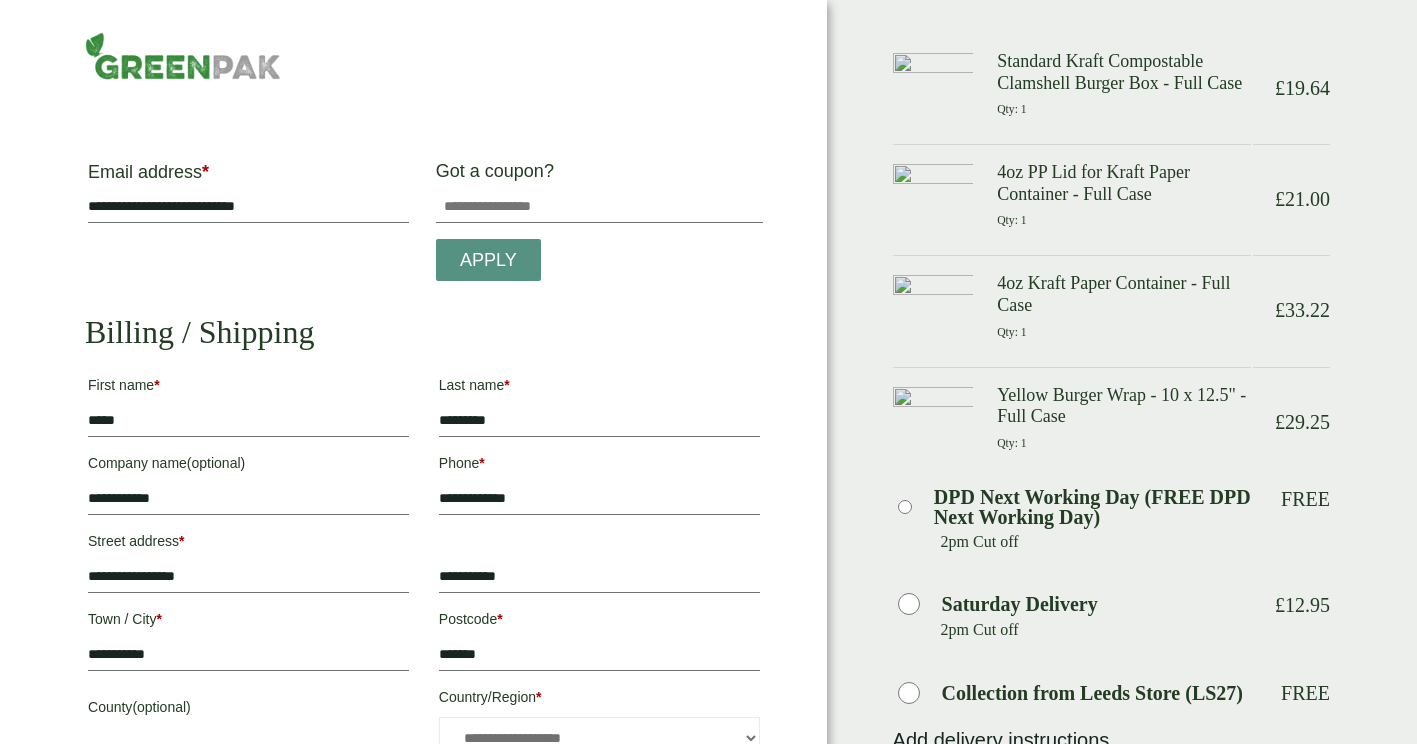 scroll, scrollTop: 0, scrollLeft: 0, axis: both 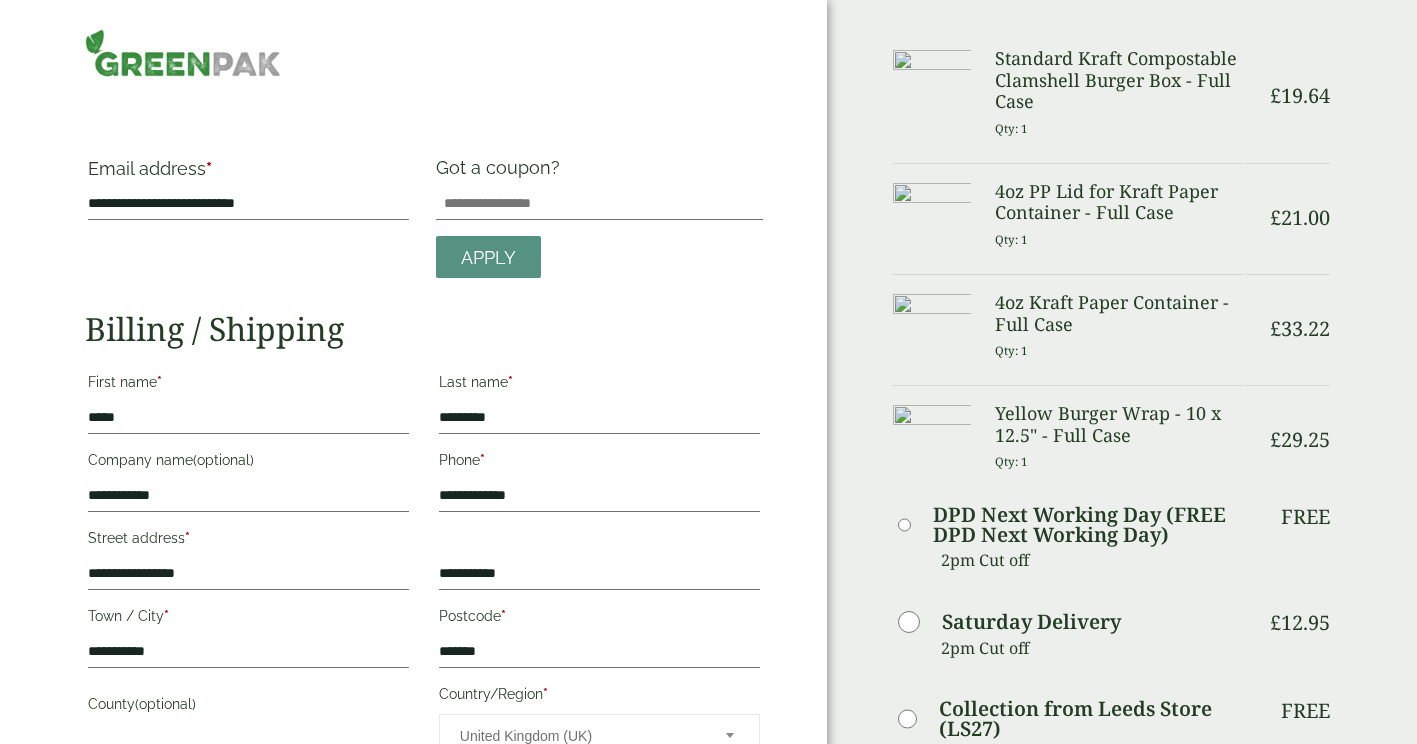 click on "Qty: 1" at bounding box center [1011, 461] 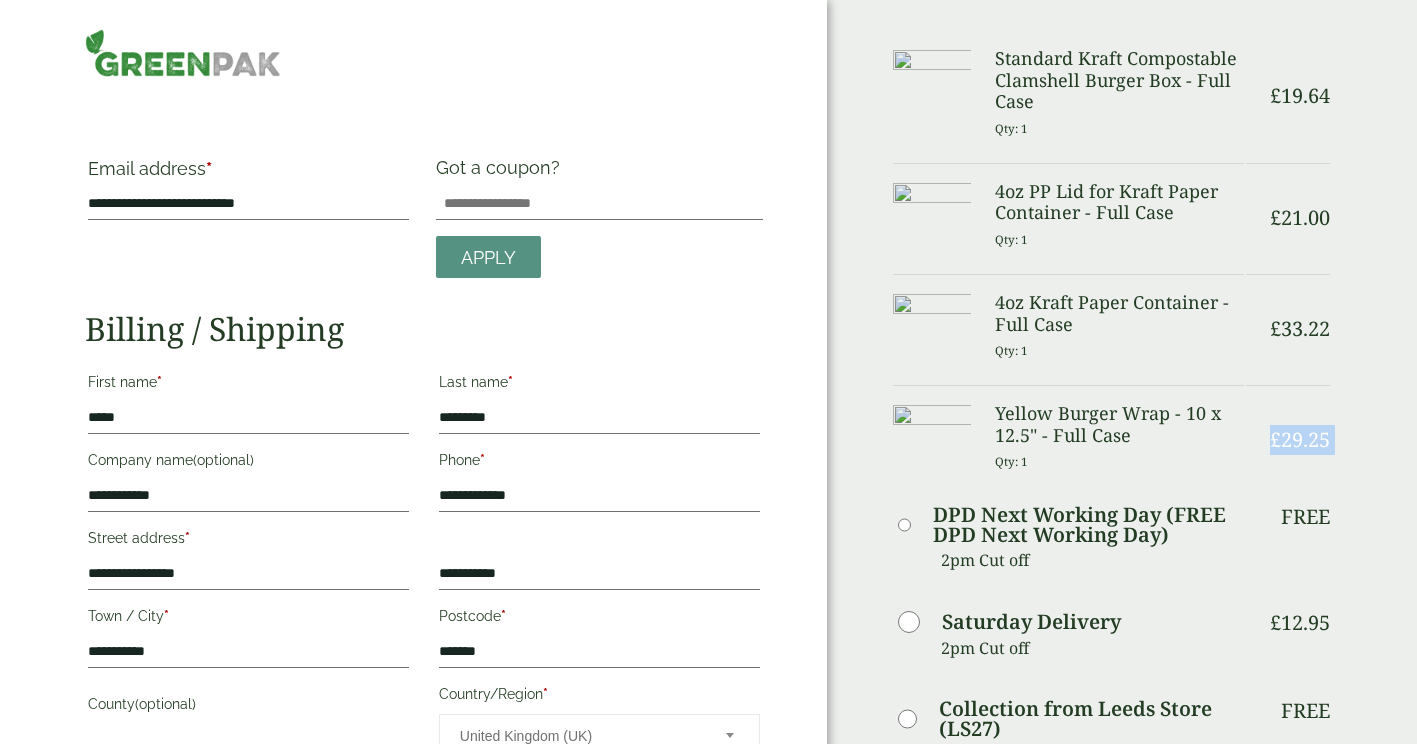 click on "Item
Ammount
Standard Kraft Compostable Clamshell Burger Box - Full Case
Qty: 1
£ 19.64
4oz PP Lid for Kraft Paper Container - Full Case
Qty: 1
£" at bounding box center (1111, 465) 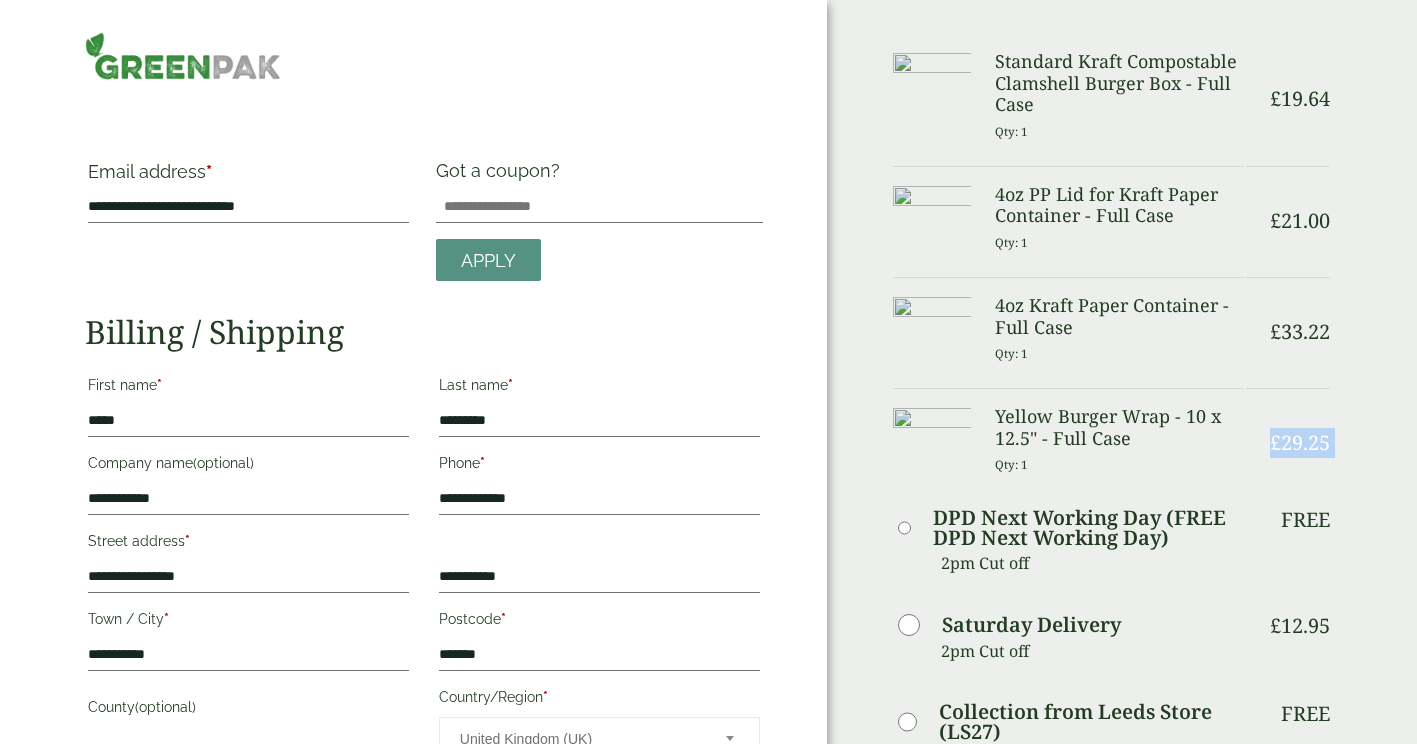 scroll, scrollTop: 0, scrollLeft: 0, axis: both 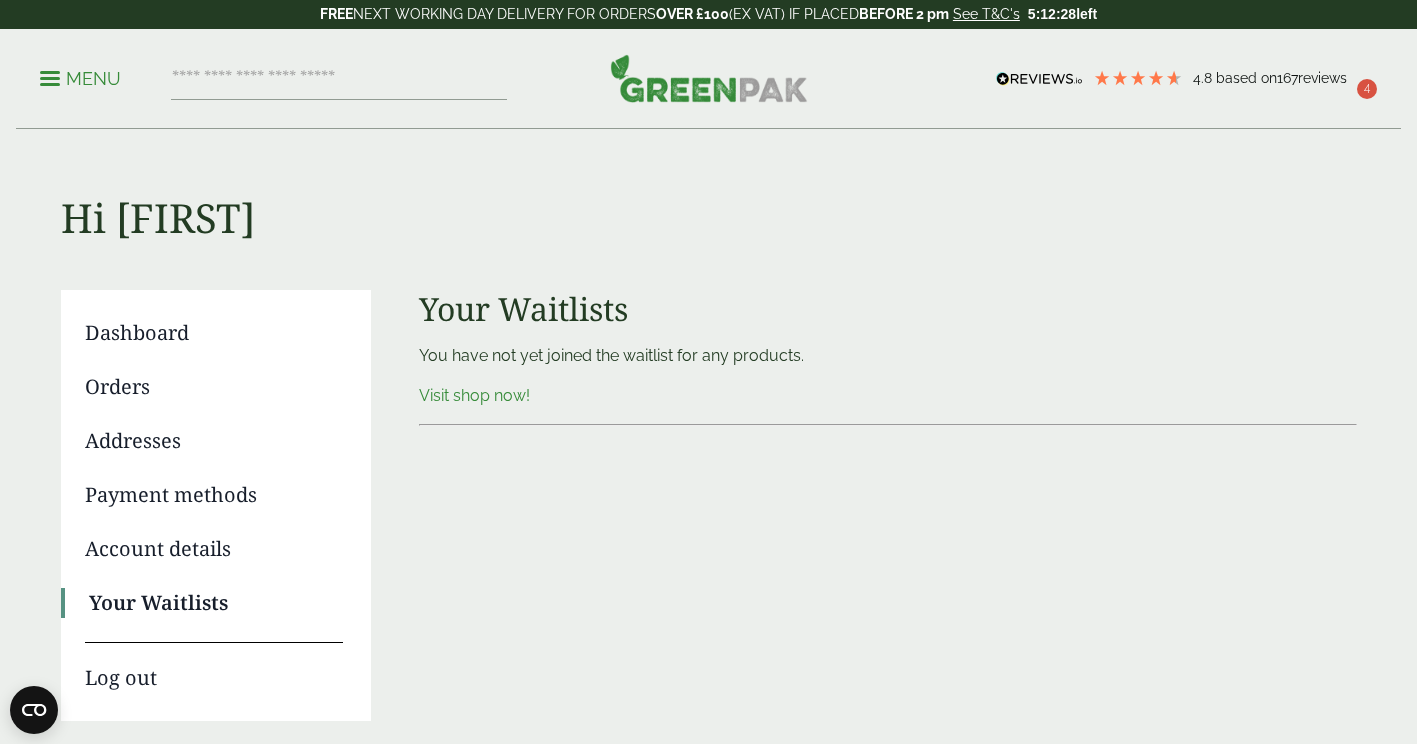 click on "4" at bounding box center [1367, 89] 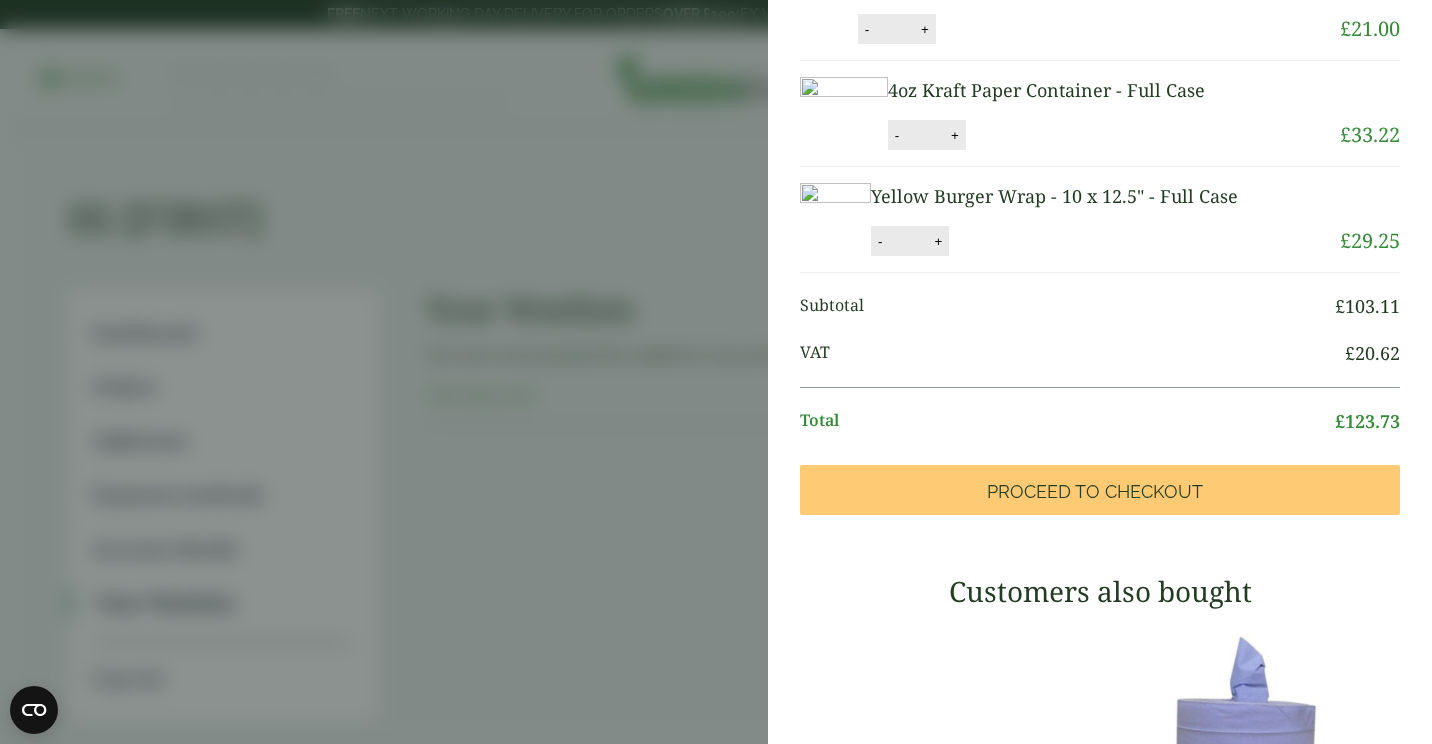 scroll, scrollTop: 314, scrollLeft: 0, axis: vertical 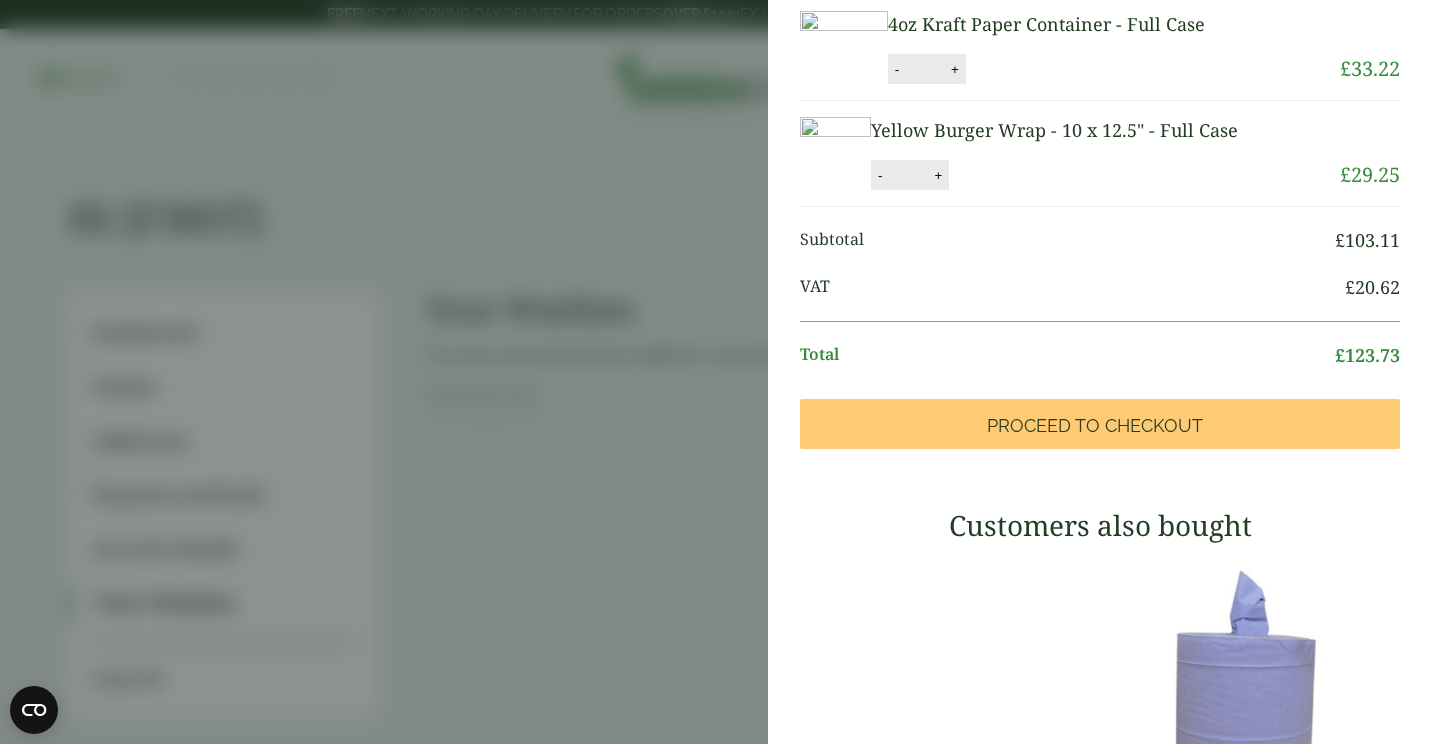 click on "-" at bounding box center (880, 175) 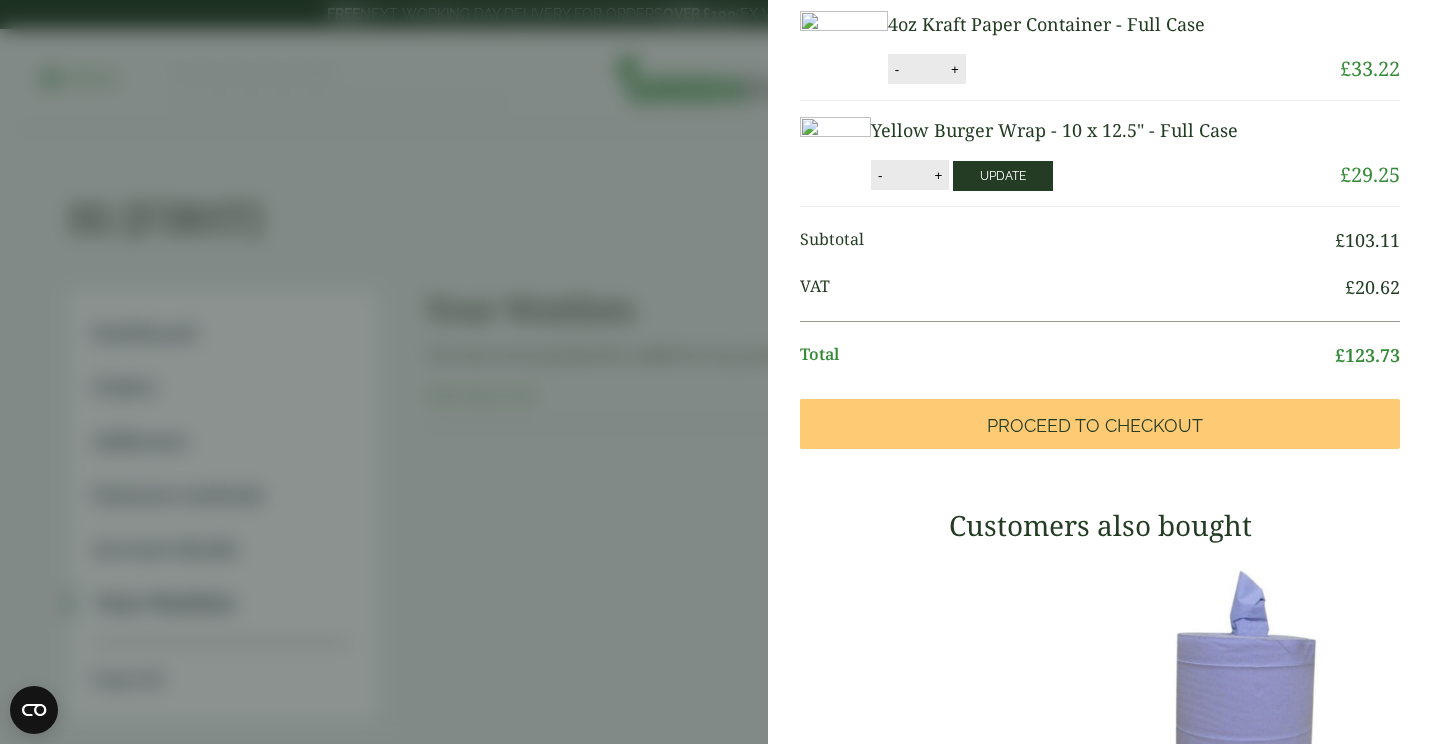 click on "Update" at bounding box center [1003, 176] 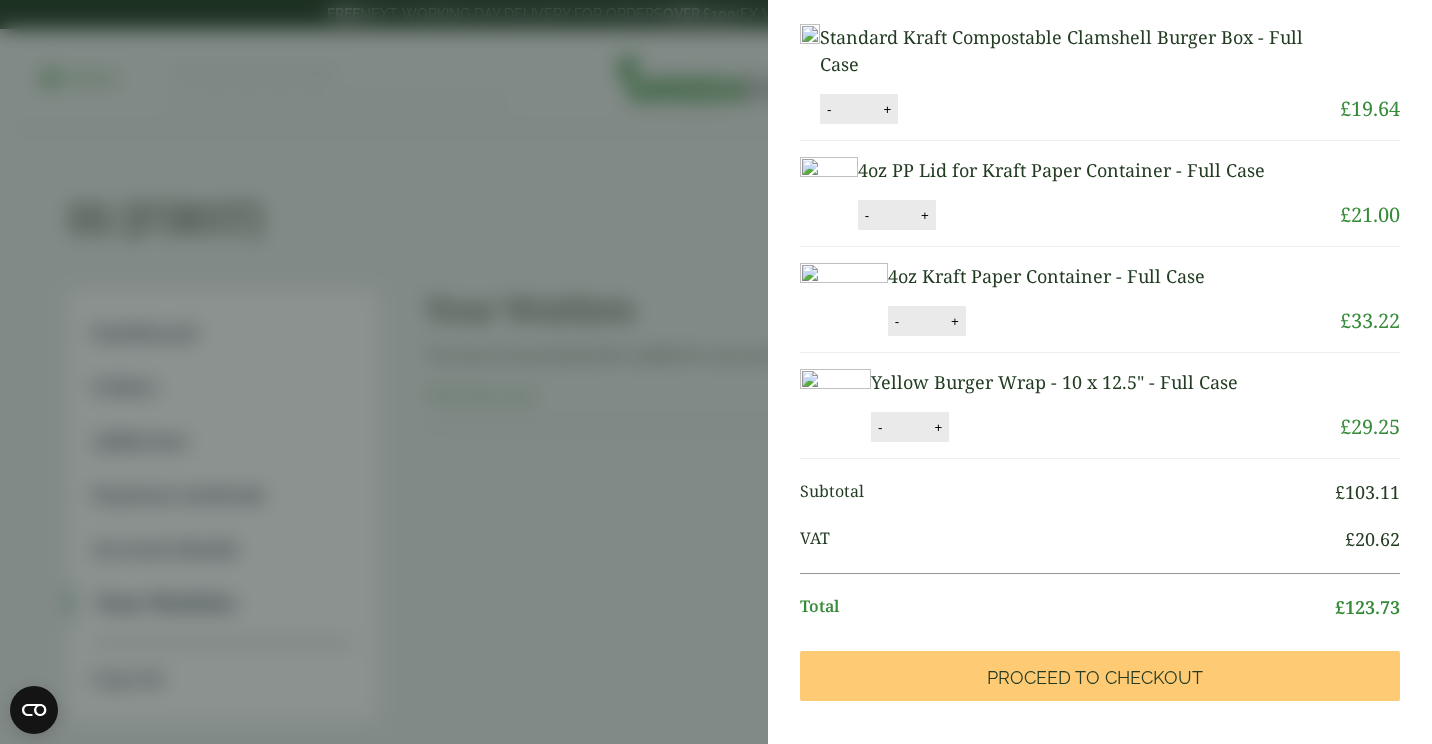 scroll, scrollTop: 0, scrollLeft: 0, axis: both 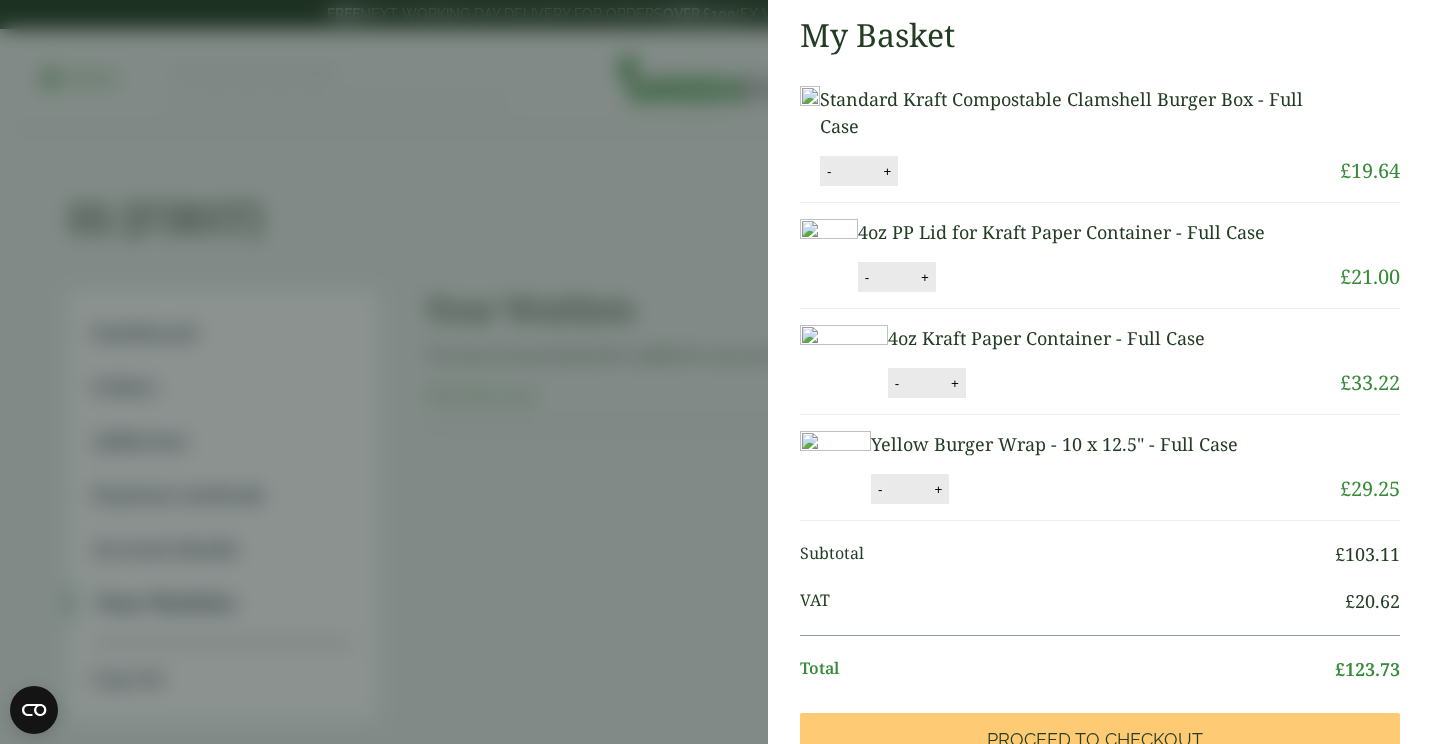 click on "-" at bounding box center [880, 489] 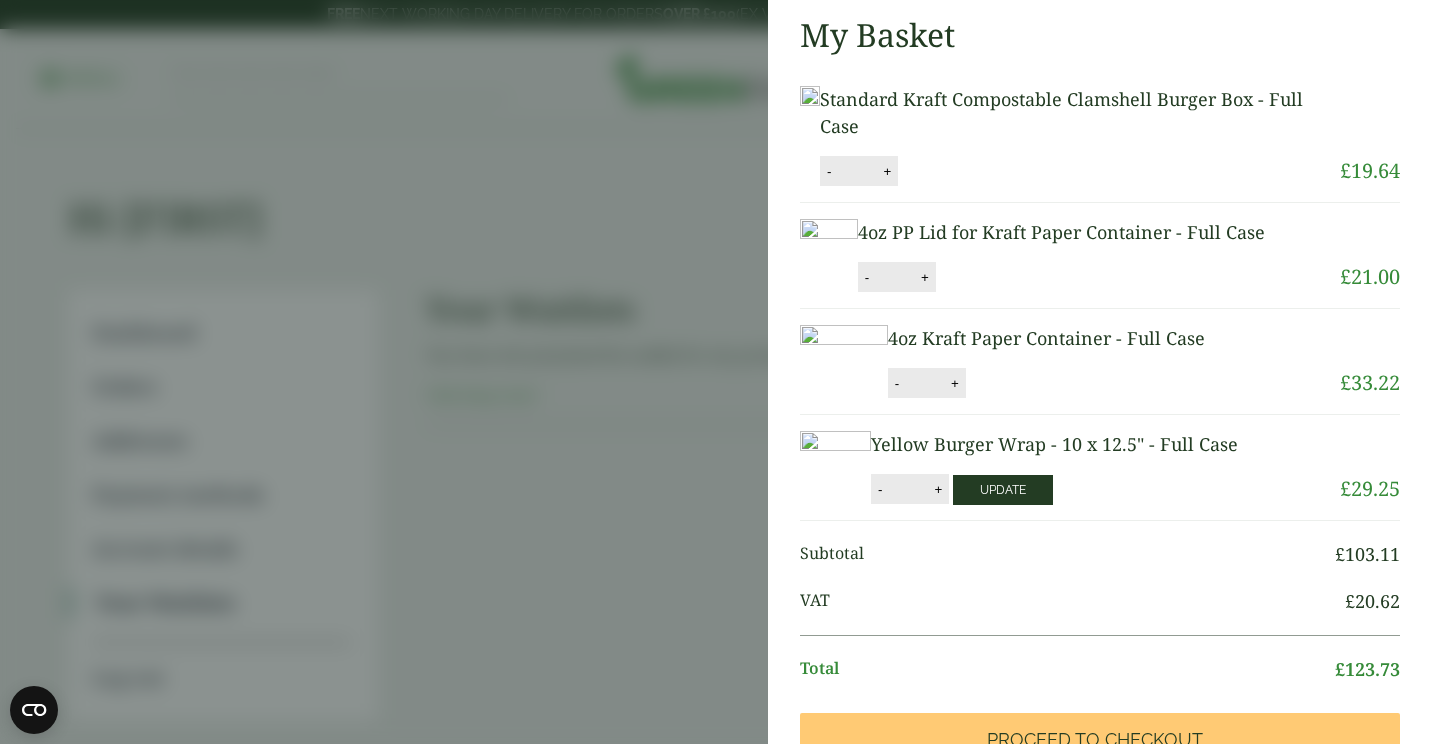 click on "Update" at bounding box center [1003, 490] 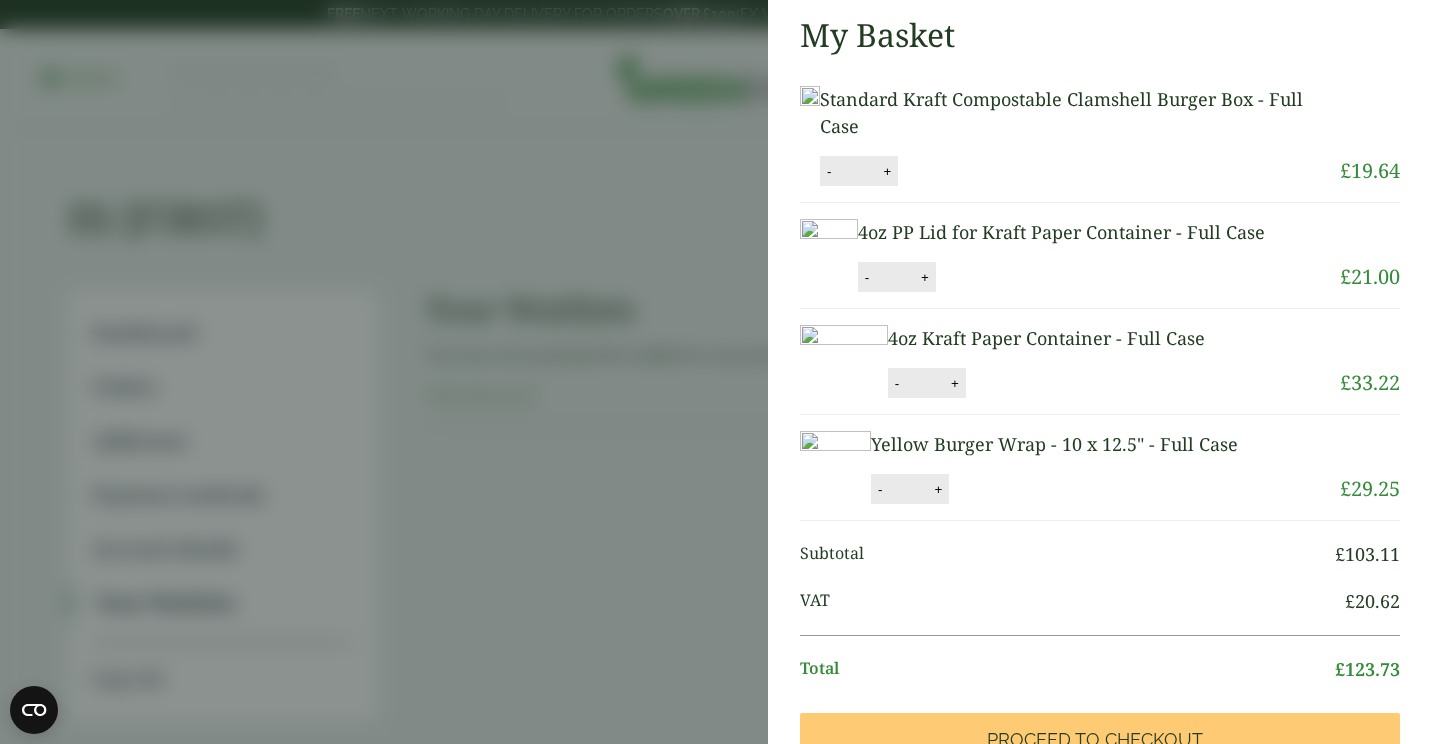 scroll, scrollTop: 238, scrollLeft: 0, axis: vertical 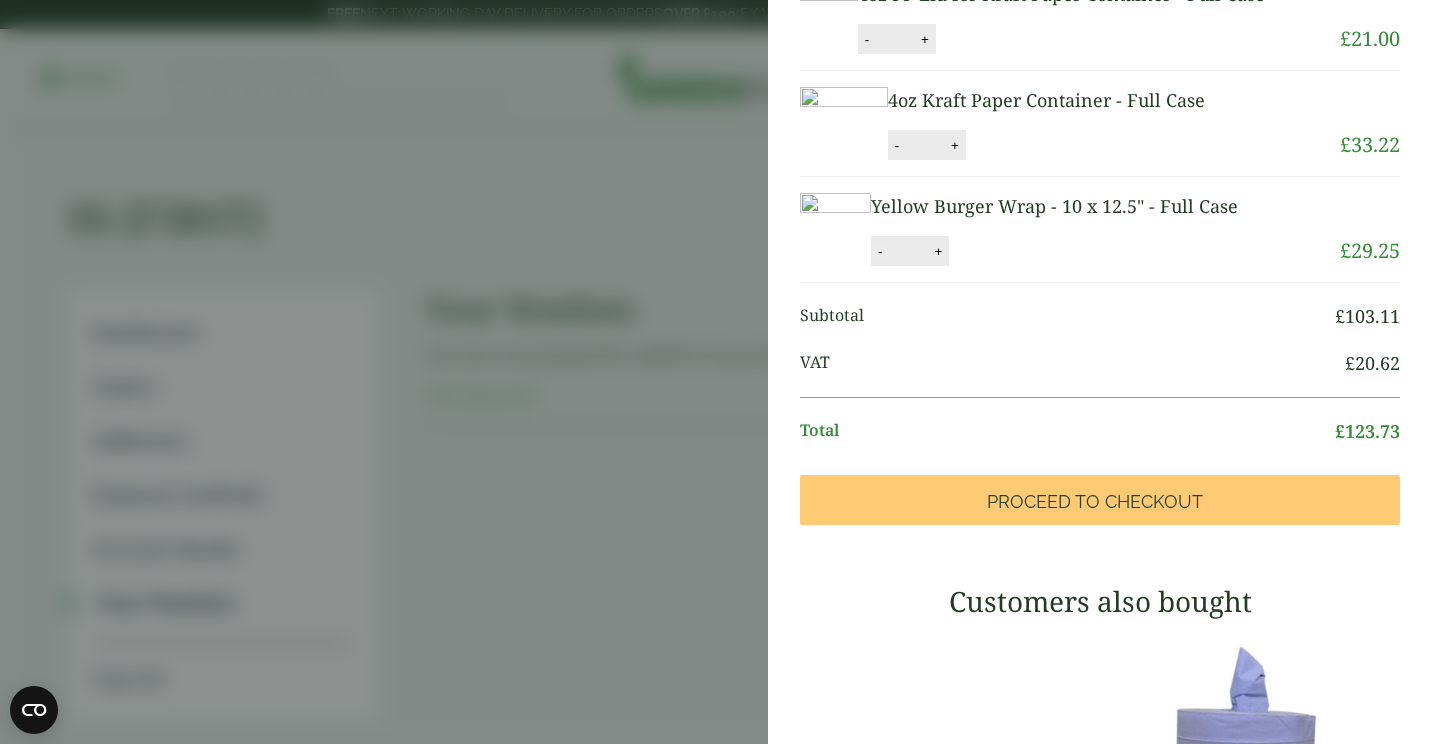 click on "-" at bounding box center [880, 251] 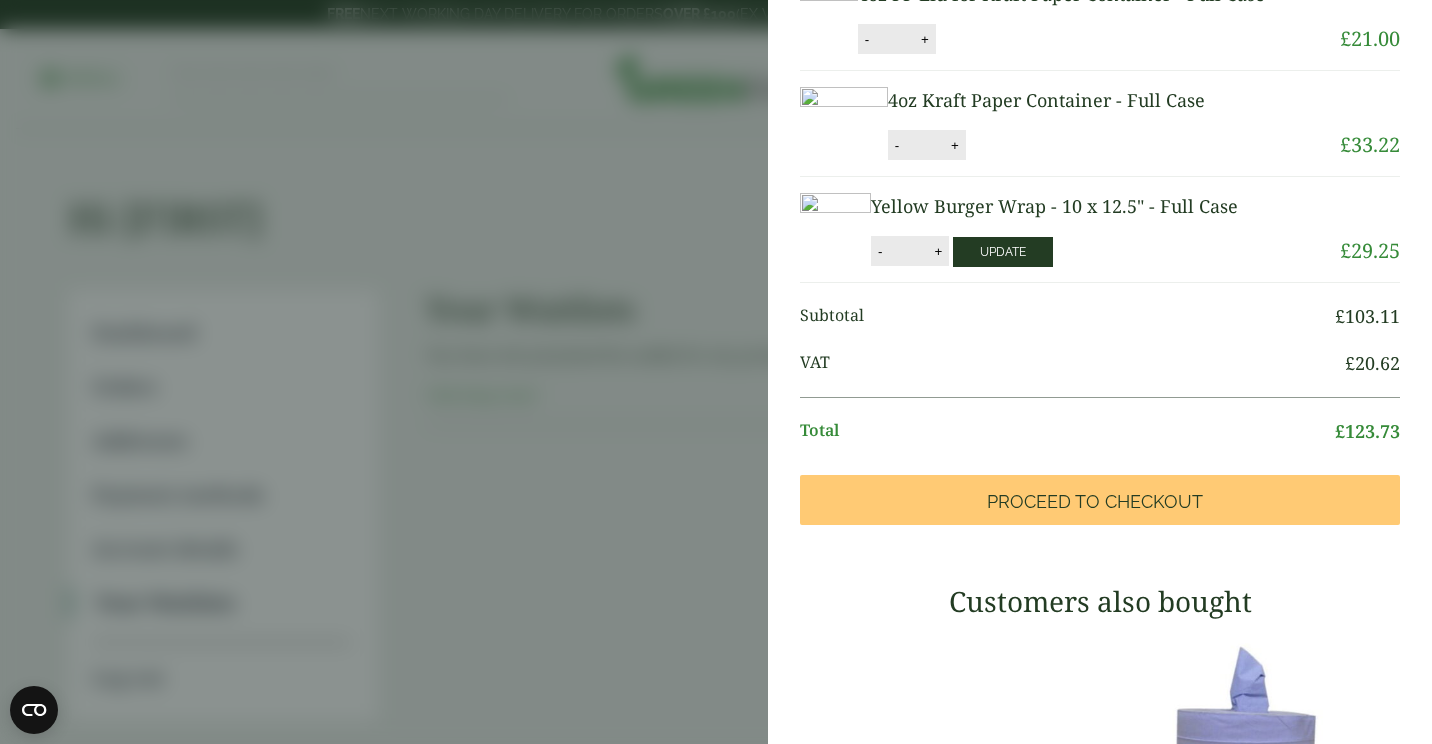 click on "Update" at bounding box center [1003, 252] 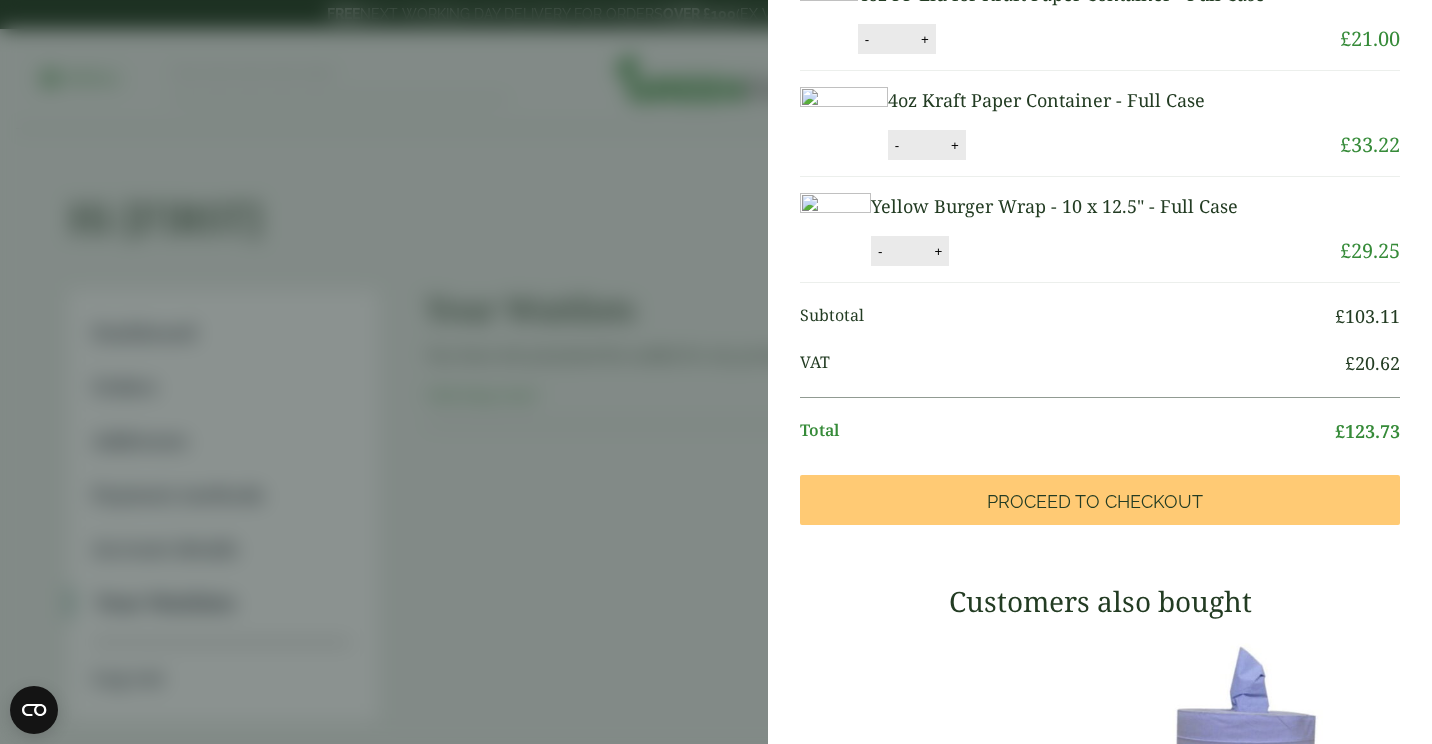 click on "Yellow Burger Wrap - 10 x 12.5" - Full Case
Yellow Burger Wrap - 10 x 12.5" - Full Case quantity
- * +
Update
Remove
£ 29.25" at bounding box center [1100, 230] 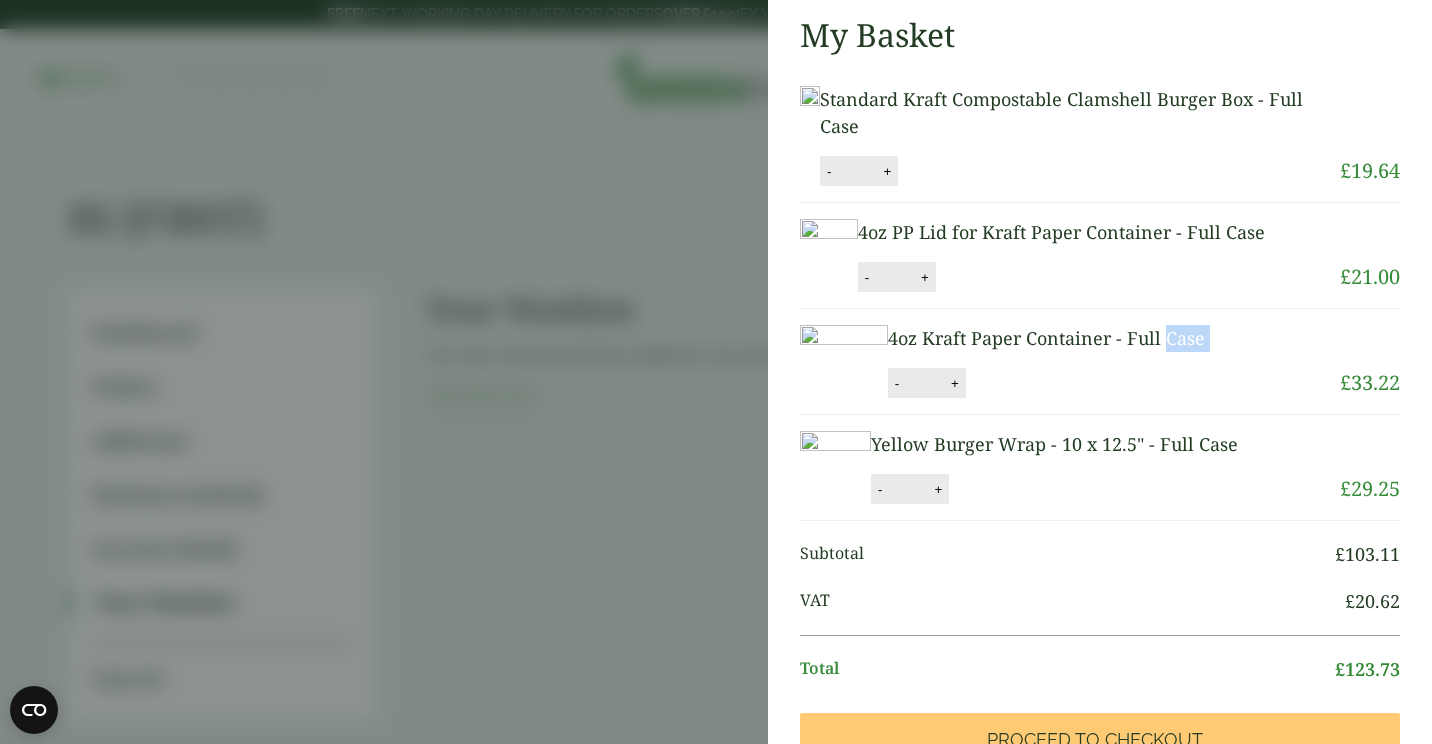 click on "4oz Kraft Paper Container - Full Case" at bounding box center (1080, 338) 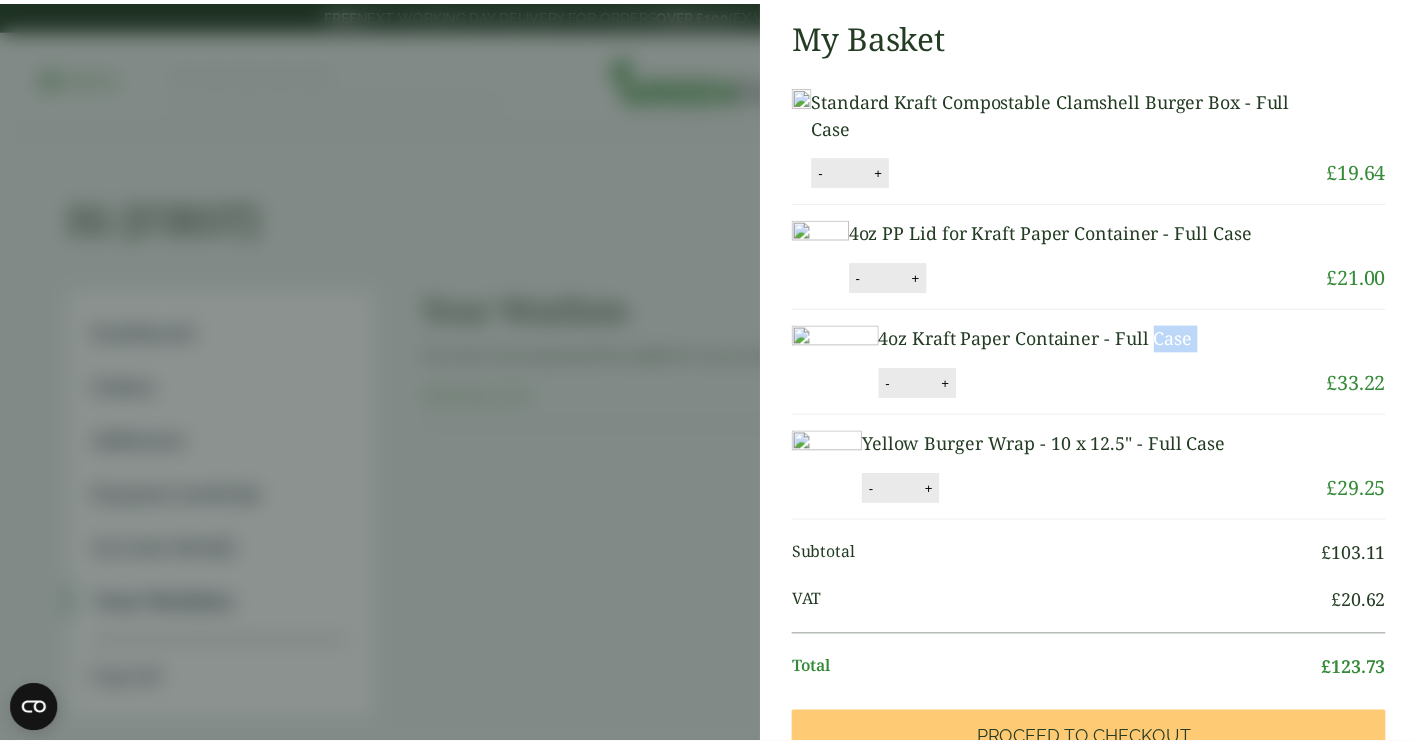 scroll, scrollTop: 0, scrollLeft: 0, axis: both 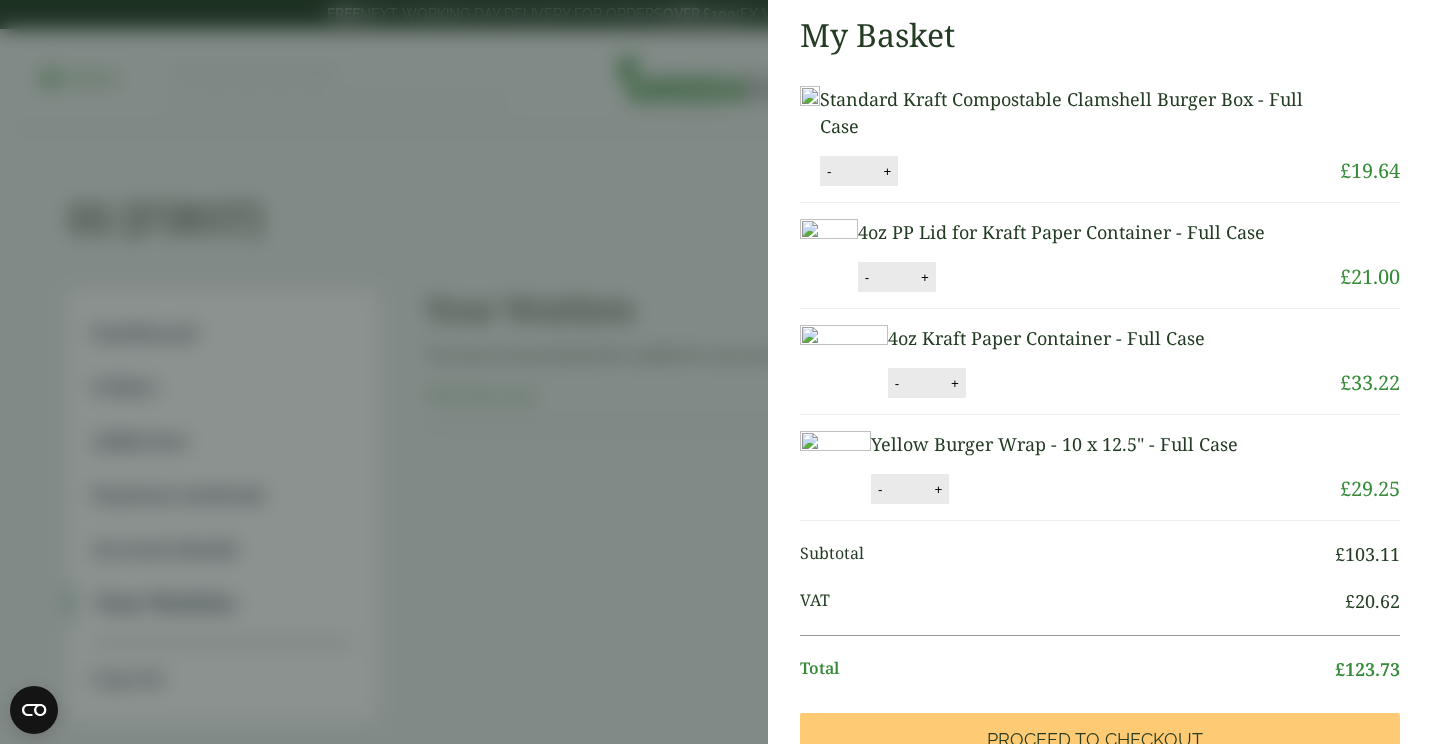 click on "My Basket
Standard Kraft Compostable Clamshell Burger Box - Full Case
Standard Kraft Compostable Clamshell Burger Box - Full Case quantity
- * +
Update
Remove
£" at bounding box center [716, 372] 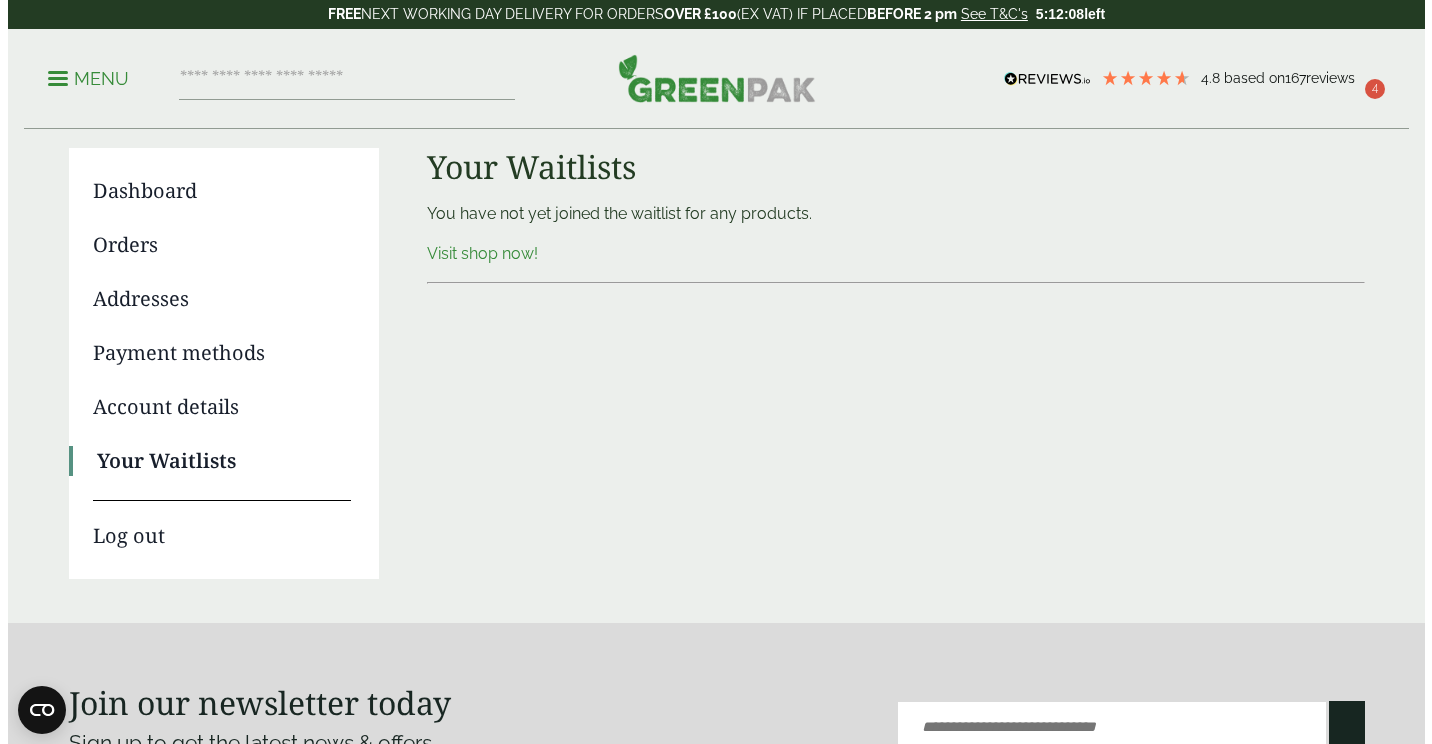scroll, scrollTop: 0, scrollLeft: 0, axis: both 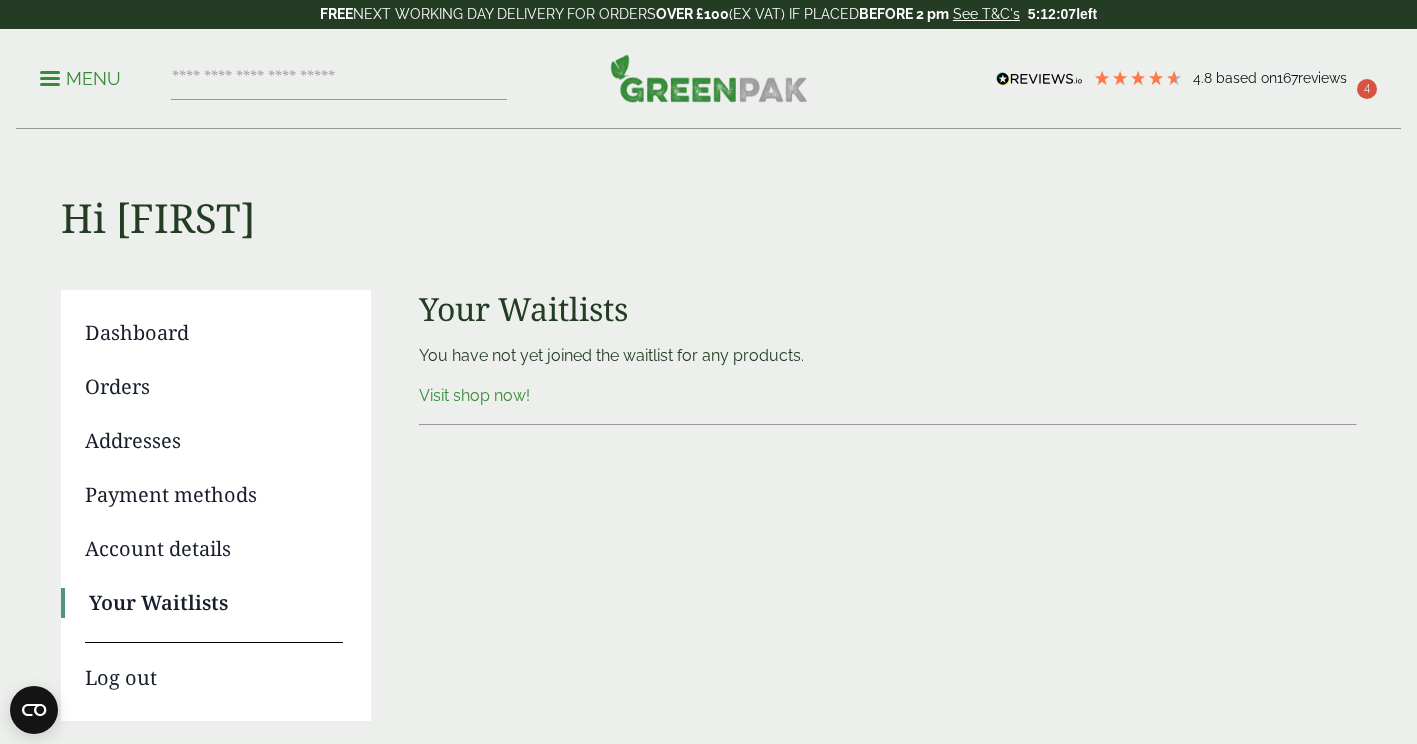 click on "4" at bounding box center [1367, 89] 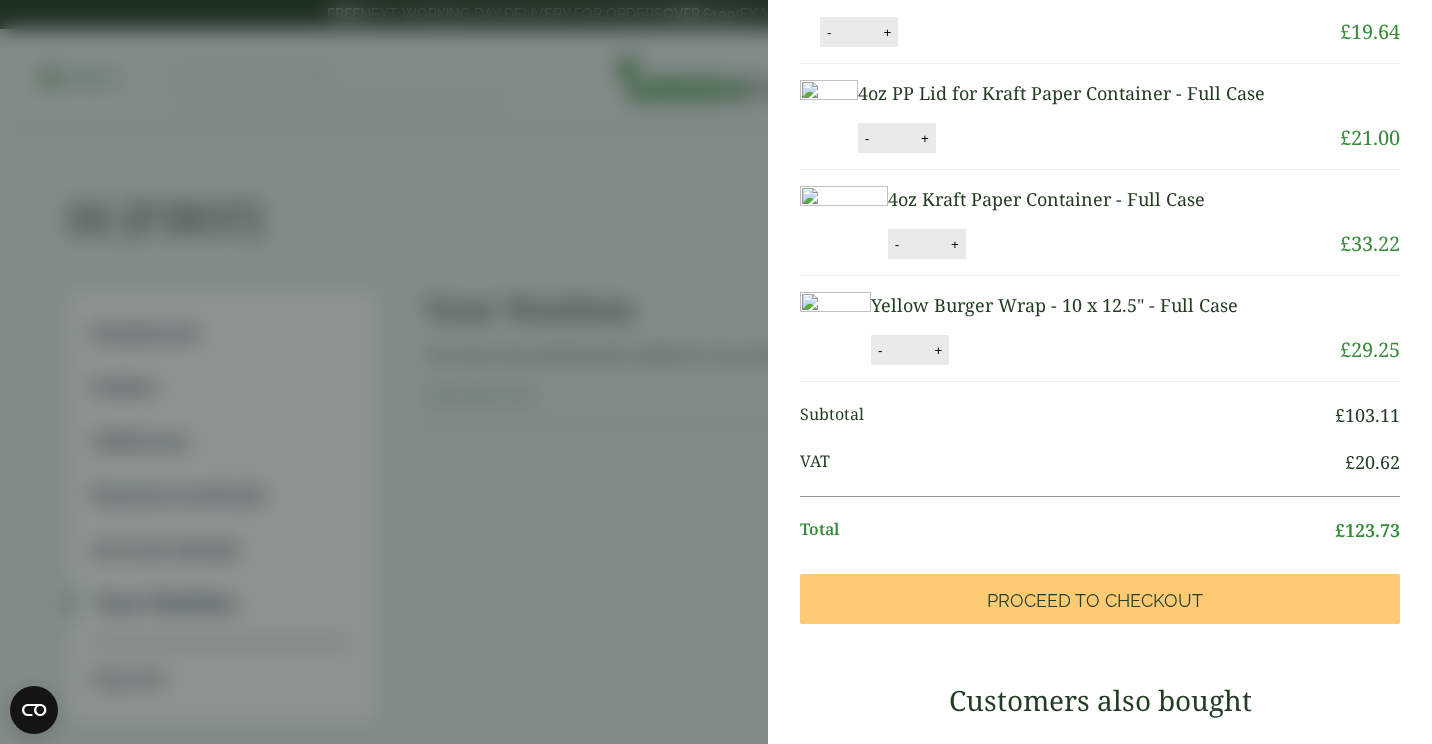 scroll, scrollTop: 201, scrollLeft: 0, axis: vertical 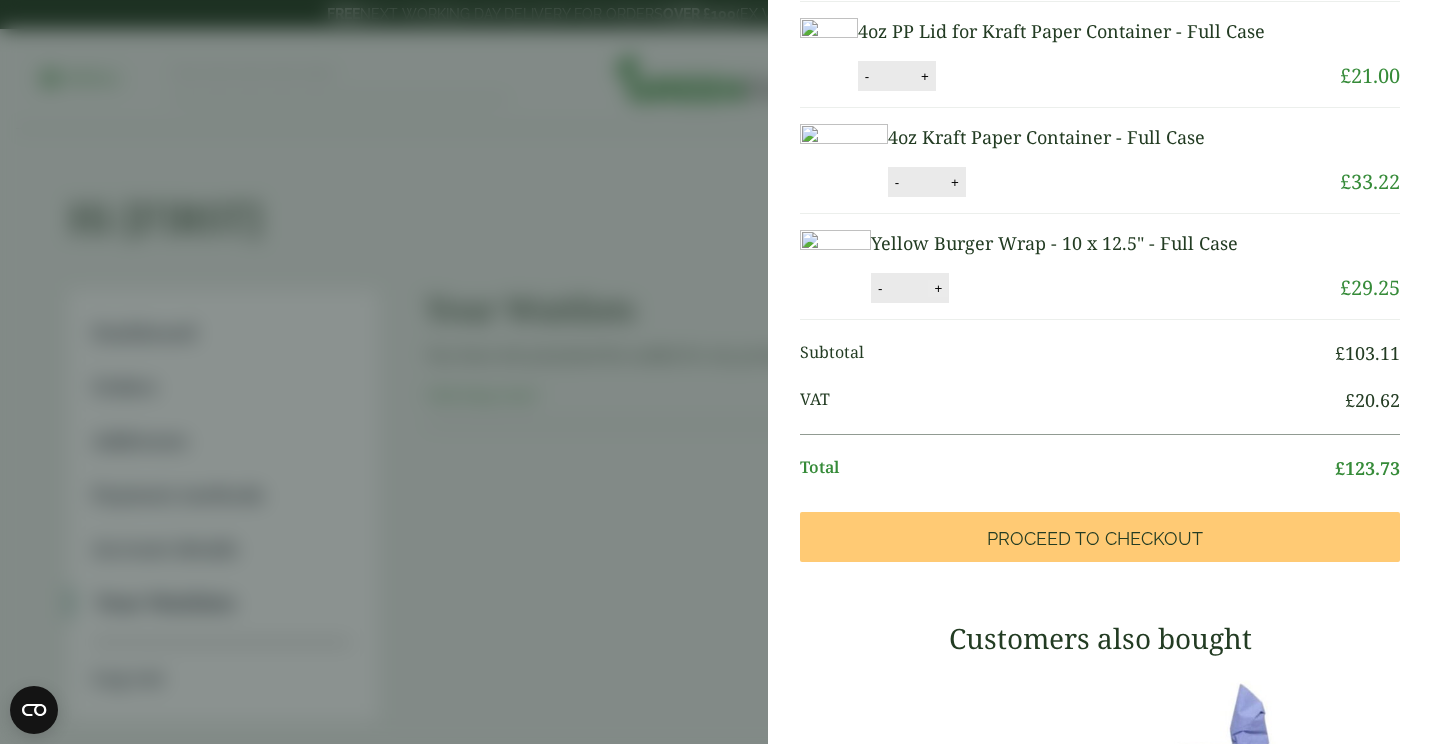 click on "+" at bounding box center (938, 288) 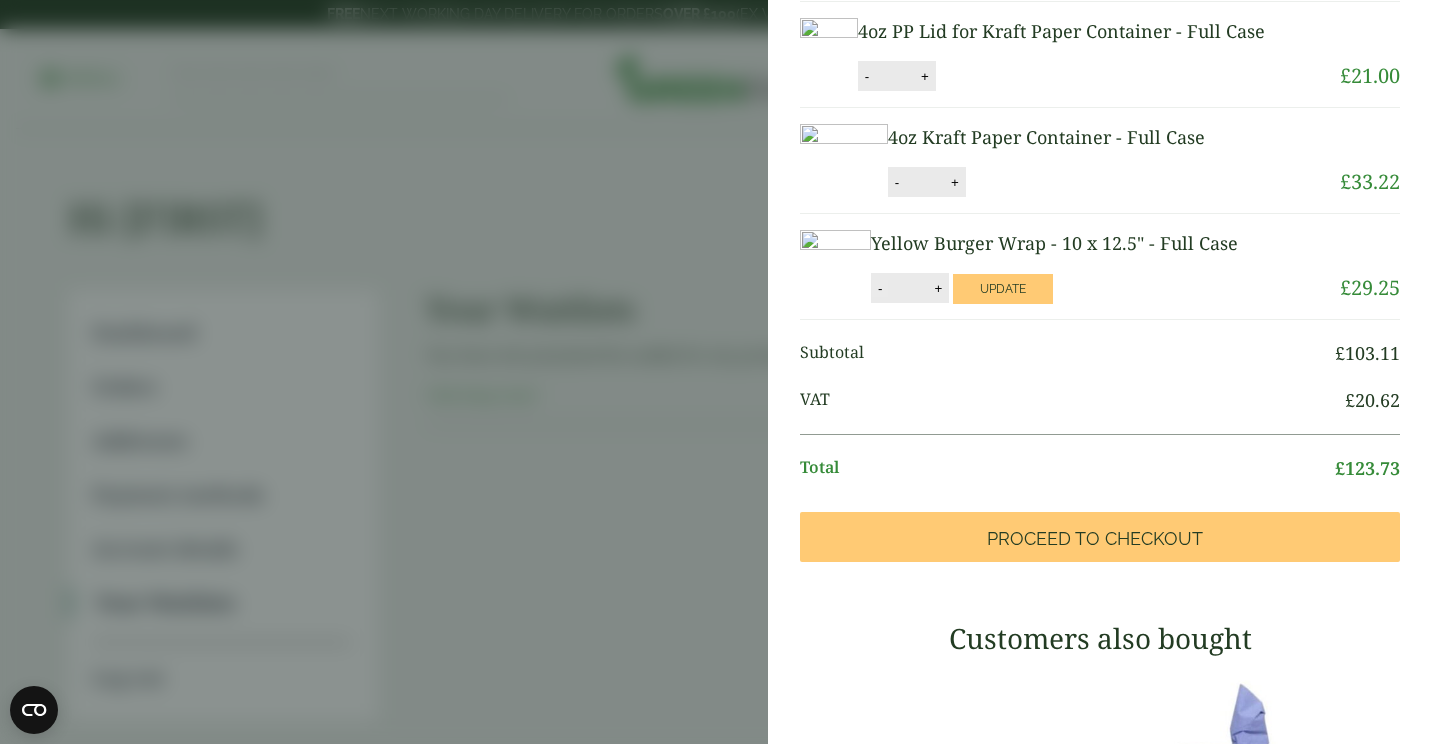 click on "-" at bounding box center (880, 288) 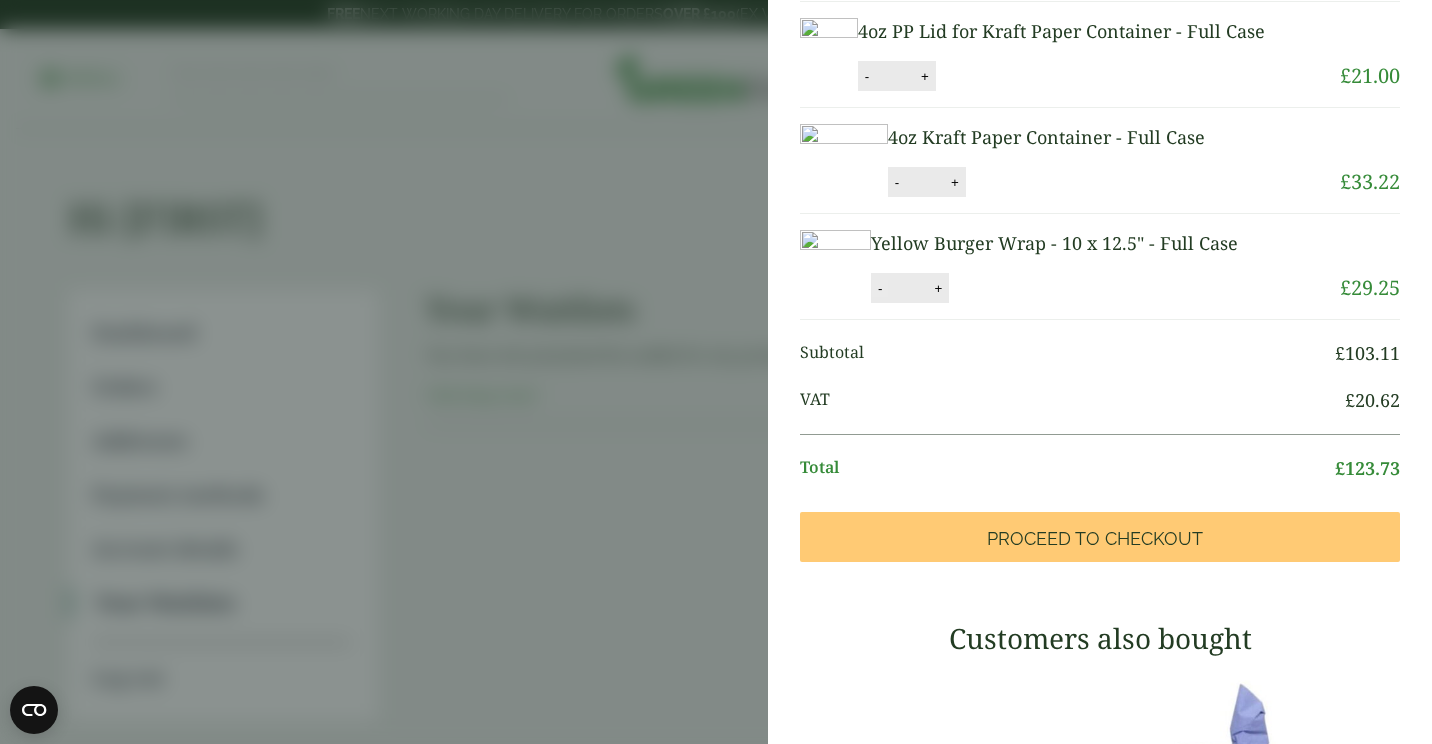 click on "-" at bounding box center [880, 288] 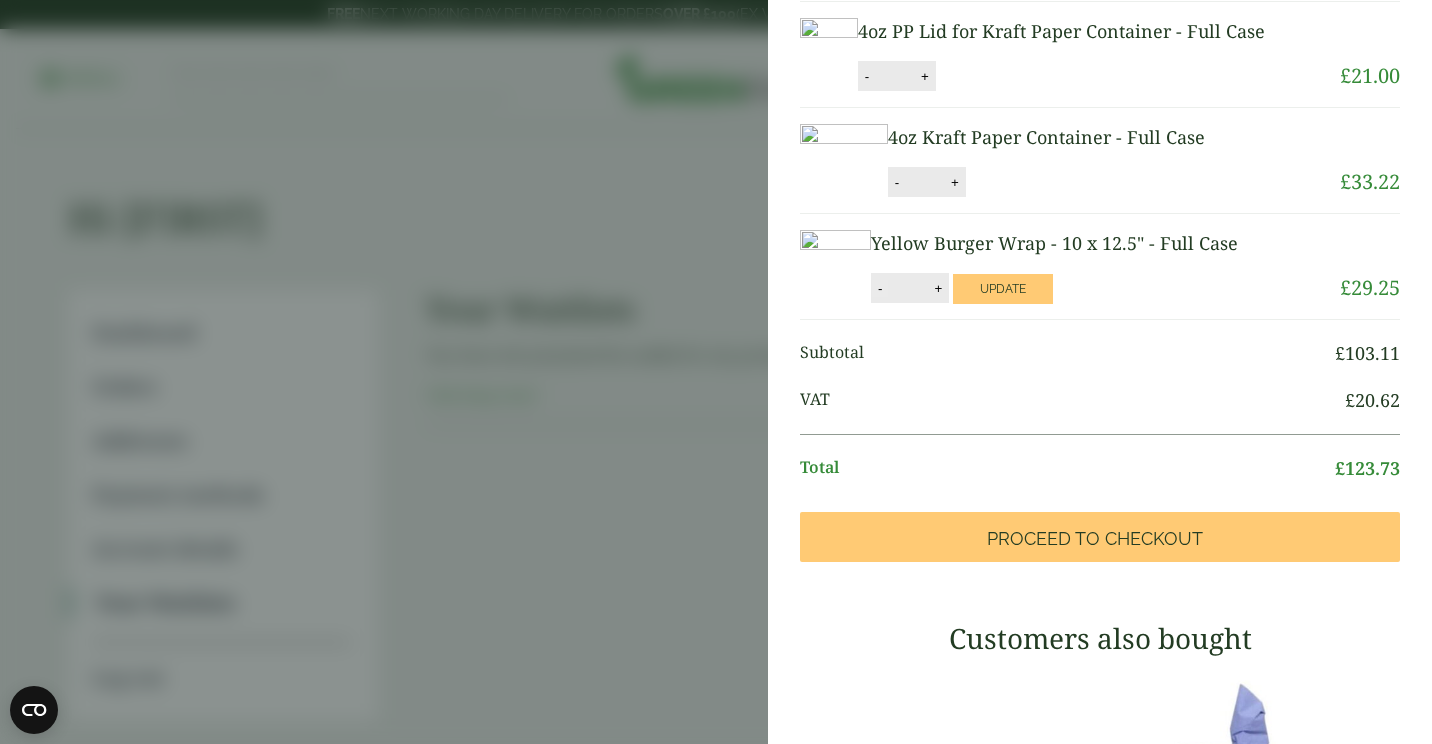 click on "-" at bounding box center (880, 288) 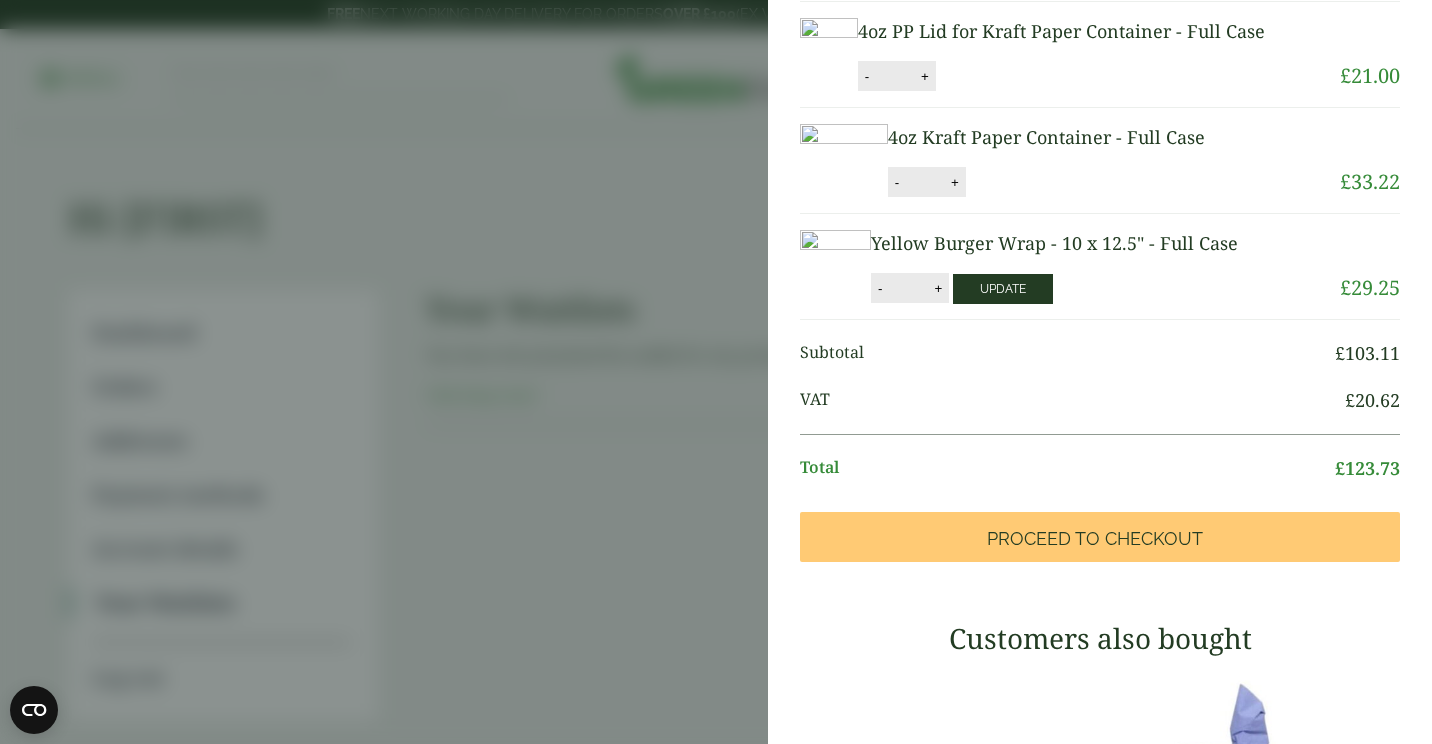 click on "Update" at bounding box center [1003, 289] 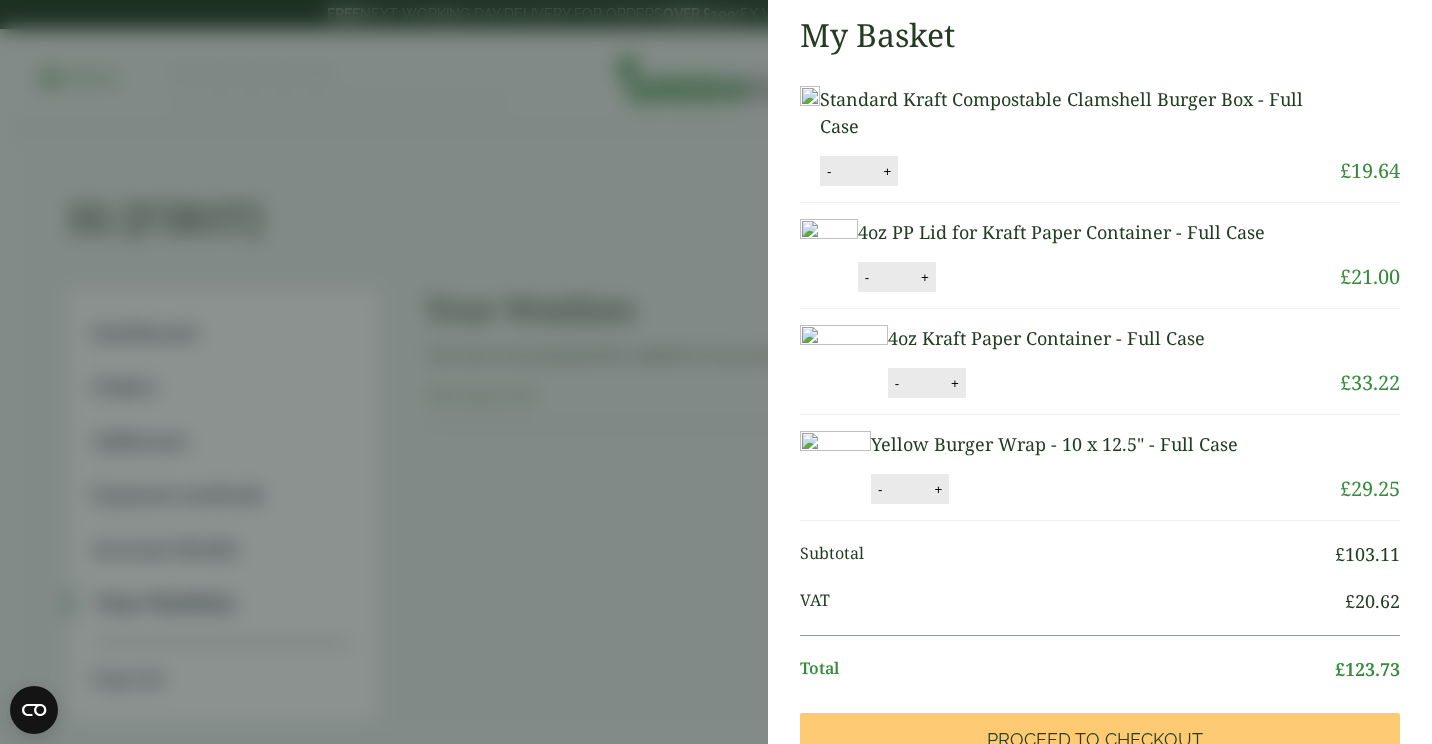 scroll, scrollTop: 0, scrollLeft: 0, axis: both 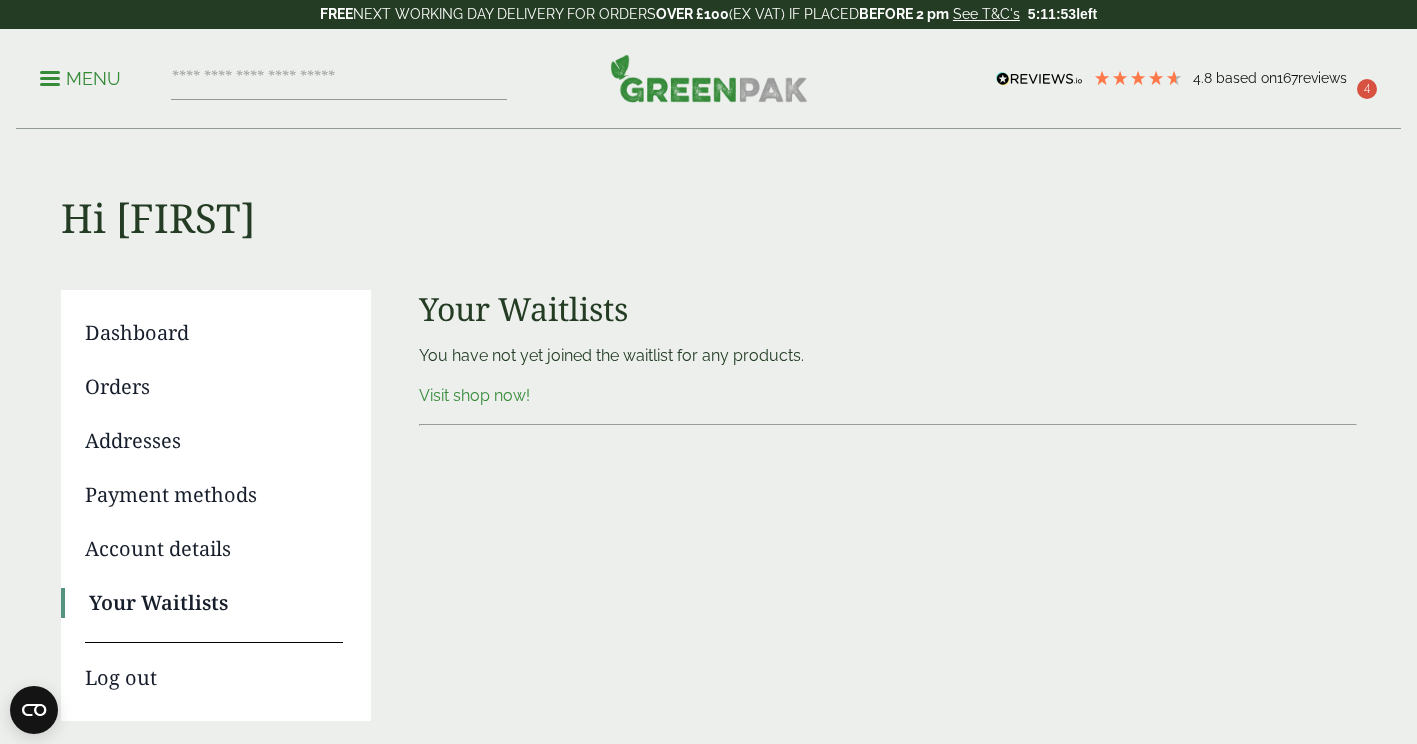 click on "Menu" at bounding box center [80, 79] 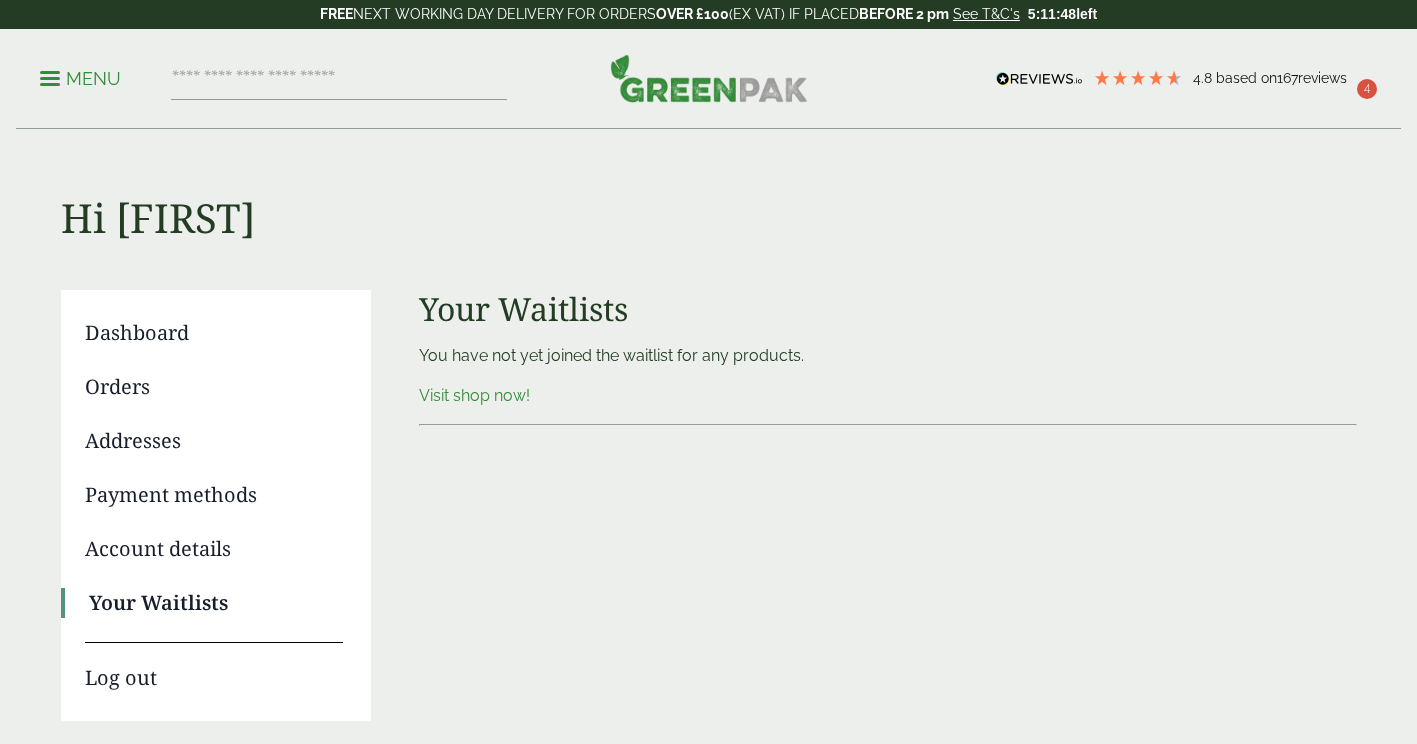 scroll, scrollTop: 0, scrollLeft: 0, axis: both 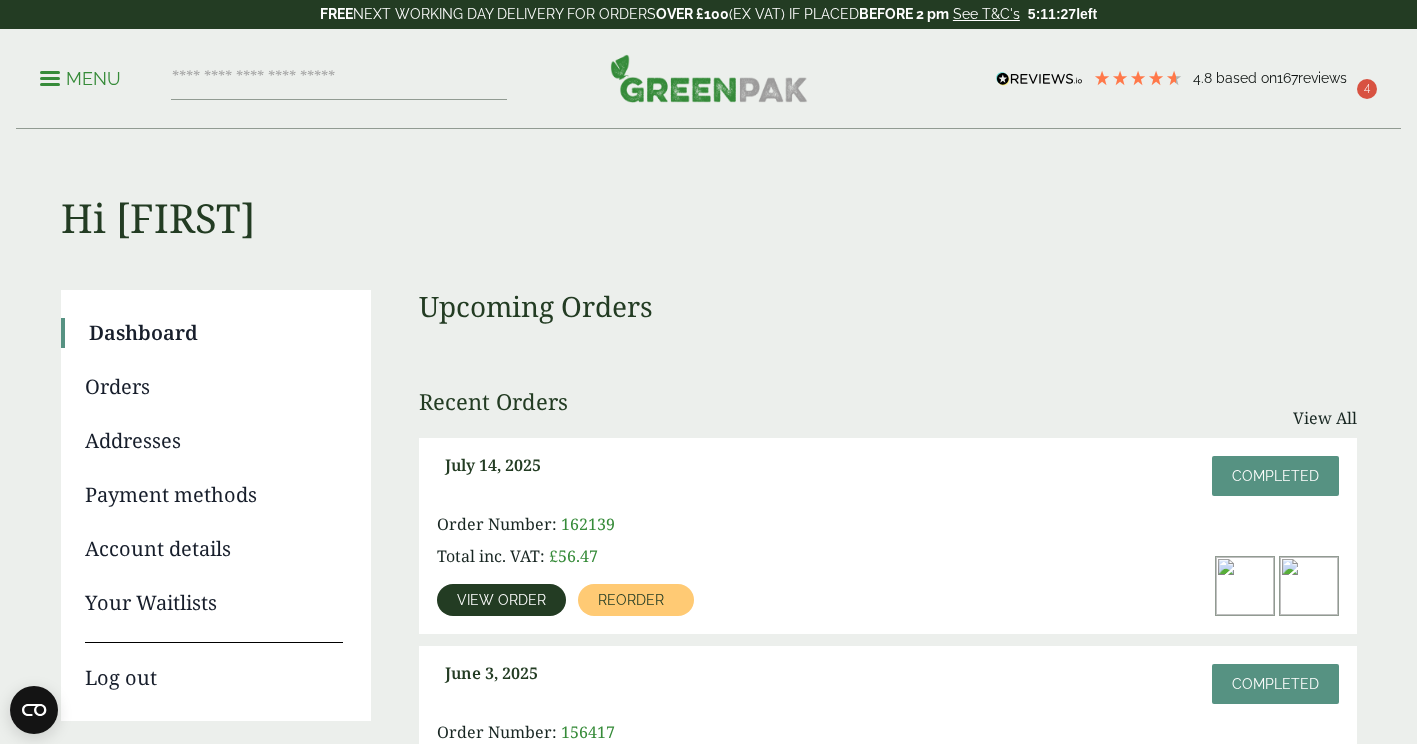 click on "reviews" at bounding box center (1322, 78) 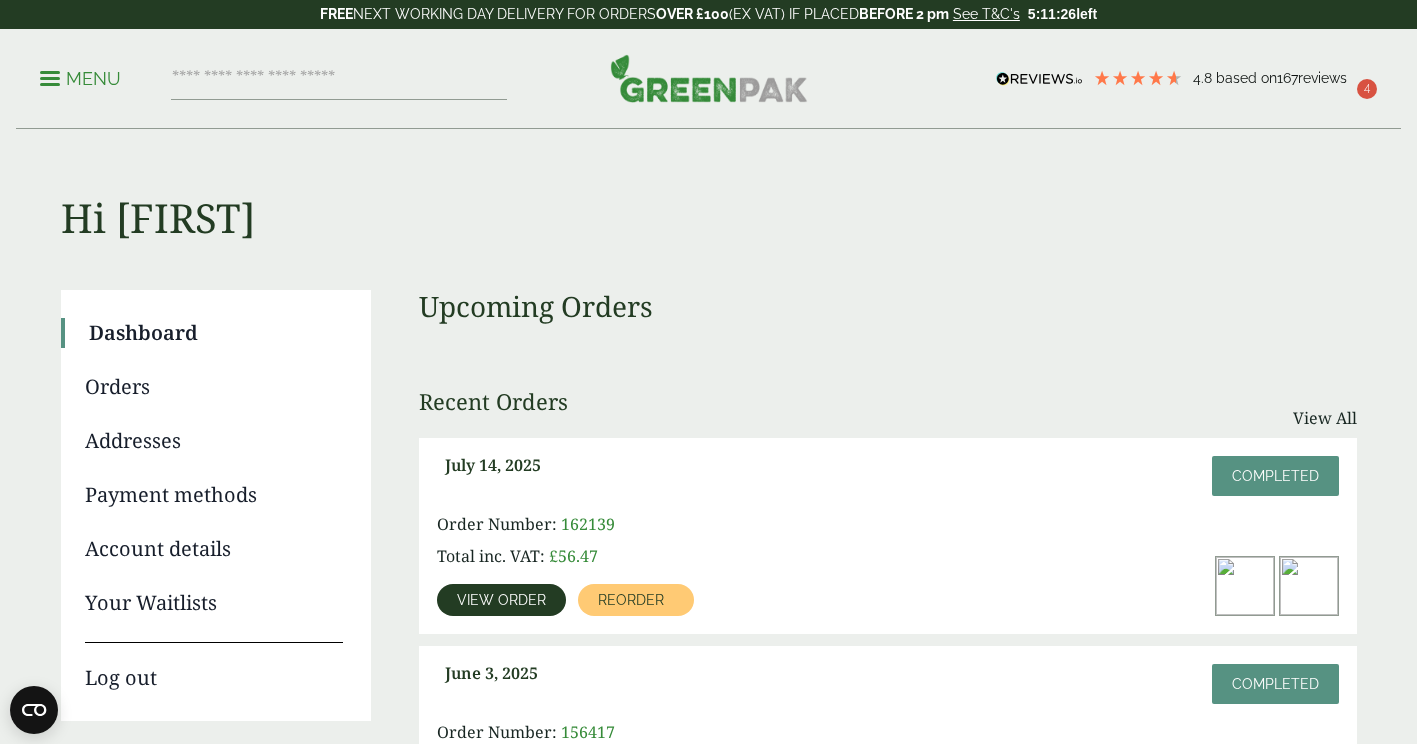 click on "4.8   Based on  167  reviews" at bounding box center [1177, 79] 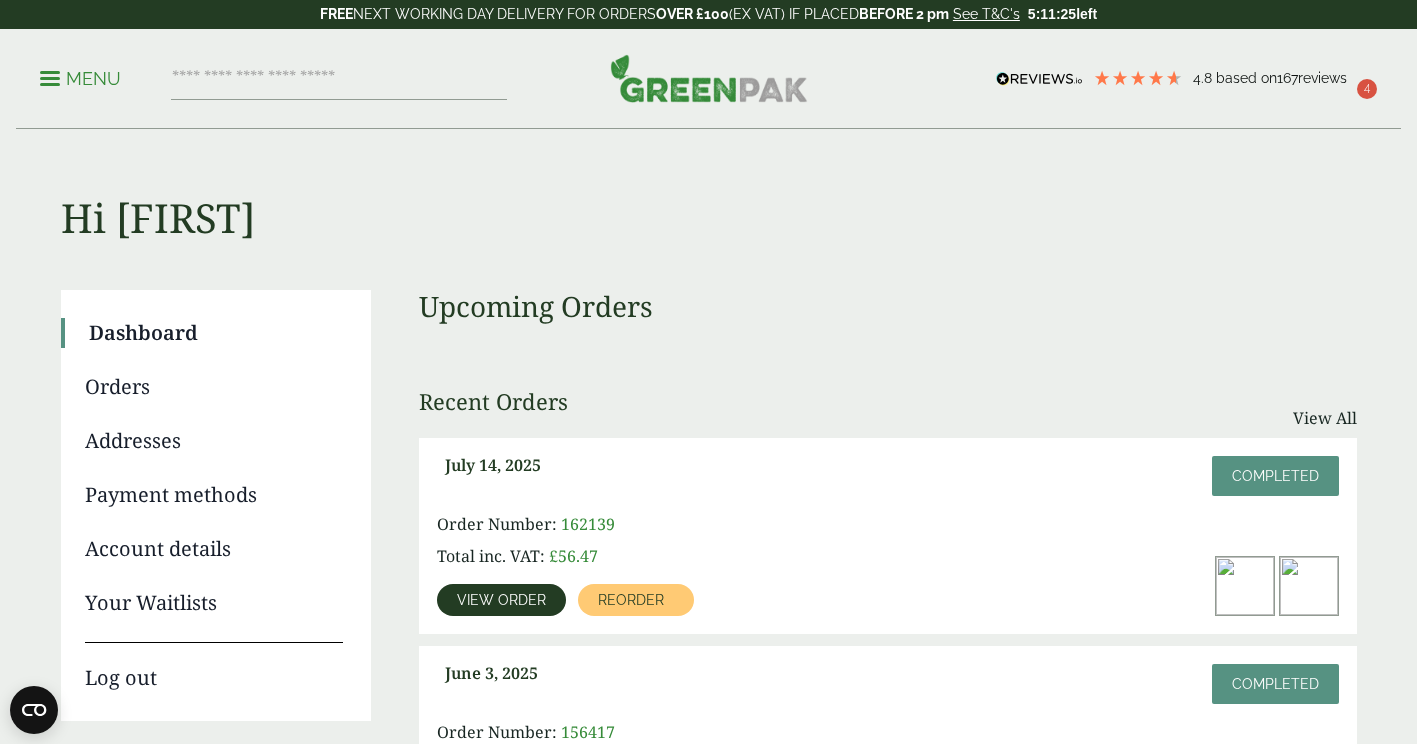 click on "4" at bounding box center [1367, 89] 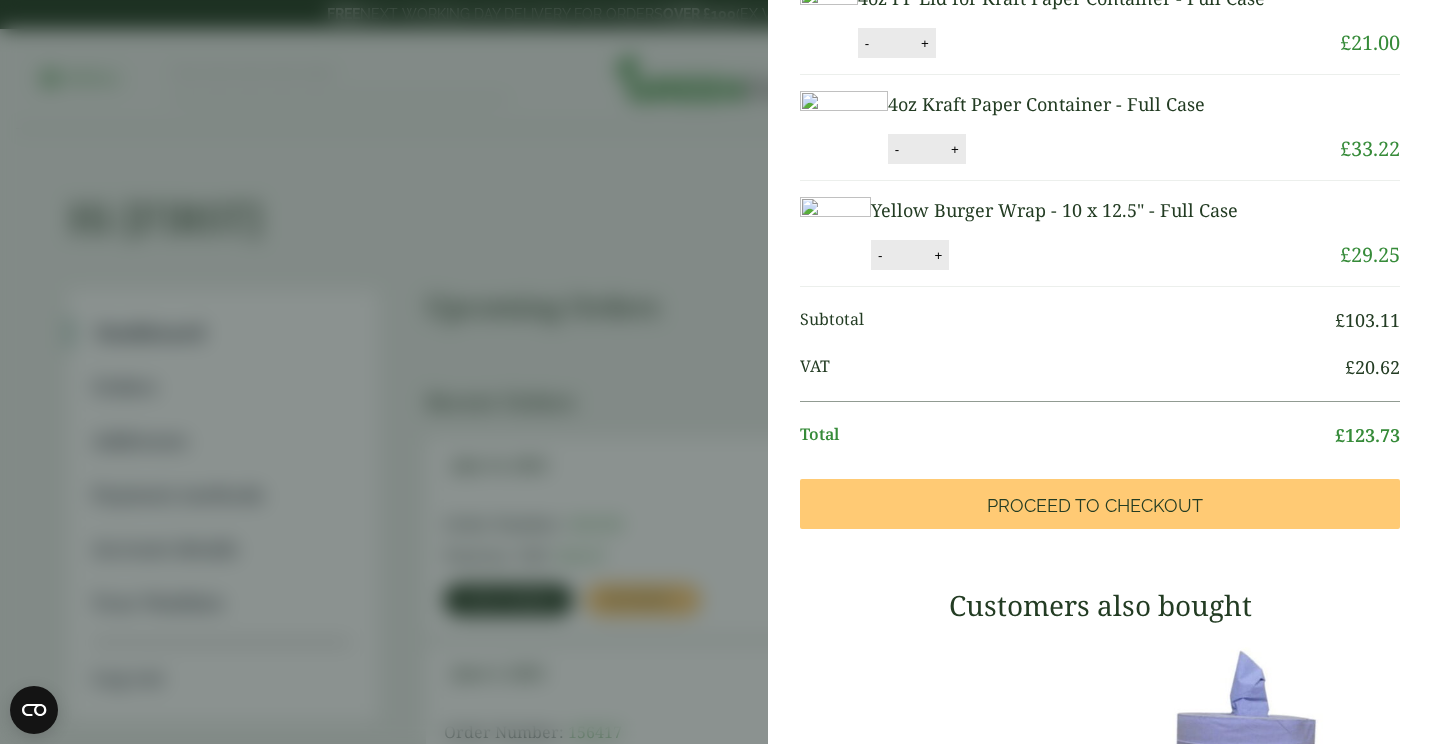 scroll, scrollTop: 235, scrollLeft: 0, axis: vertical 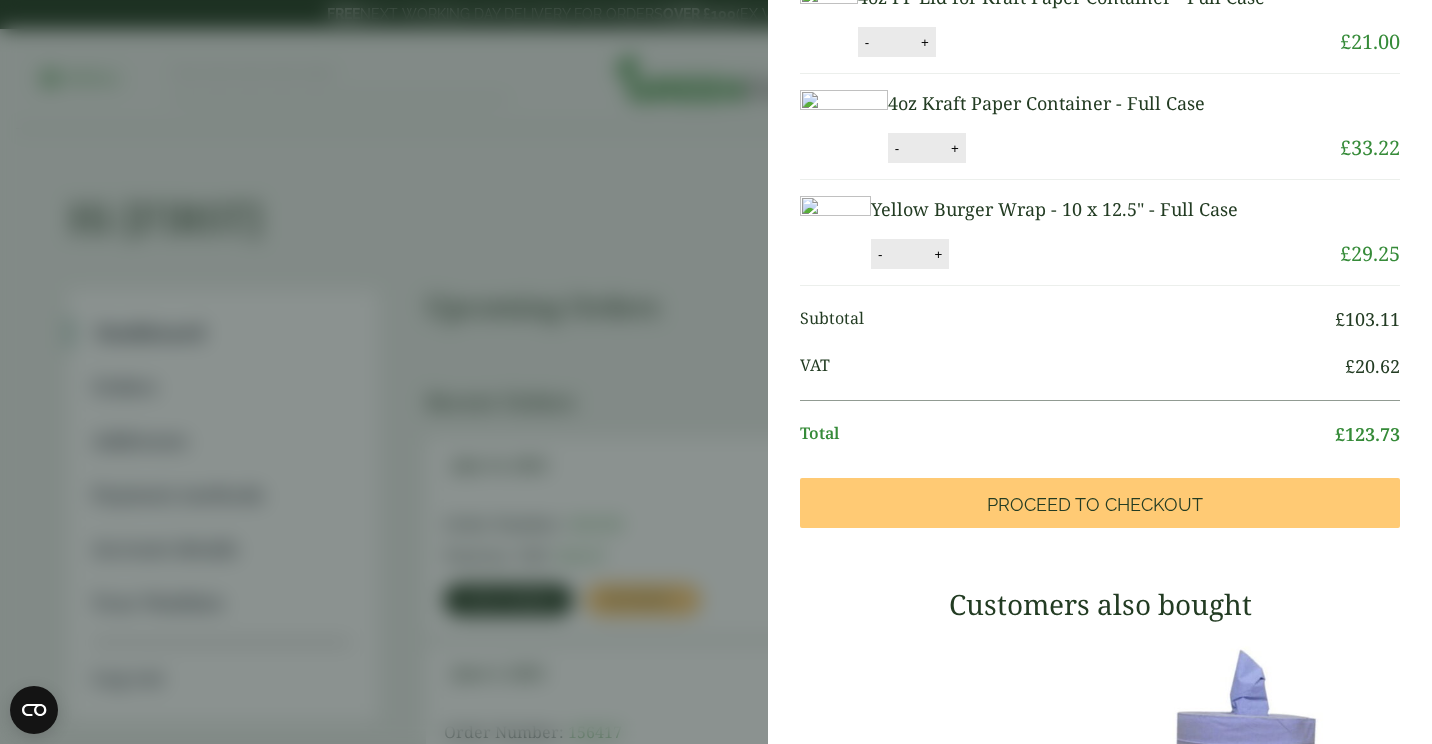 click on "- * +" at bounding box center (910, 254) 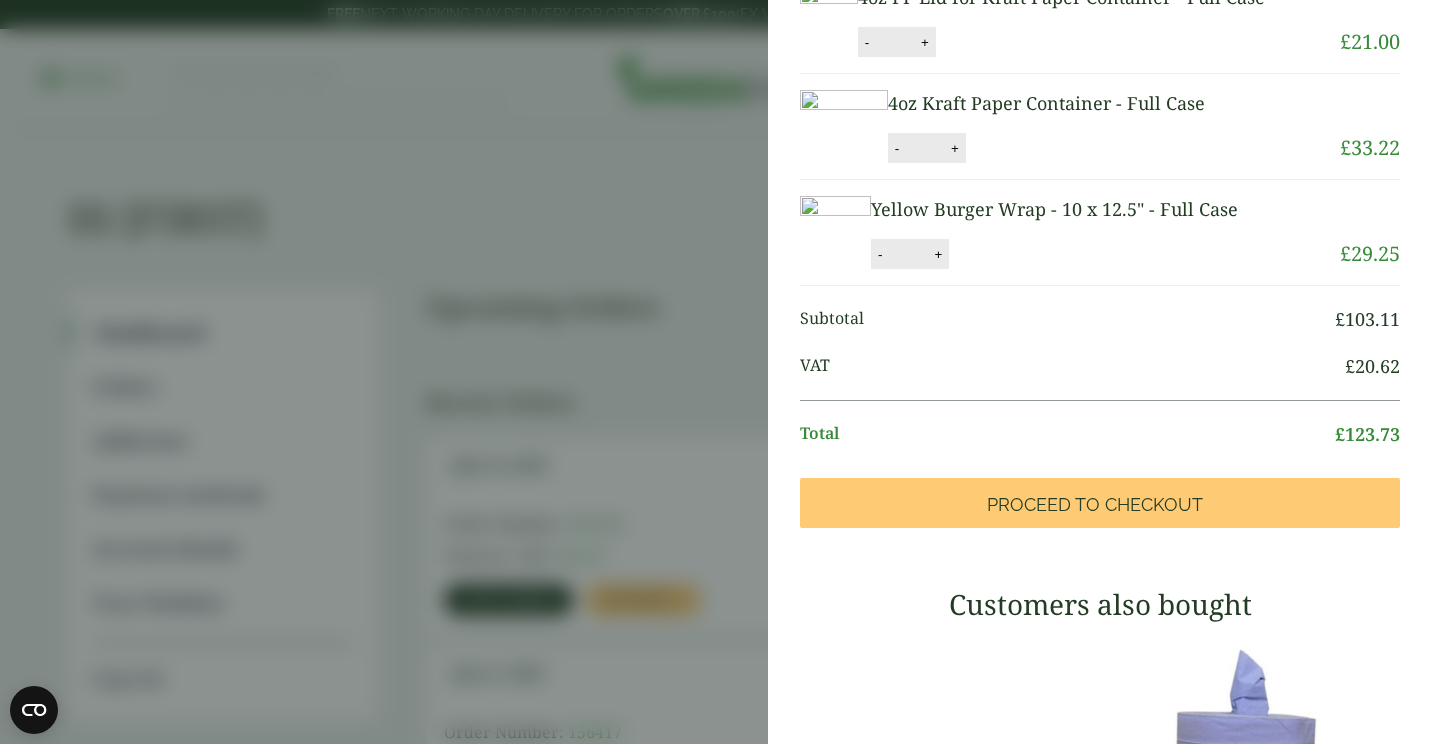 click on "-" at bounding box center [880, 254] 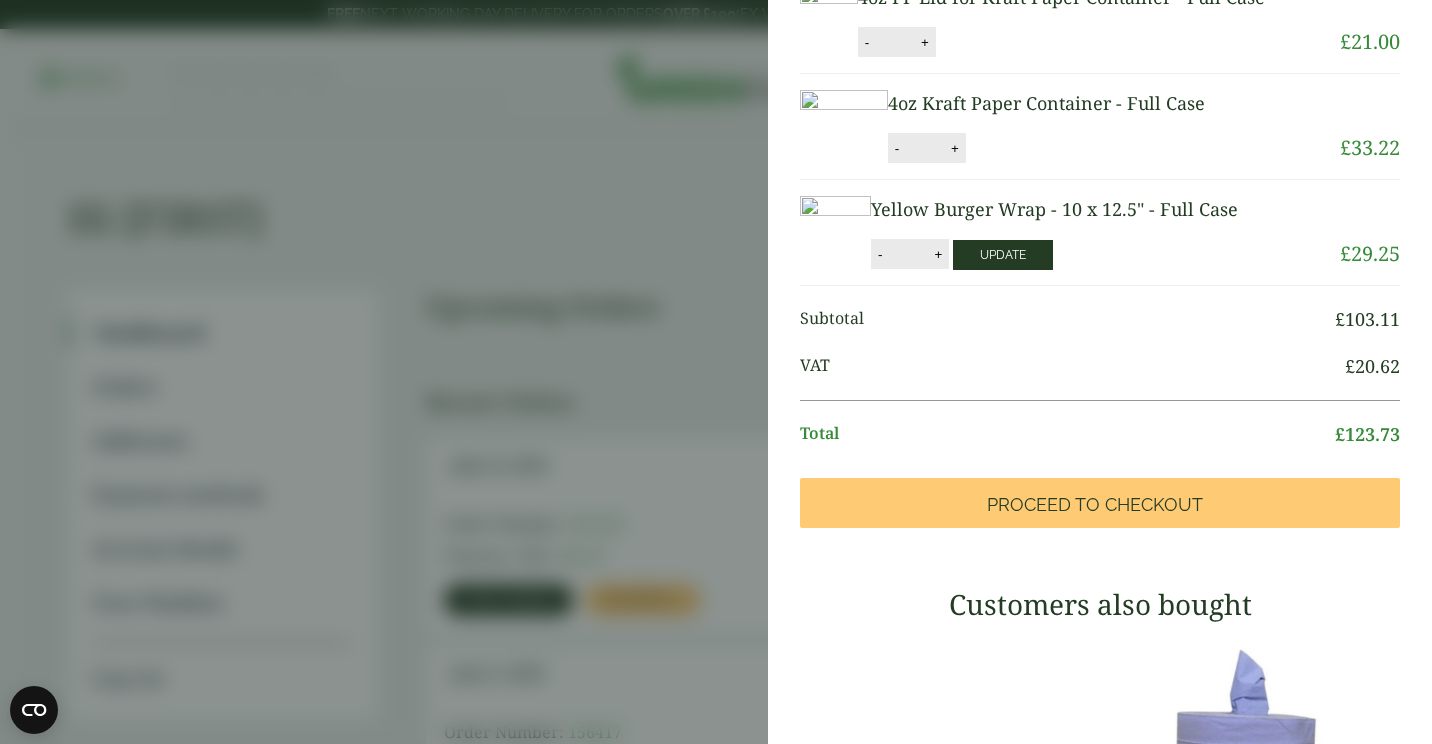 click on "Update" at bounding box center (1003, 255) 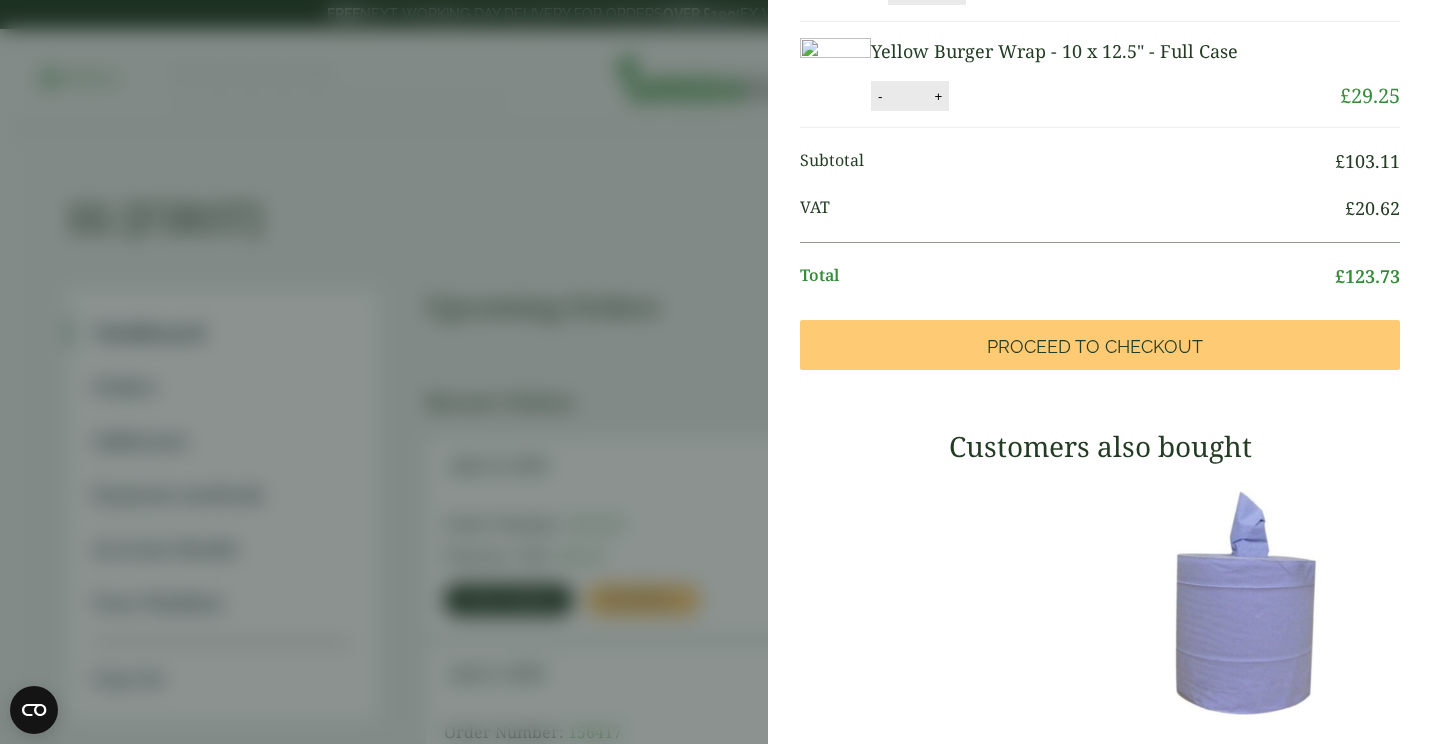 scroll, scrollTop: 394, scrollLeft: 0, axis: vertical 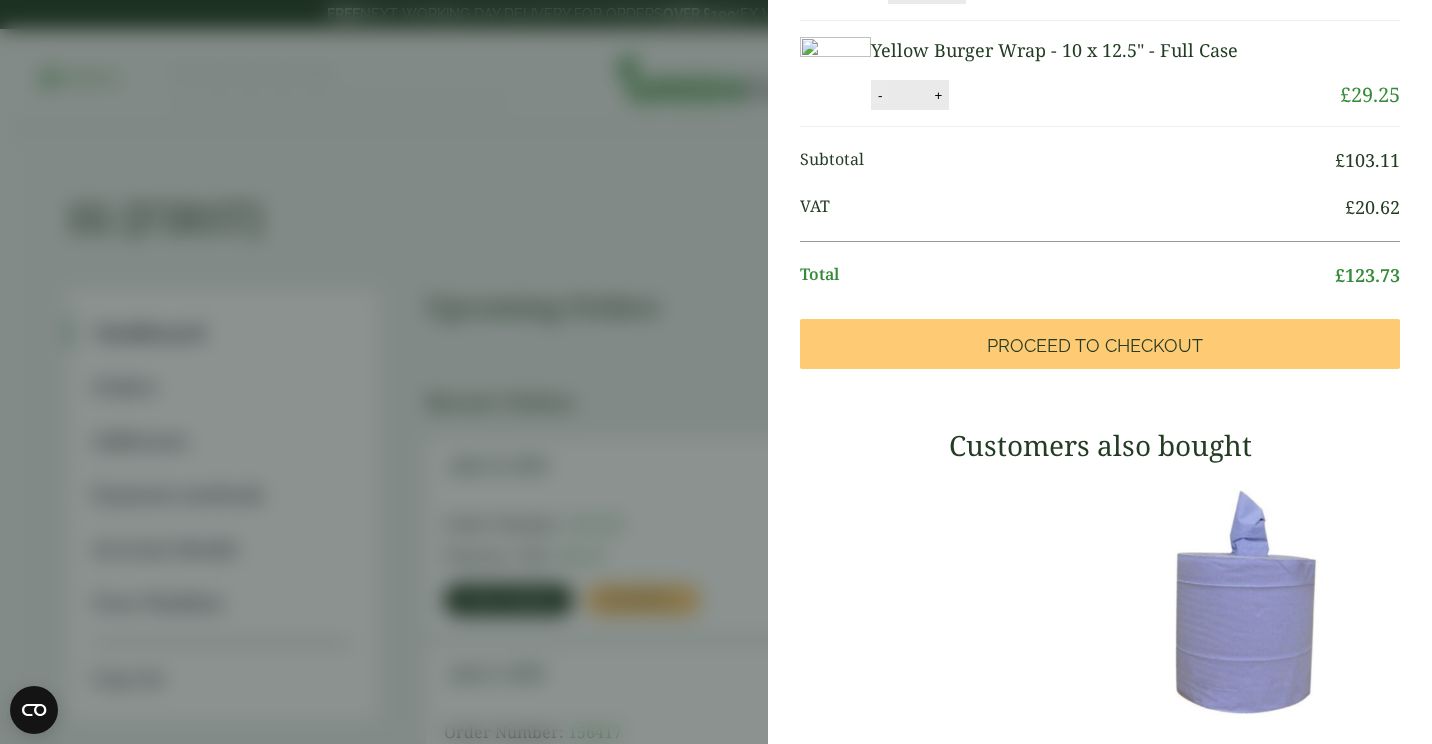 click on "-" at bounding box center [880, 95] 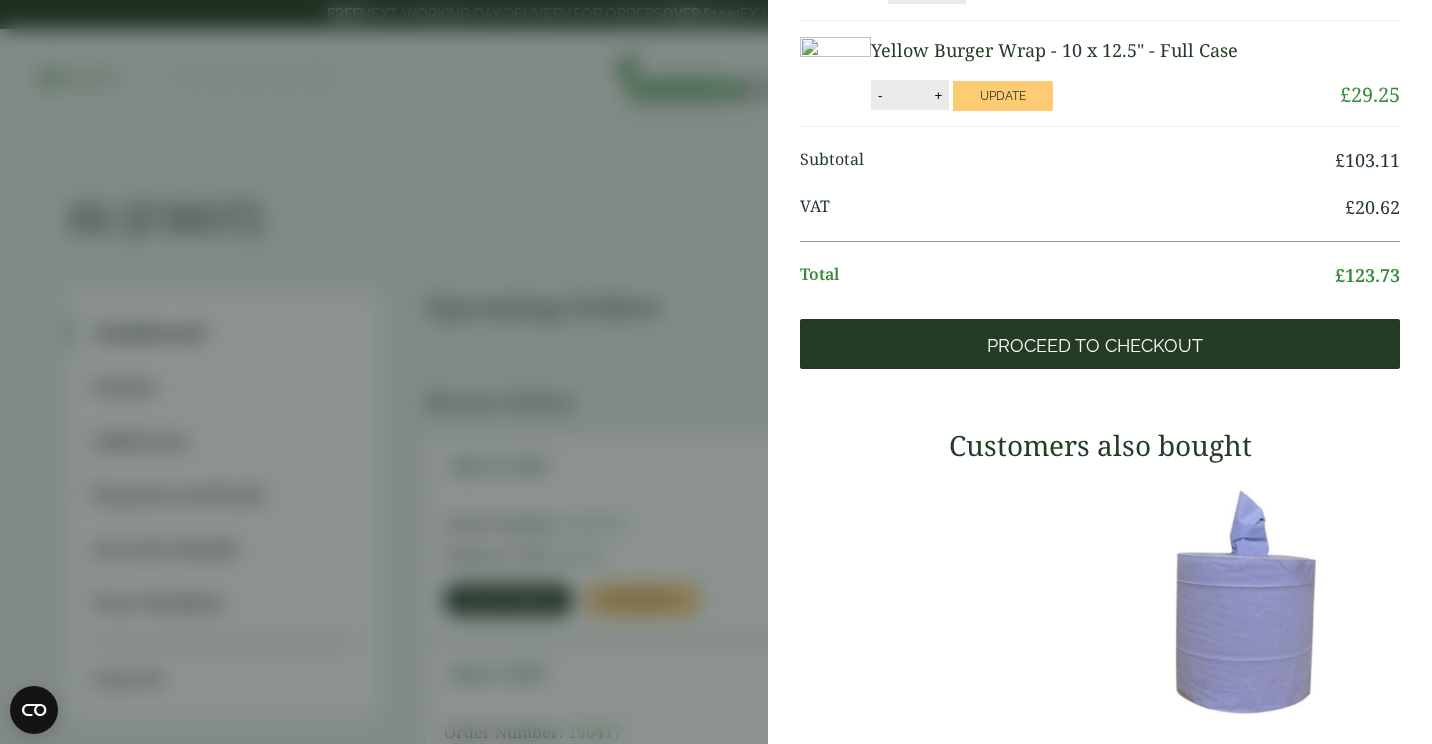 click on "Proceed to Checkout" at bounding box center (1100, 344) 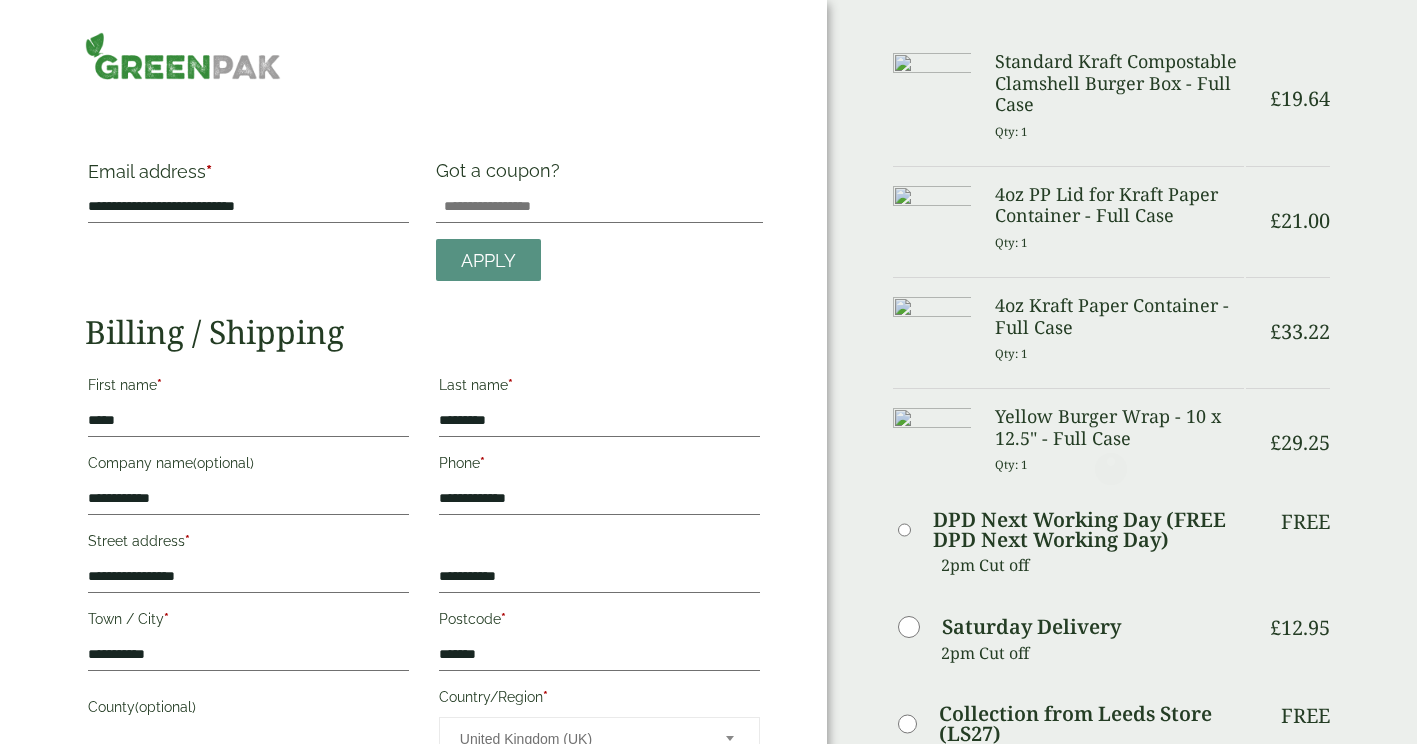 scroll, scrollTop: 0, scrollLeft: 0, axis: both 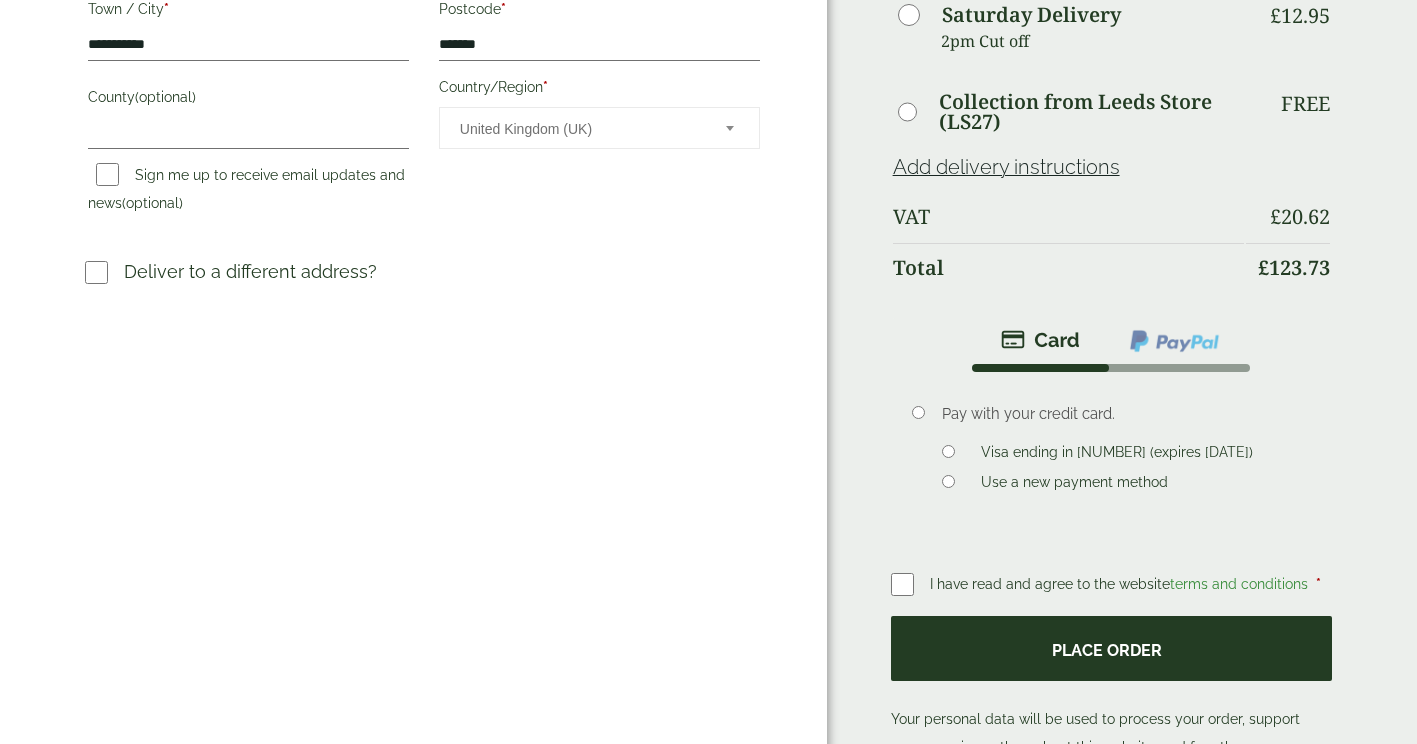 click on "Place order" at bounding box center (1111, 648) 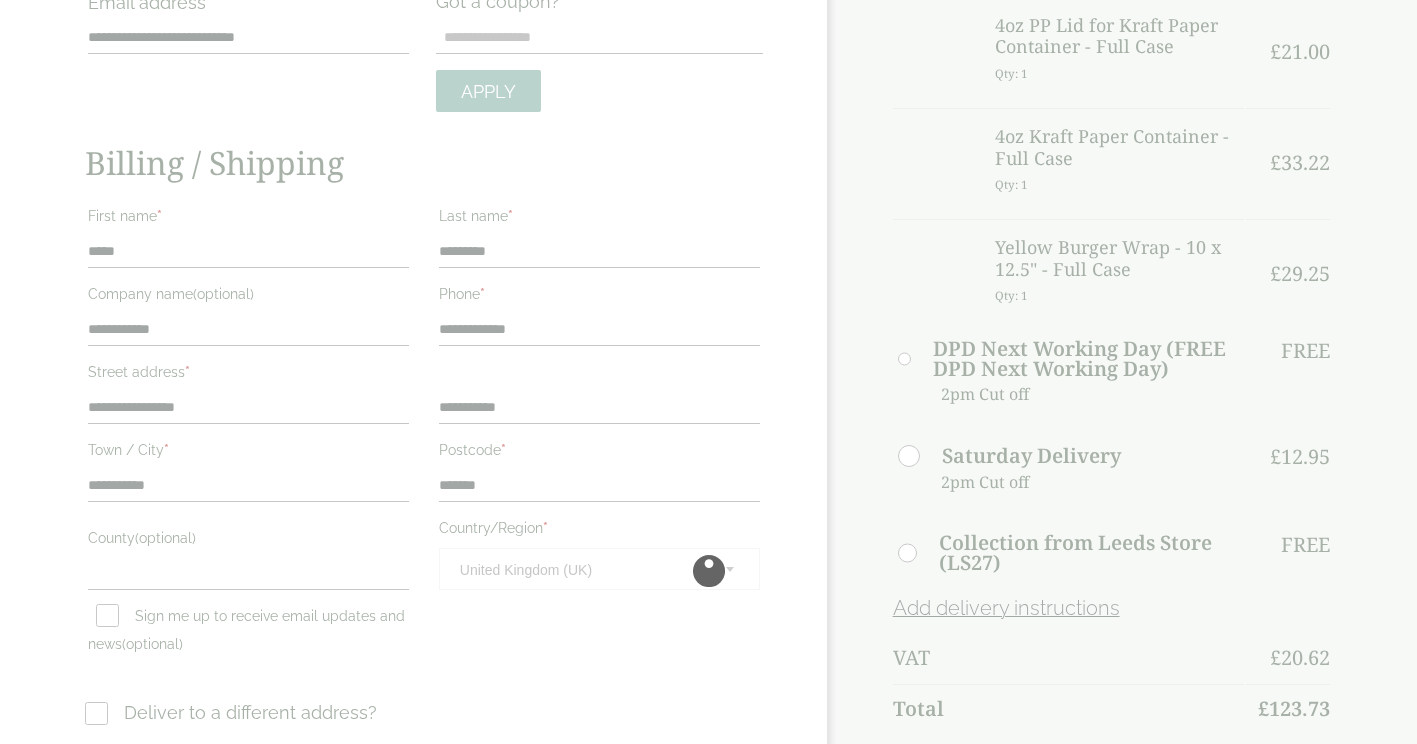 scroll, scrollTop: 170, scrollLeft: 0, axis: vertical 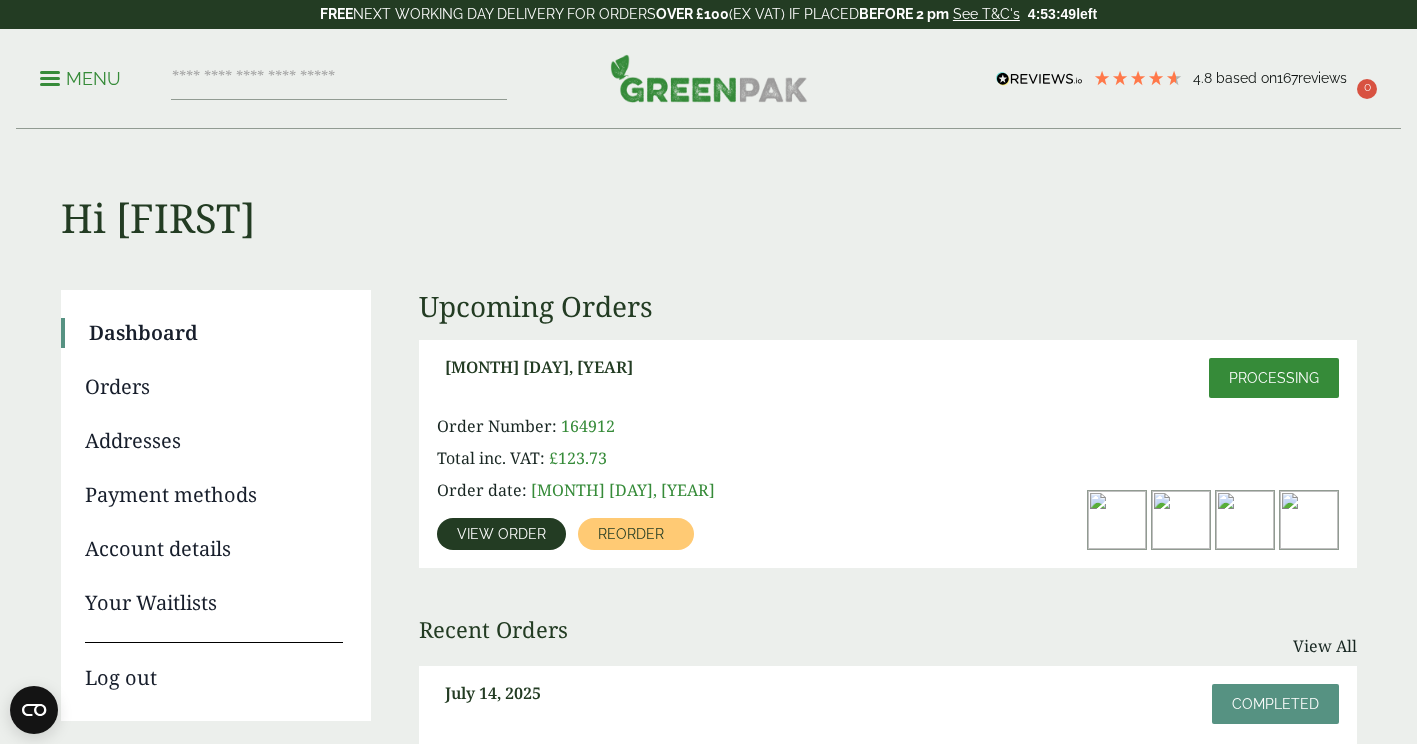 click on "Orders" at bounding box center (214, 387) 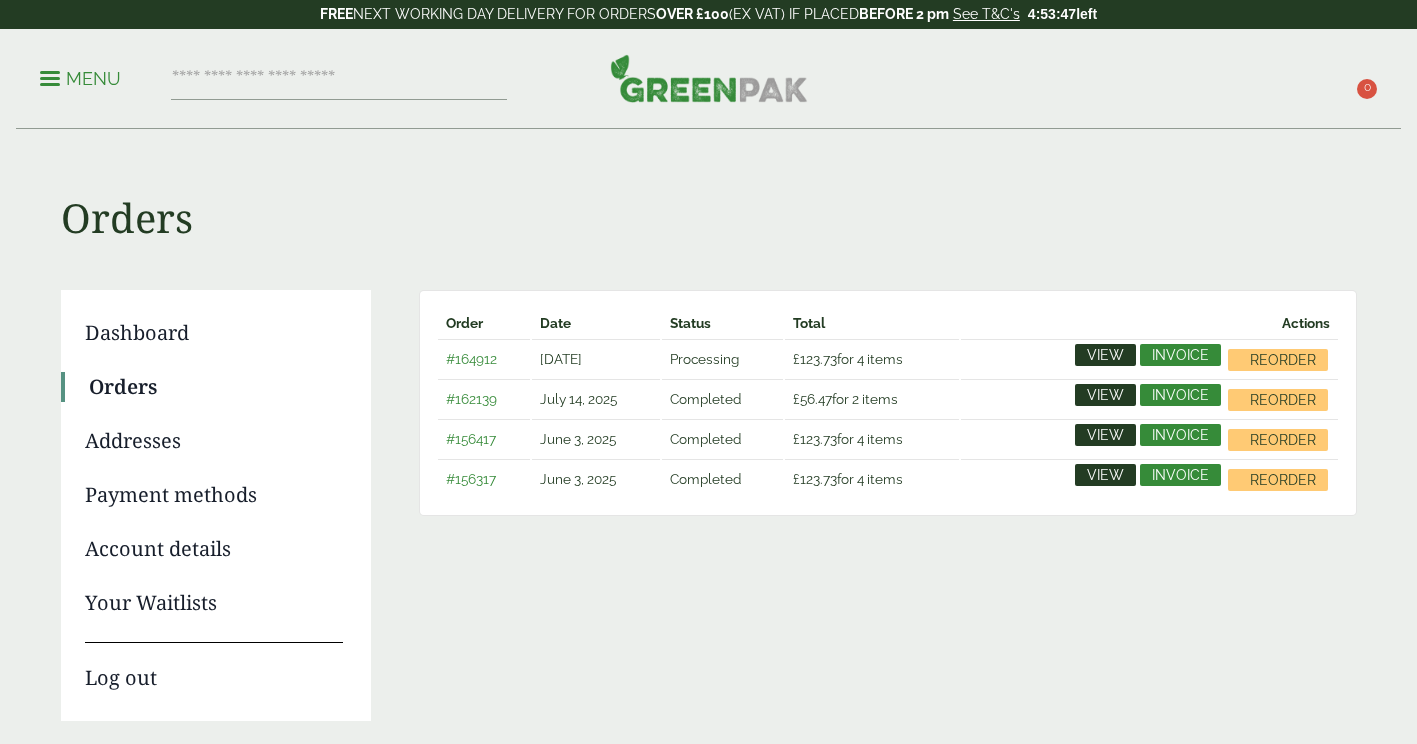 scroll, scrollTop: 0, scrollLeft: 0, axis: both 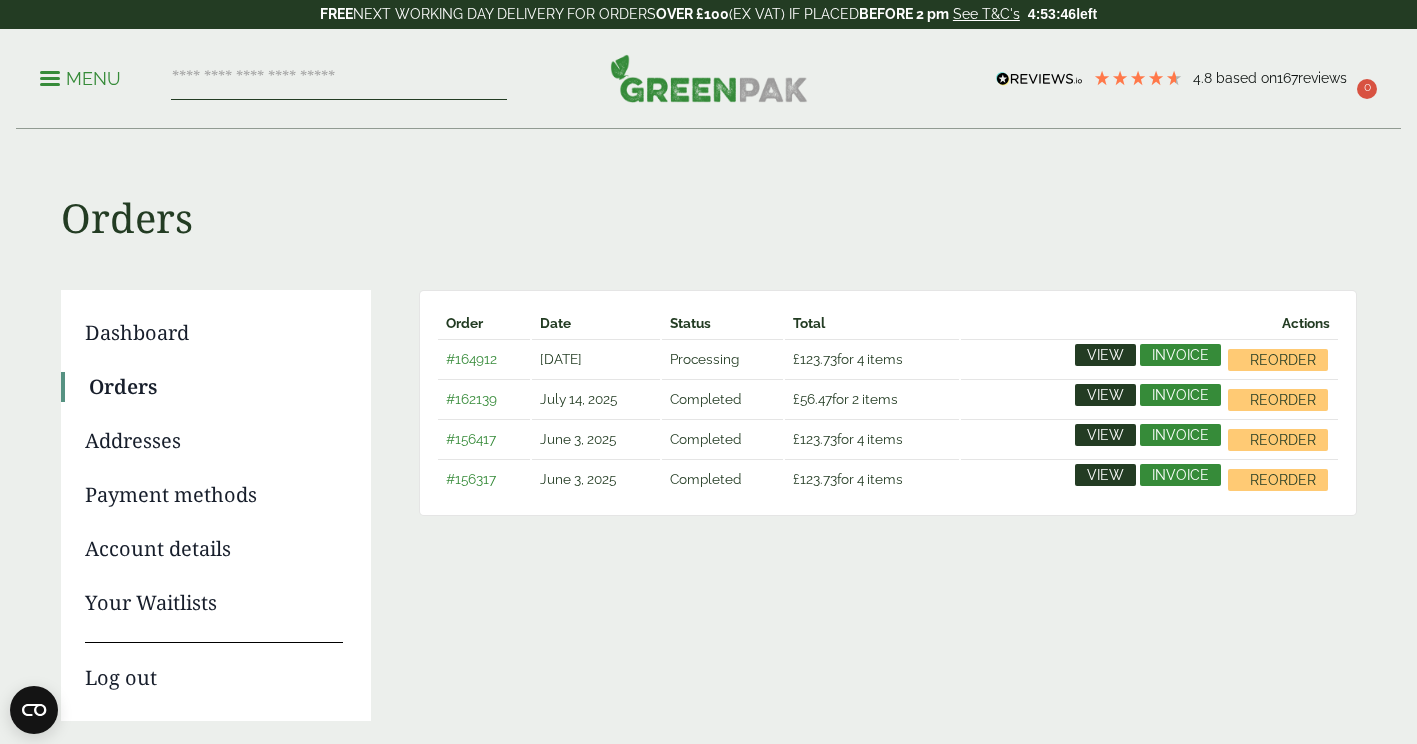 click at bounding box center (339, 79) 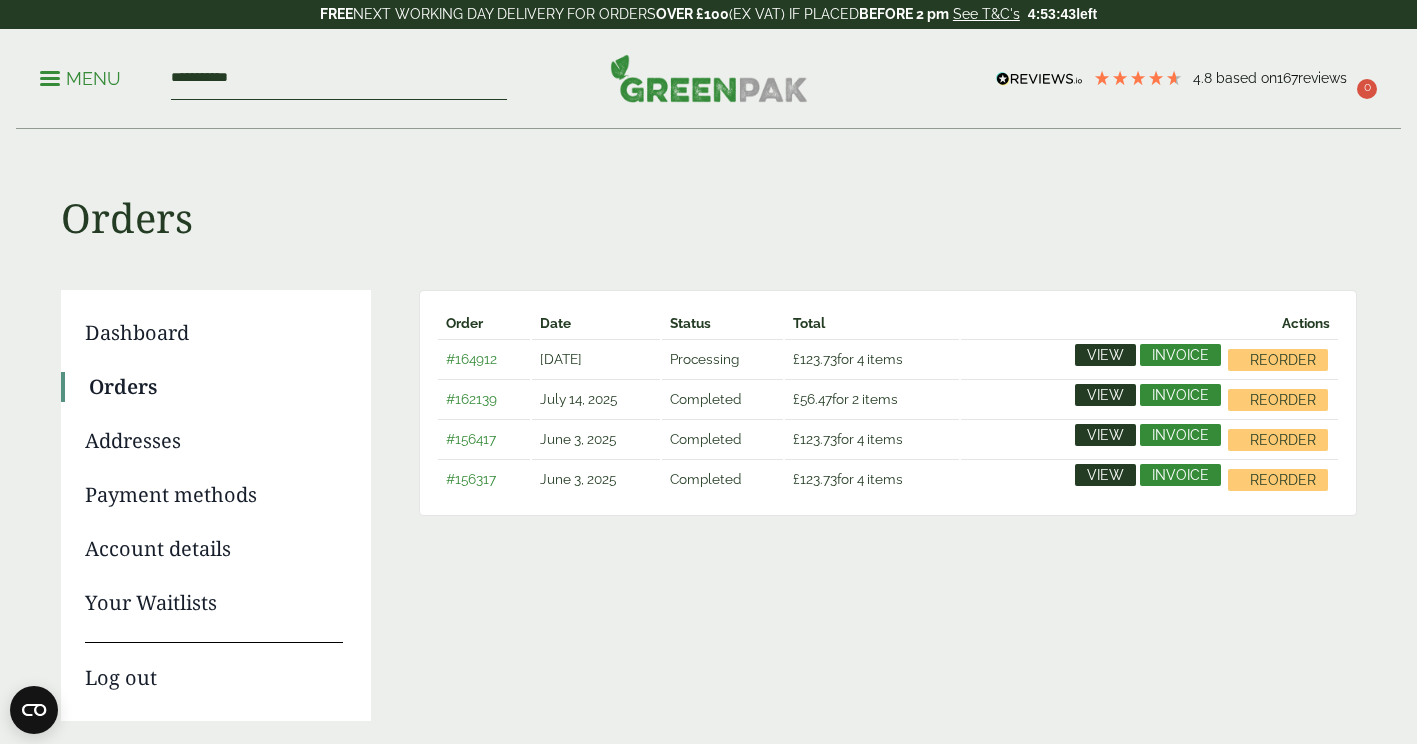 type on "**********" 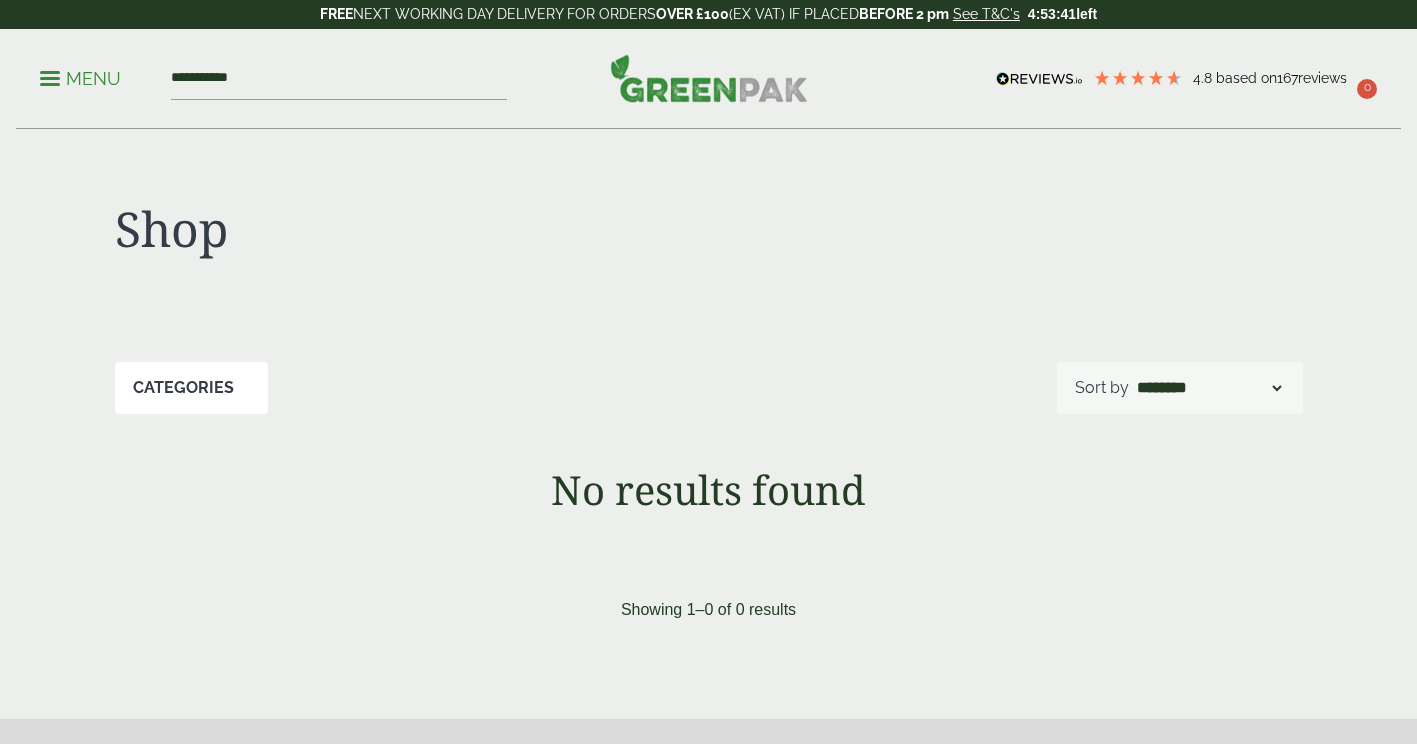 scroll, scrollTop: 0, scrollLeft: 0, axis: both 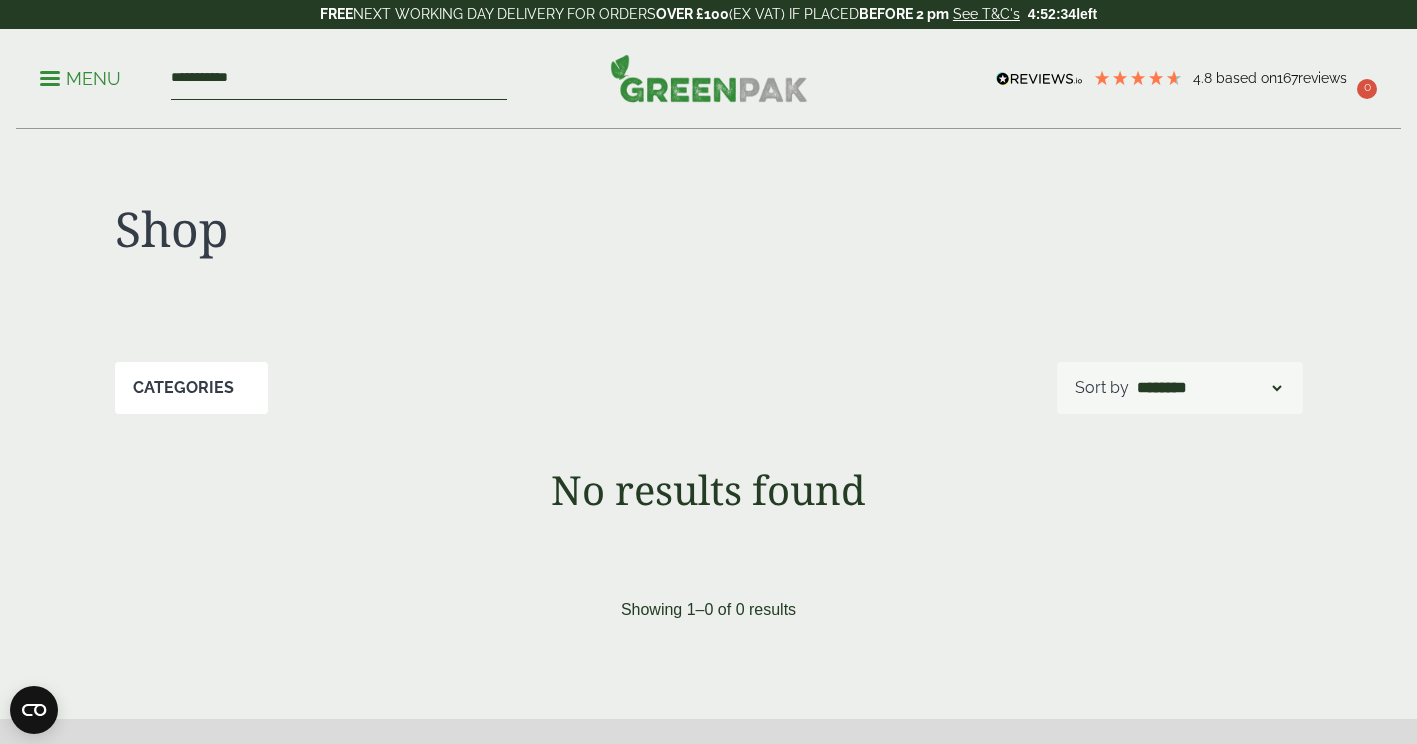 click on "**********" at bounding box center (339, 79) 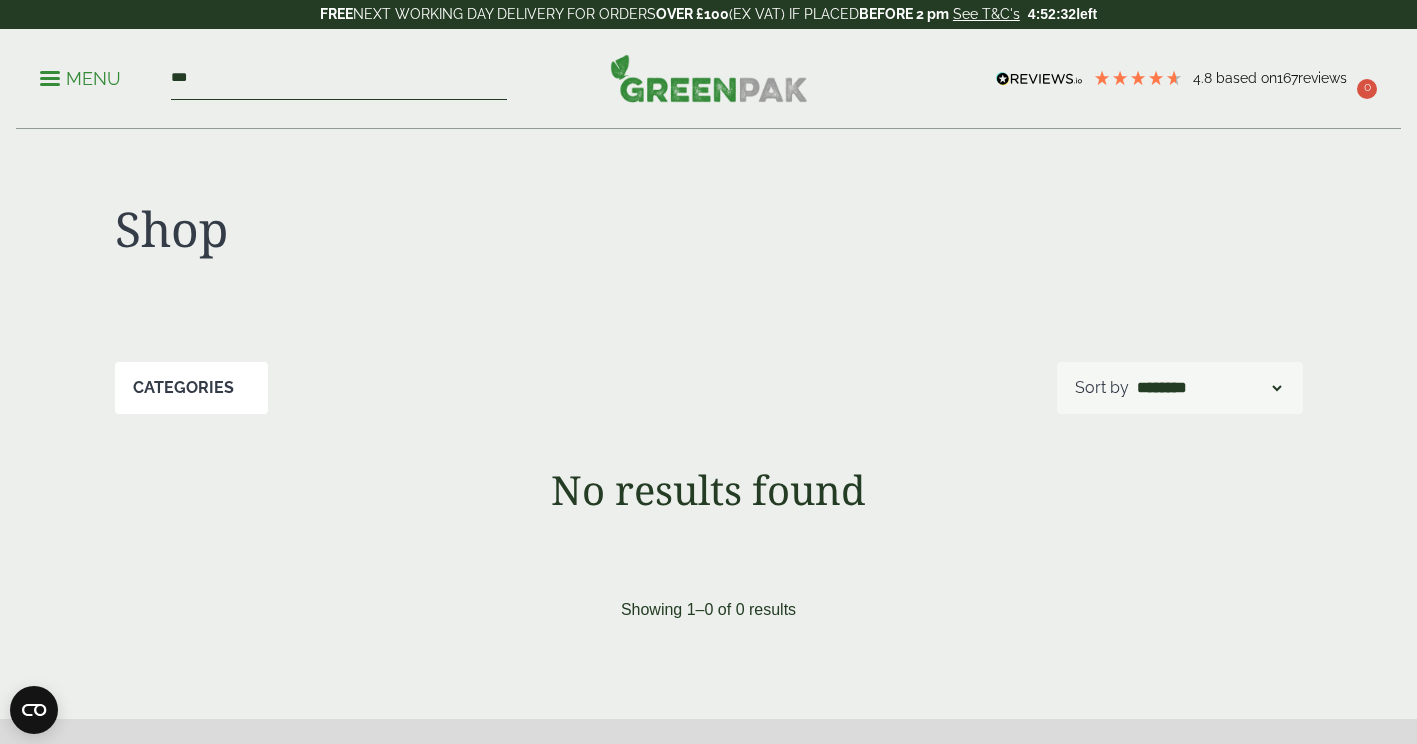 type on "***" 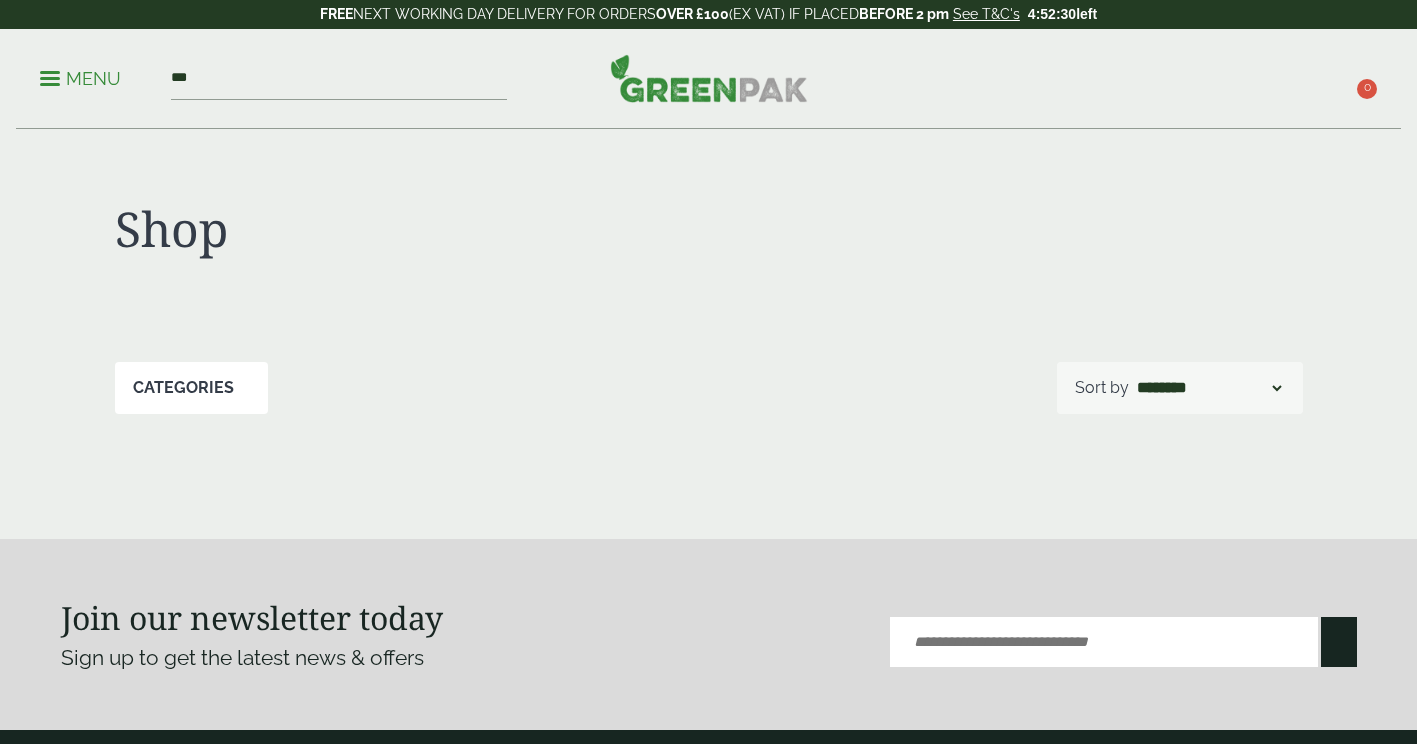 scroll, scrollTop: 0, scrollLeft: 0, axis: both 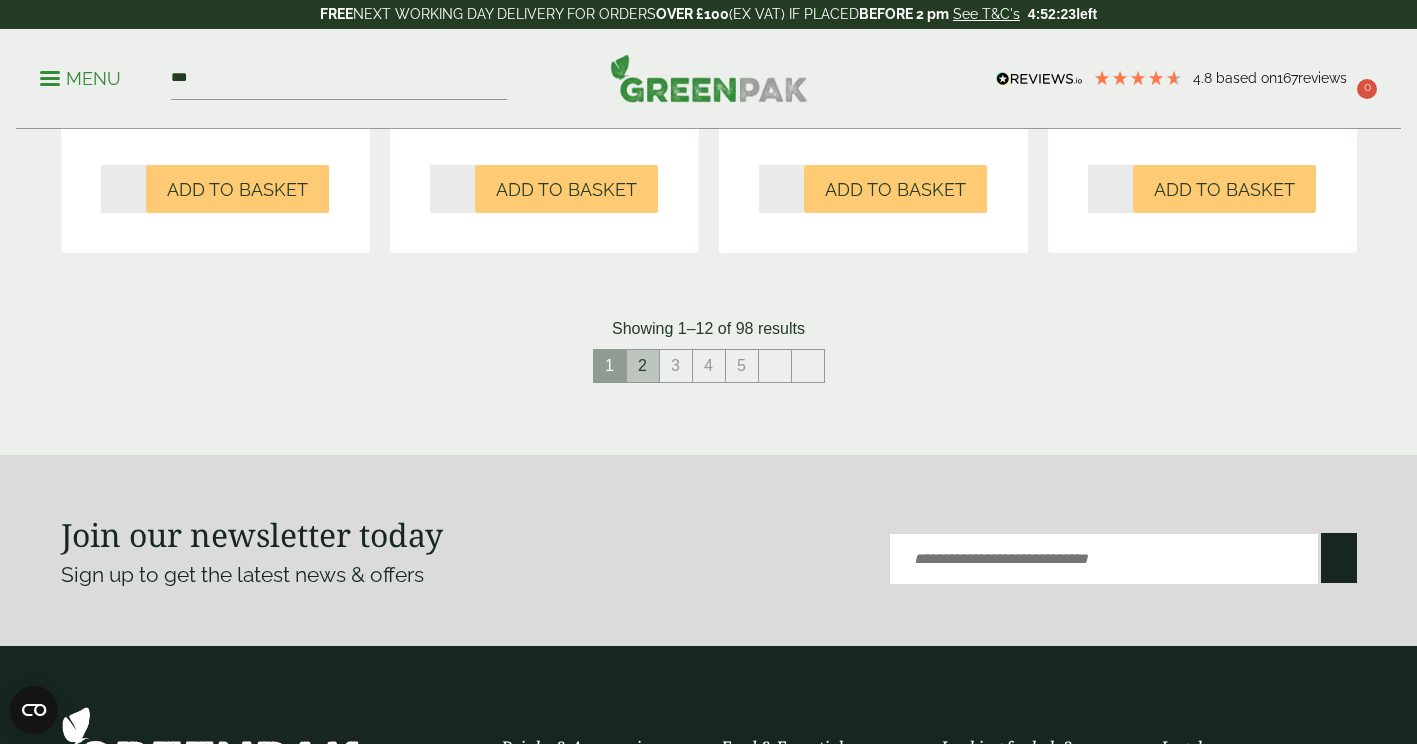 click on "2" at bounding box center (643, 366) 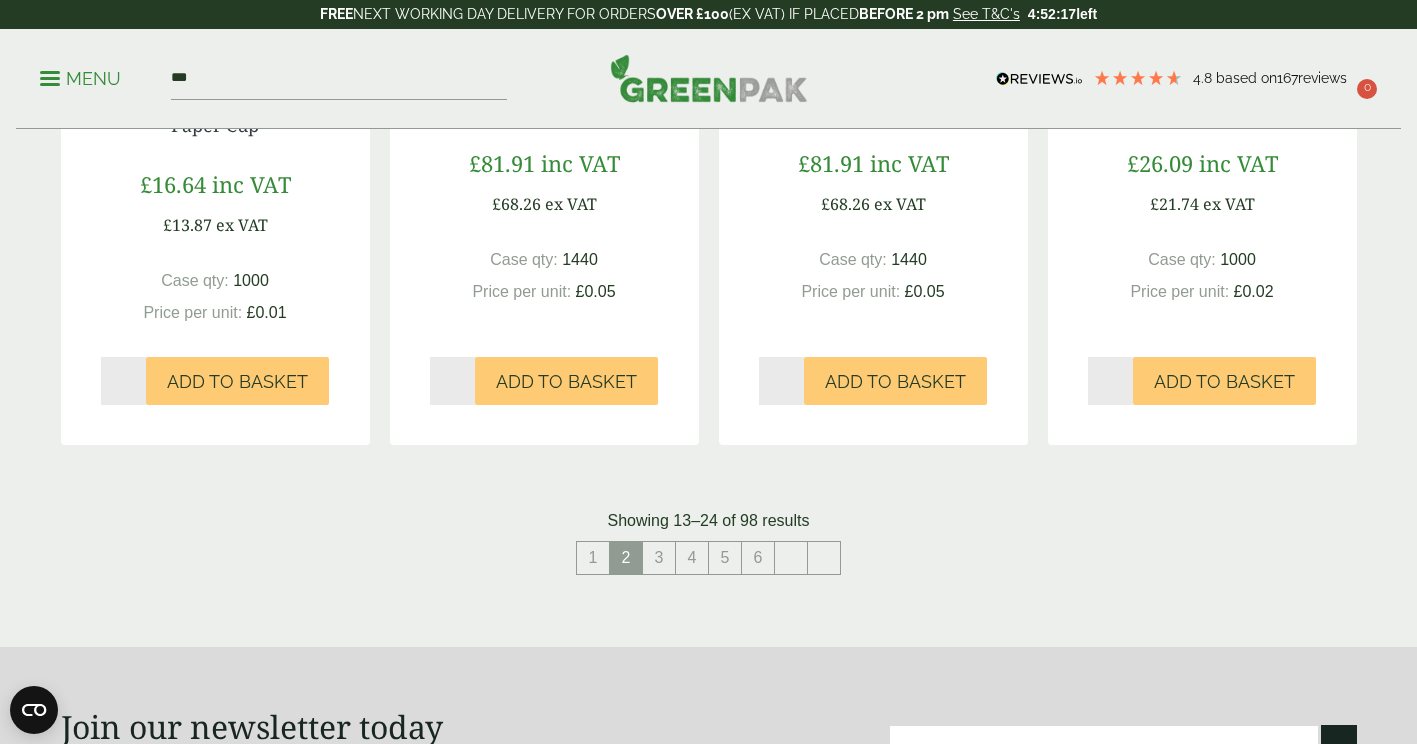 scroll, scrollTop: 2005, scrollLeft: 0, axis: vertical 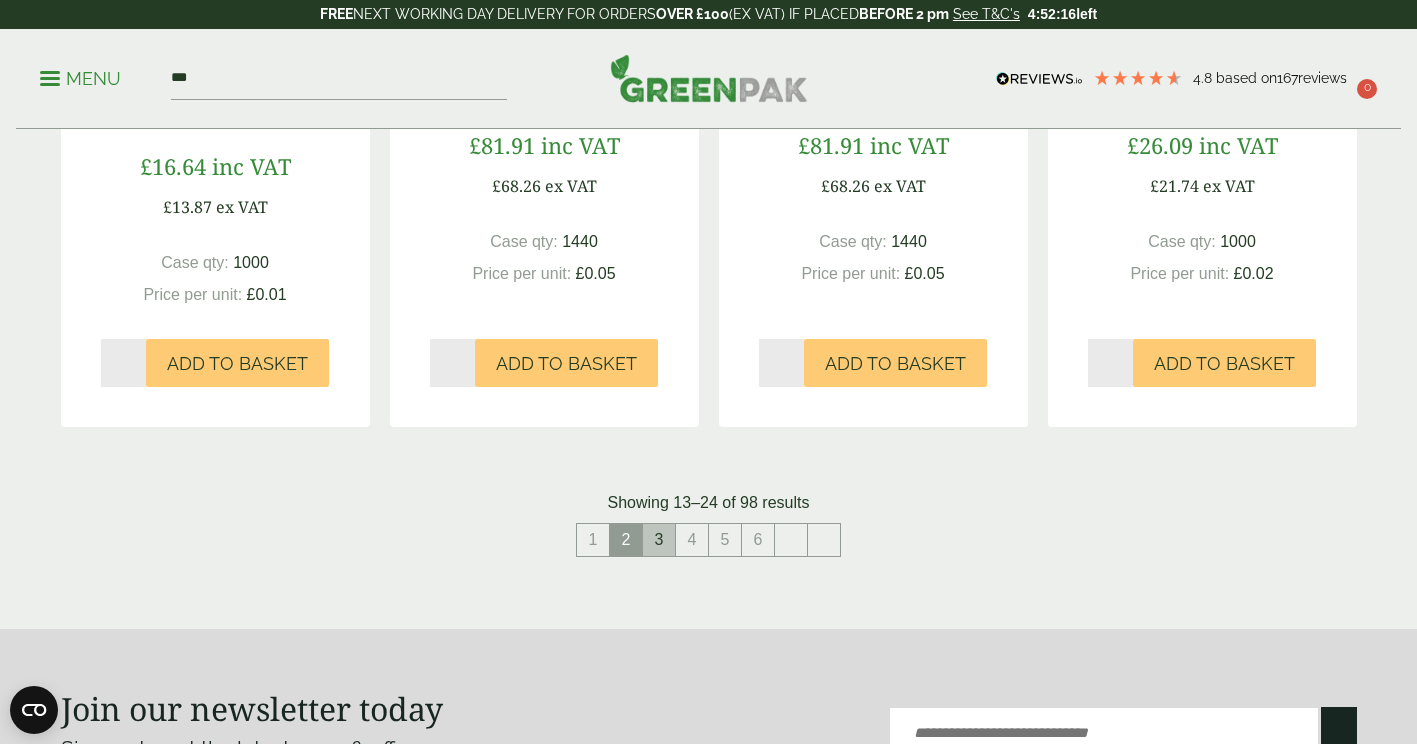 click on "3" at bounding box center [659, 540] 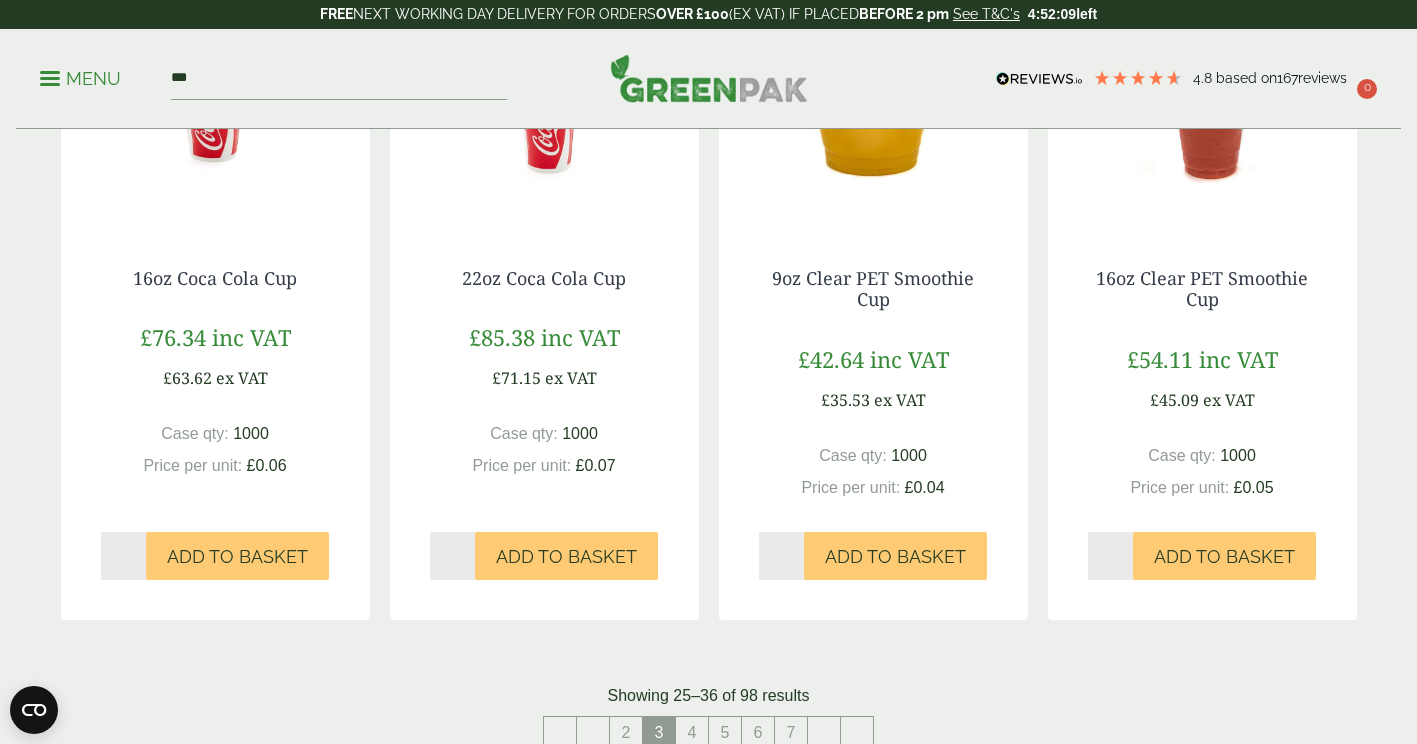 scroll, scrollTop: 1953, scrollLeft: 0, axis: vertical 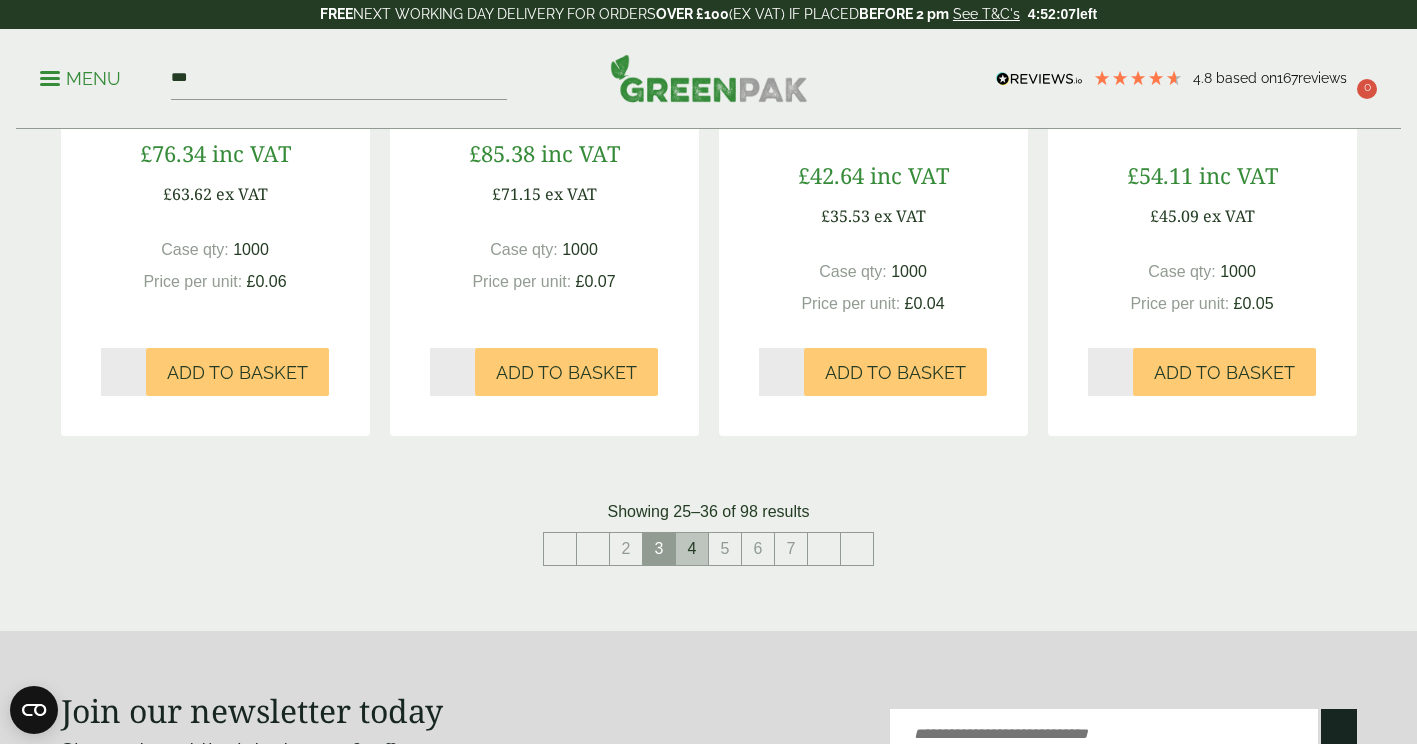 click on "4" at bounding box center (692, 549) 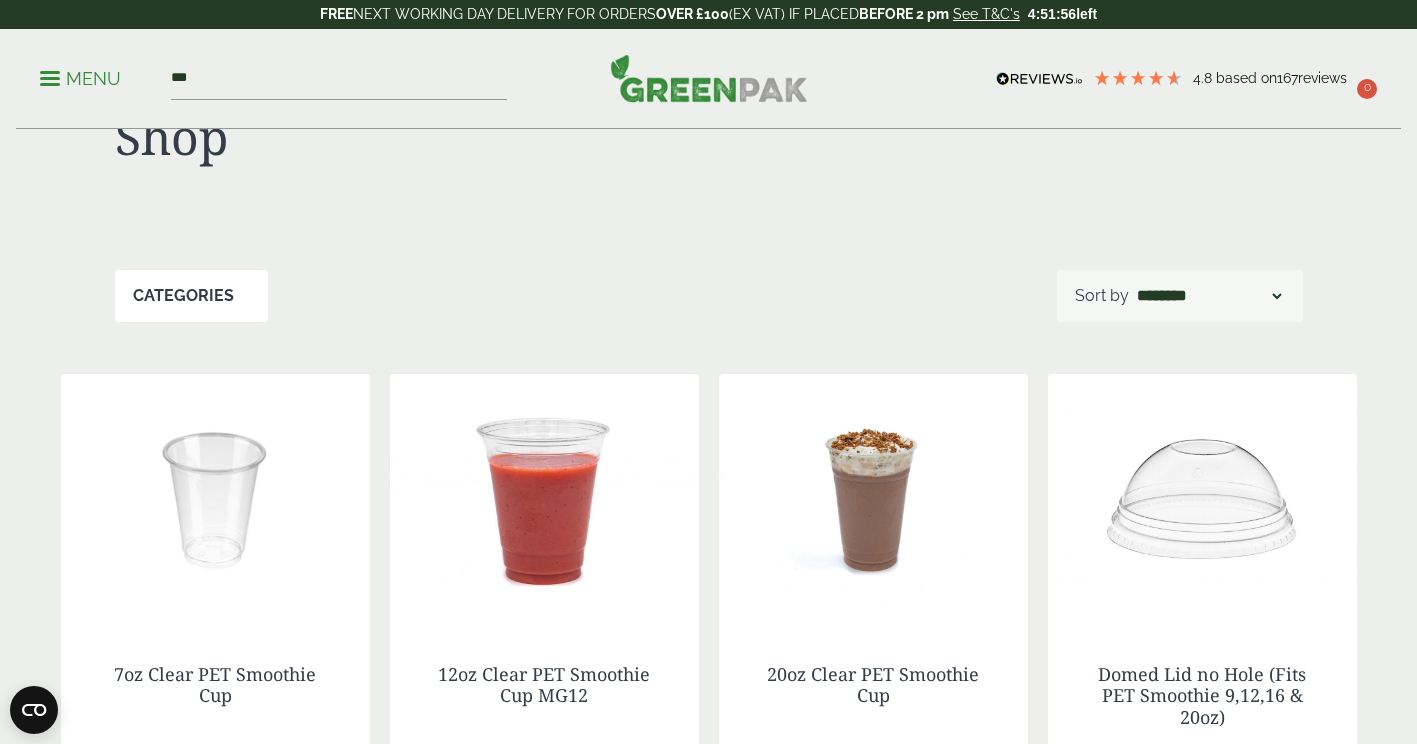 scroll, scrollTop: 0, scrollLeft: 0, axis: both 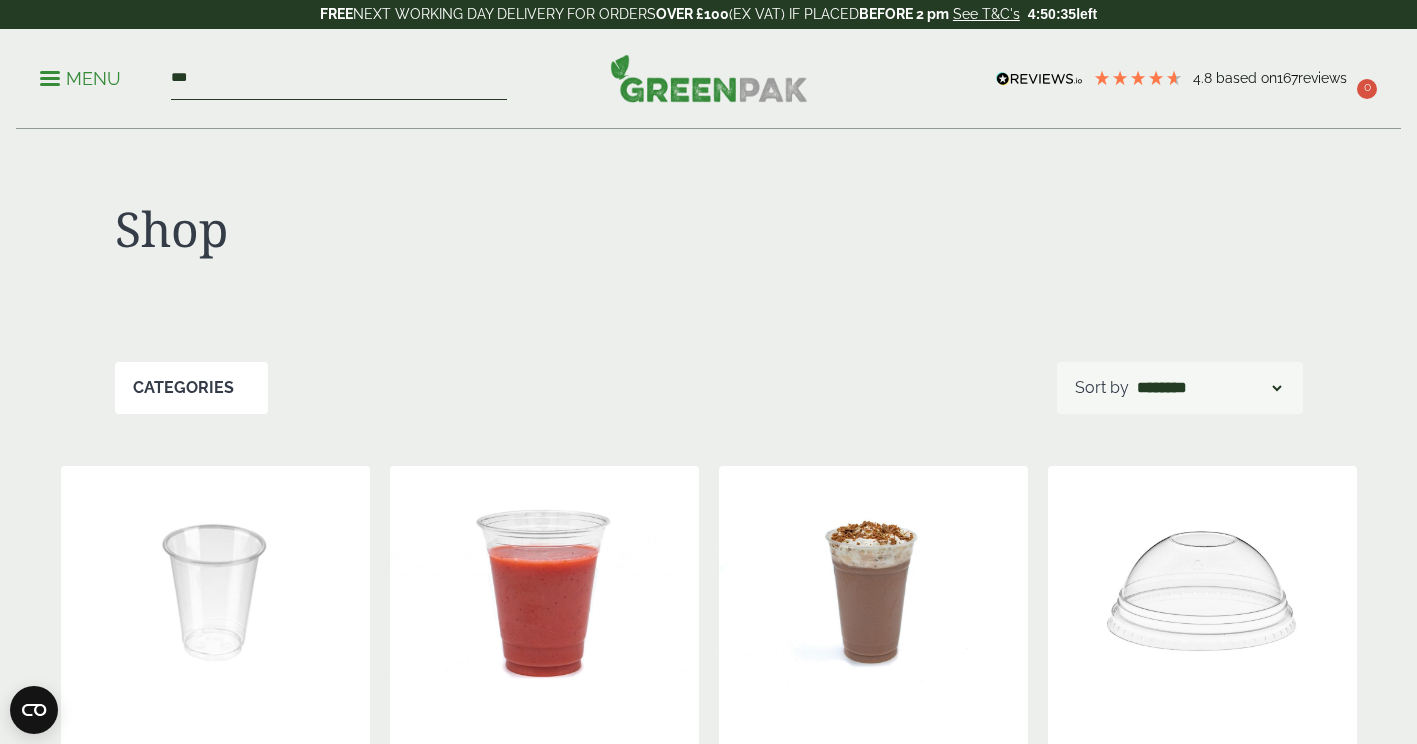 click on "***" at bounding box center (339, 79) 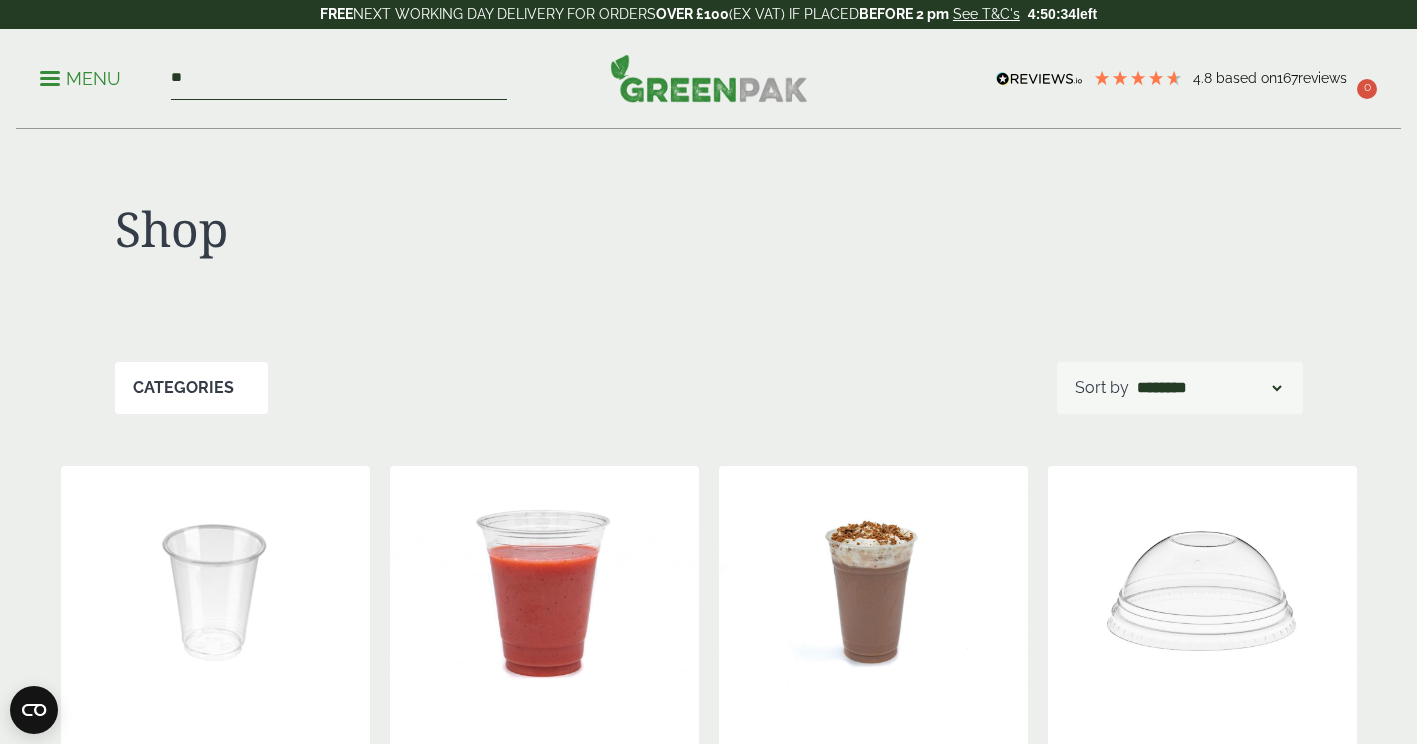 type on "*" 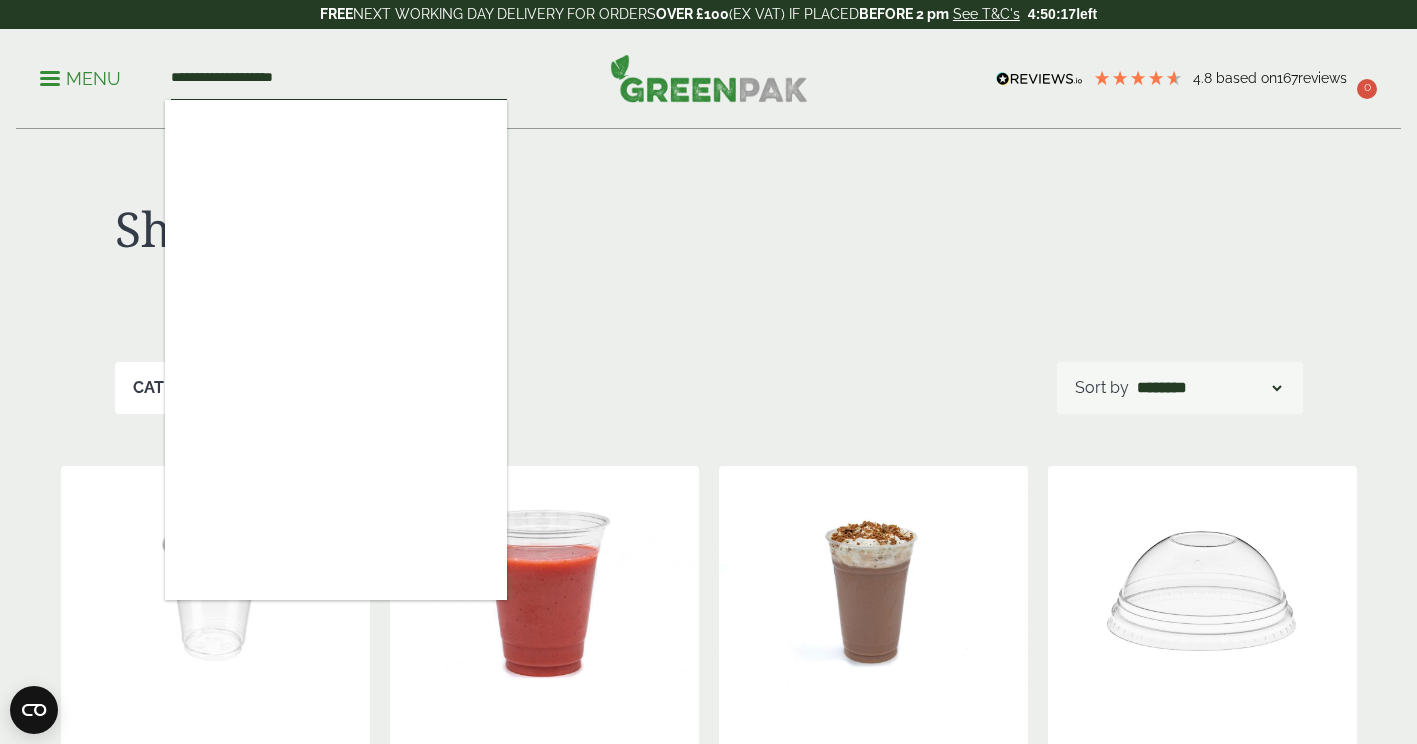 type on "**********" 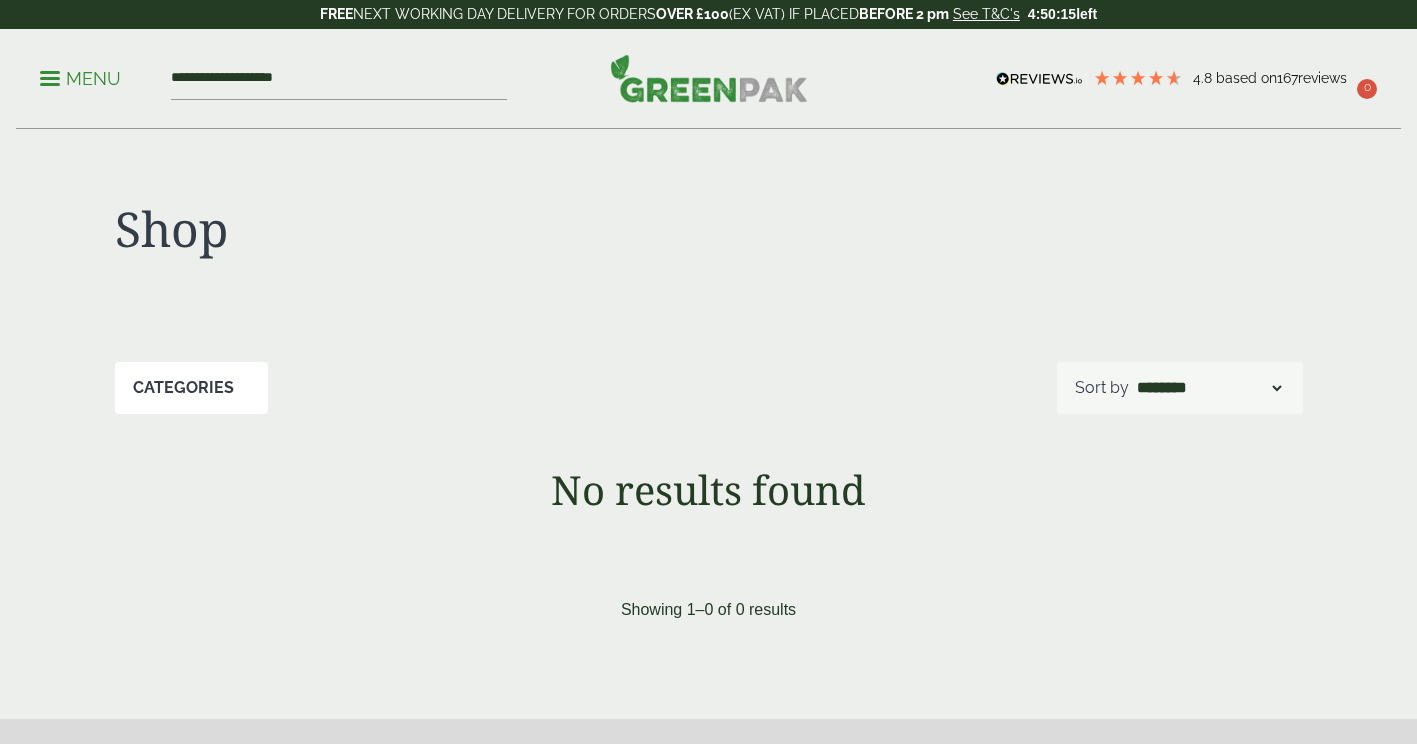 scroll, scrollTop: 0, scrollLeft: 0, axis: both 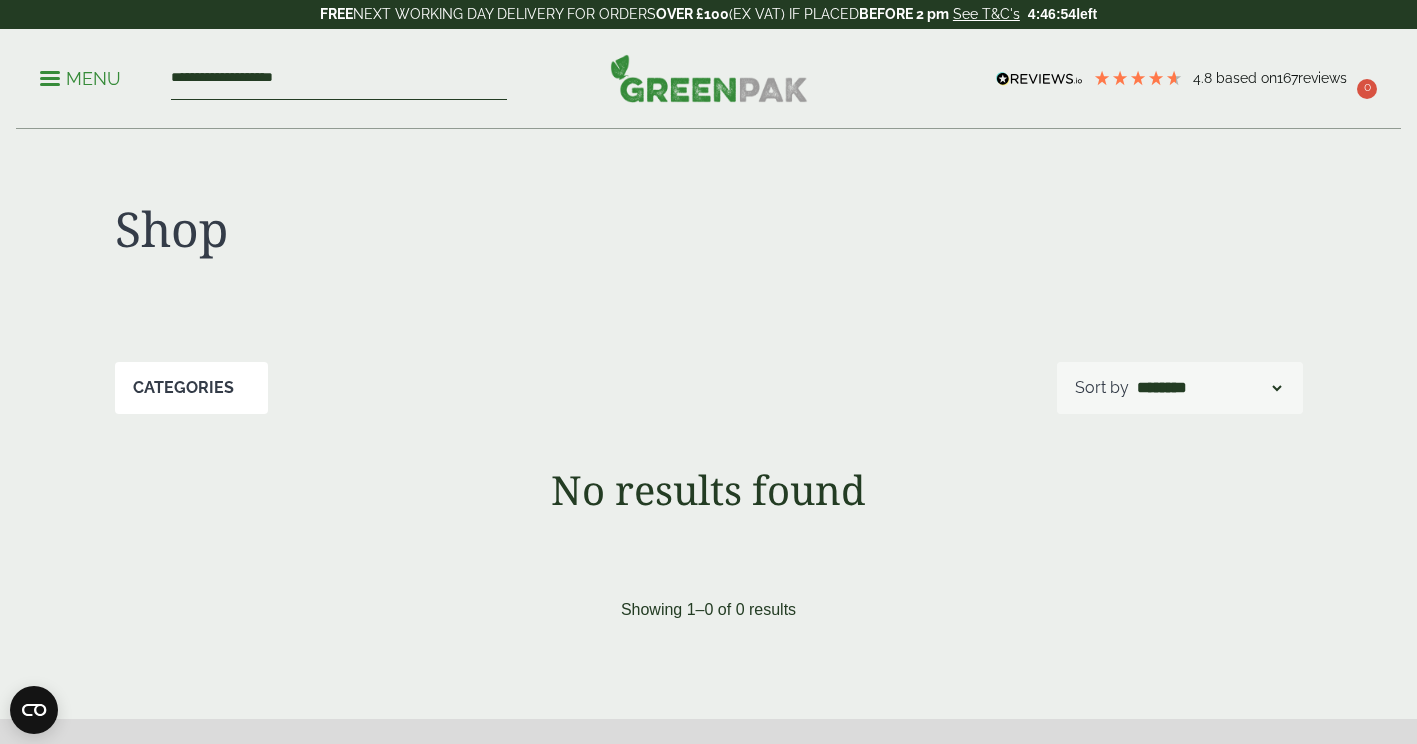 drag, startPoint x: 247, startPoint y: 77, endPoint x: 106, endPoint y: 45, distance: 144.58562 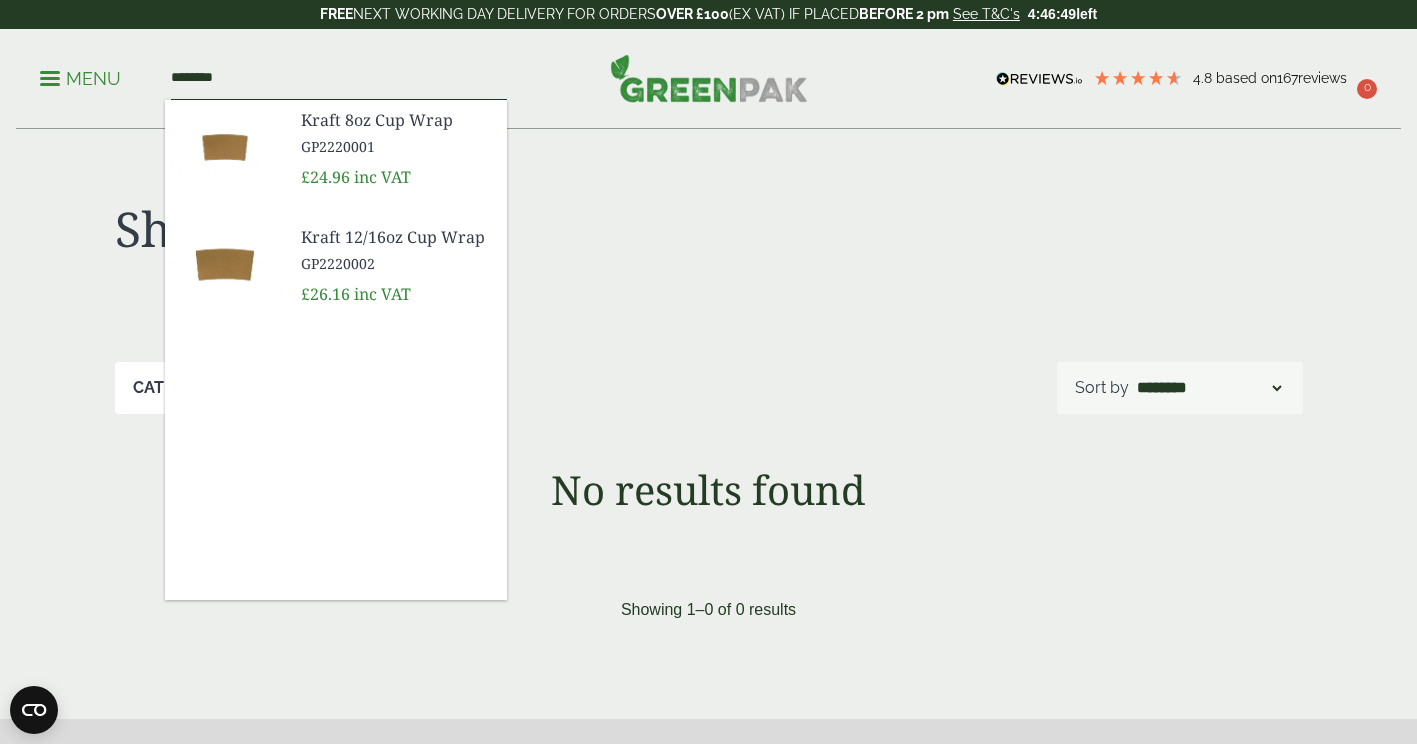 type on "********" 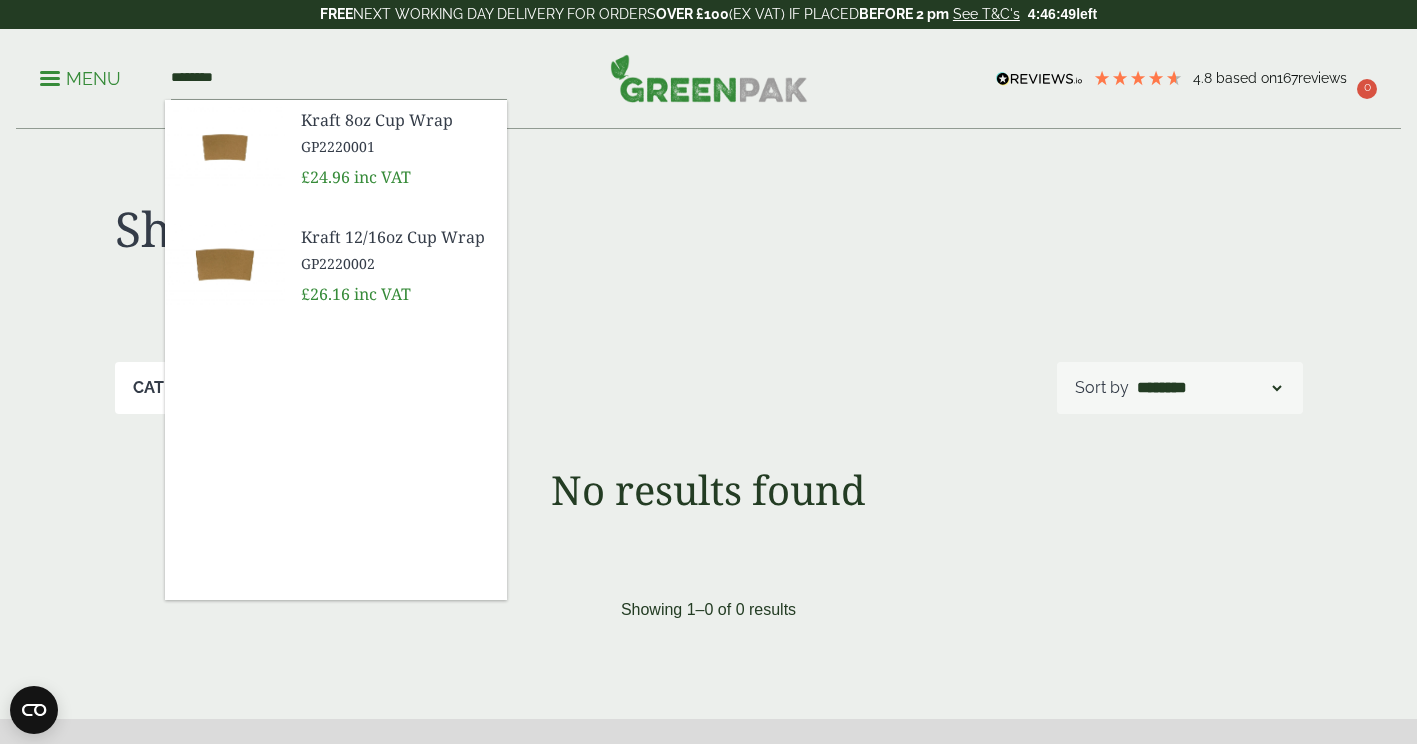 click on "GP2220002" at bounding box center (396, 263) 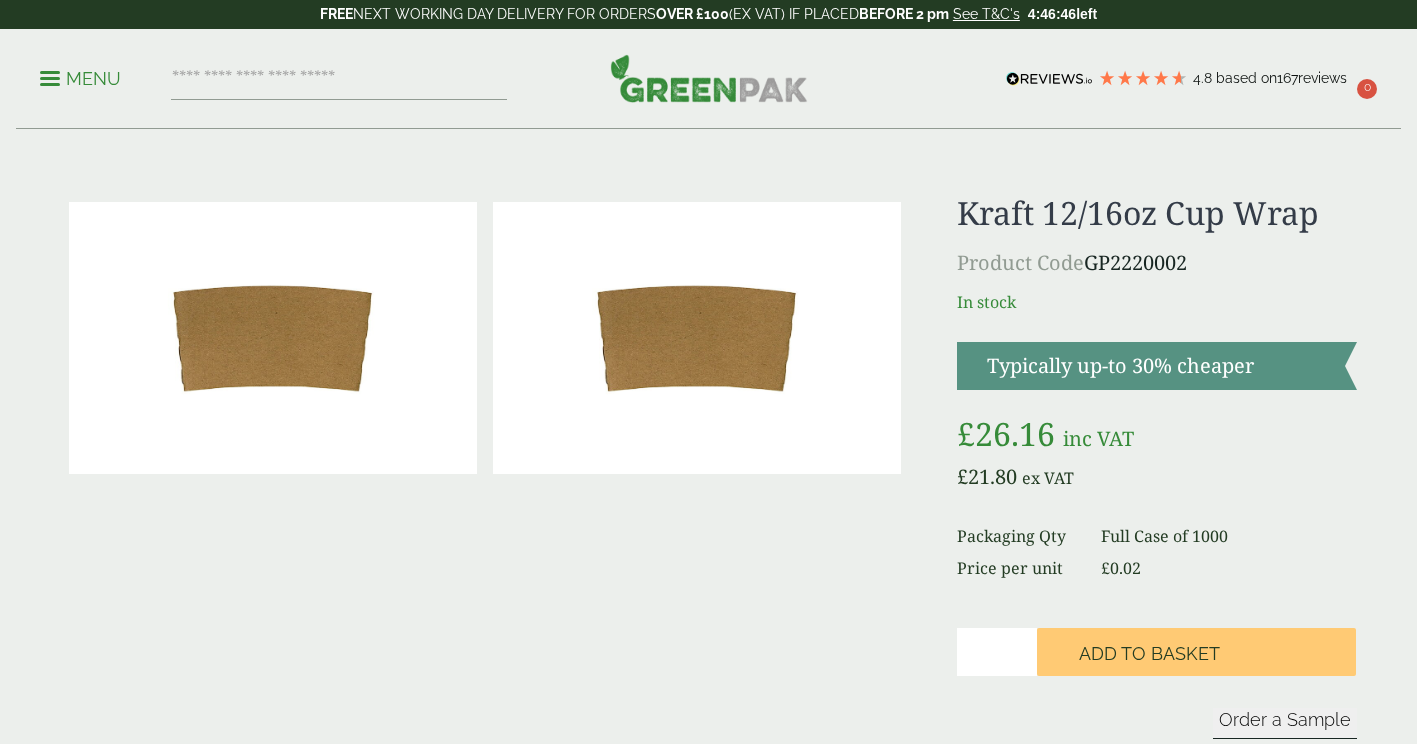 scroll, scrollTop: 0, scrollLeft: 0, axis: both 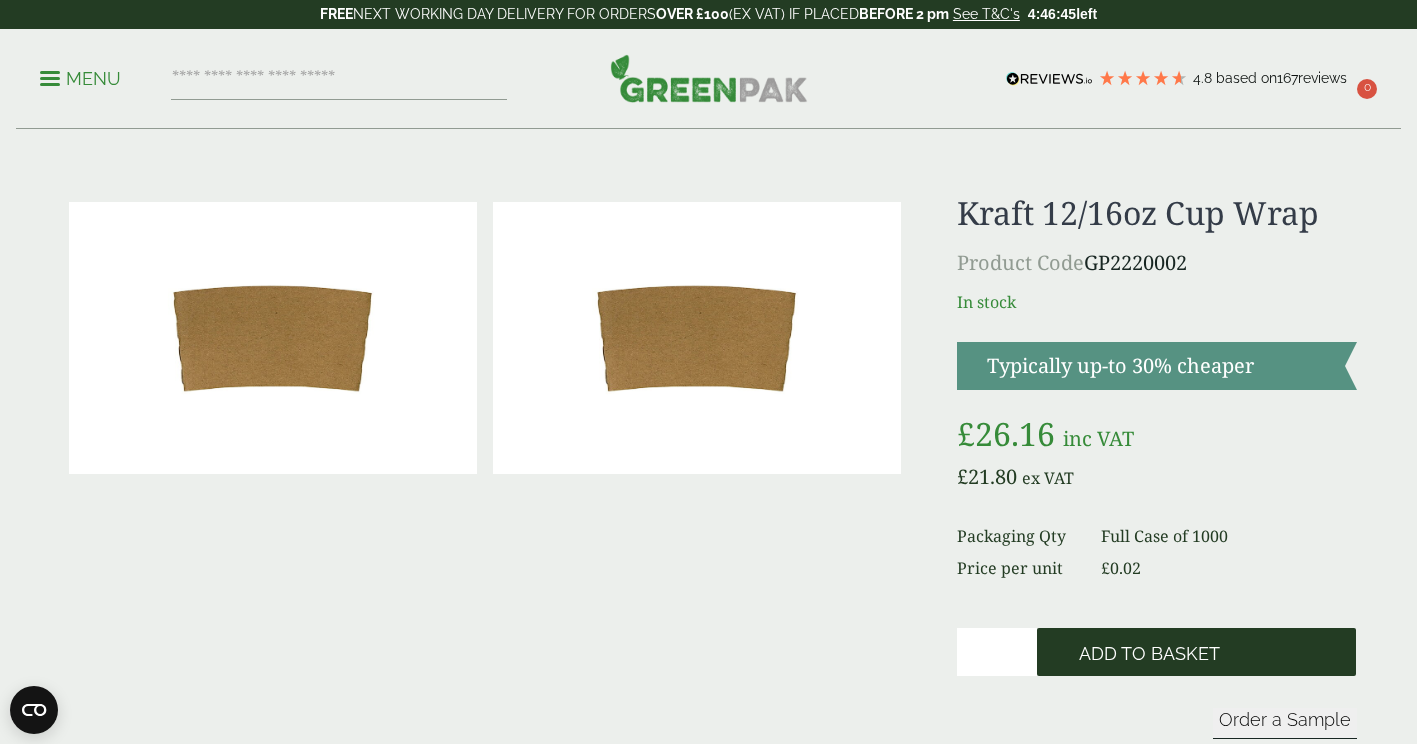 click on "Add to Basket" at bounding box center [1196, 652] 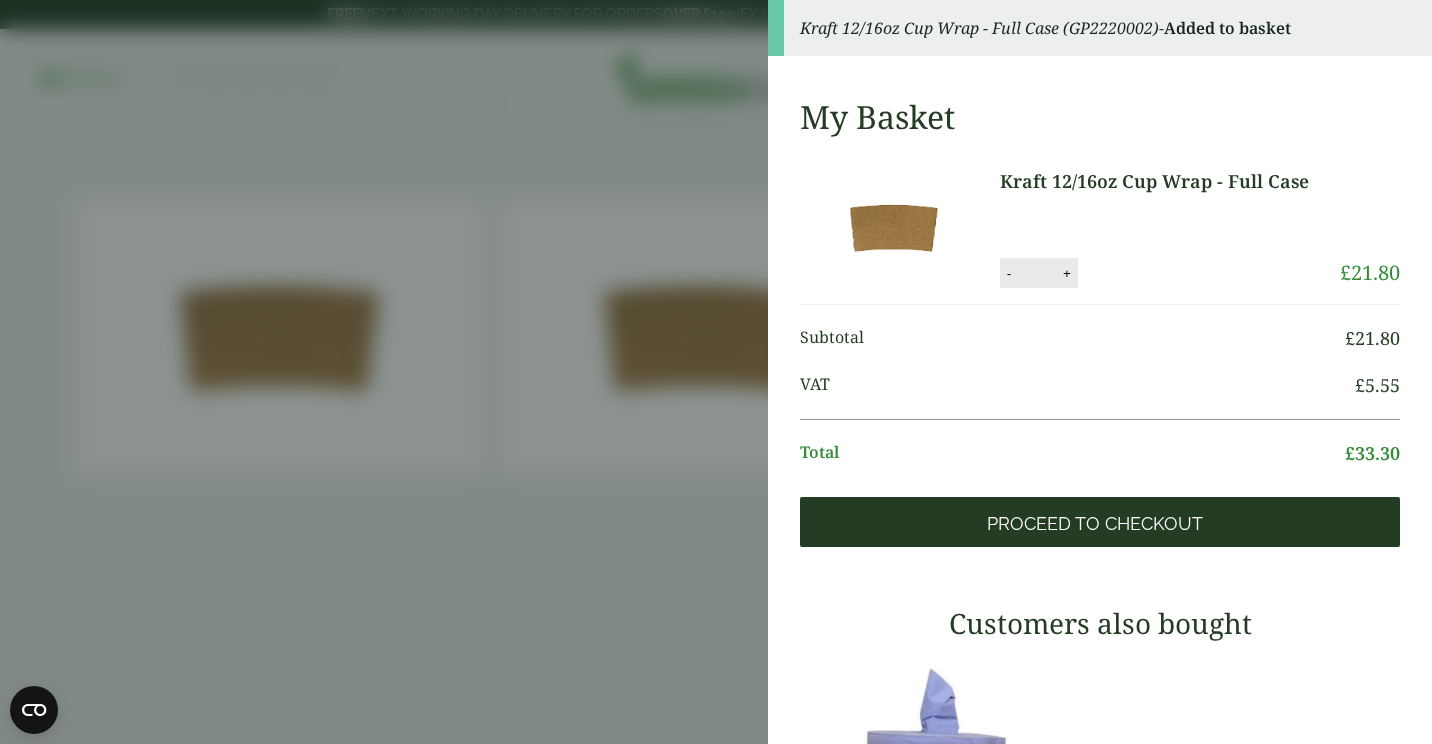 click on "Proceed to Checkout" at bounding box center [1100, 522] 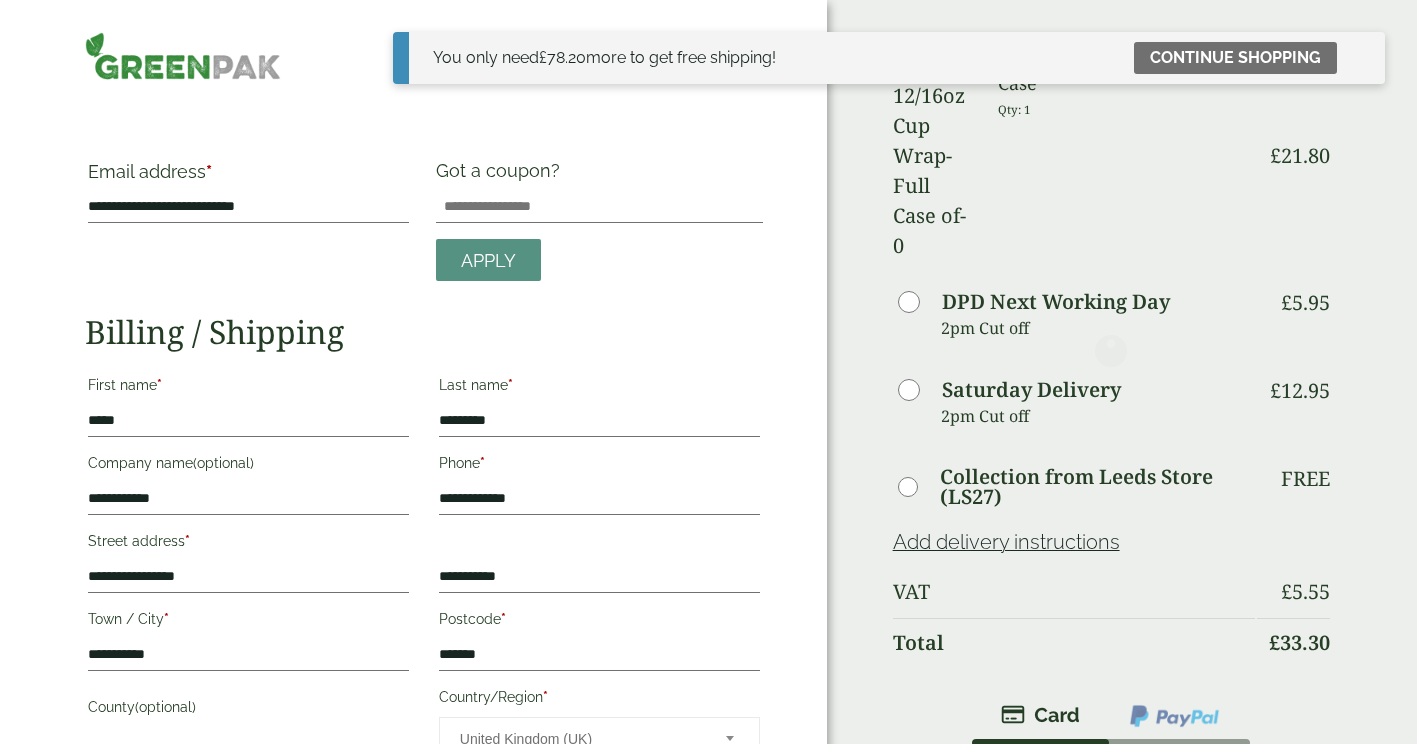 scroll, scrollTop: 0, scrollLeft: 0, axis: both 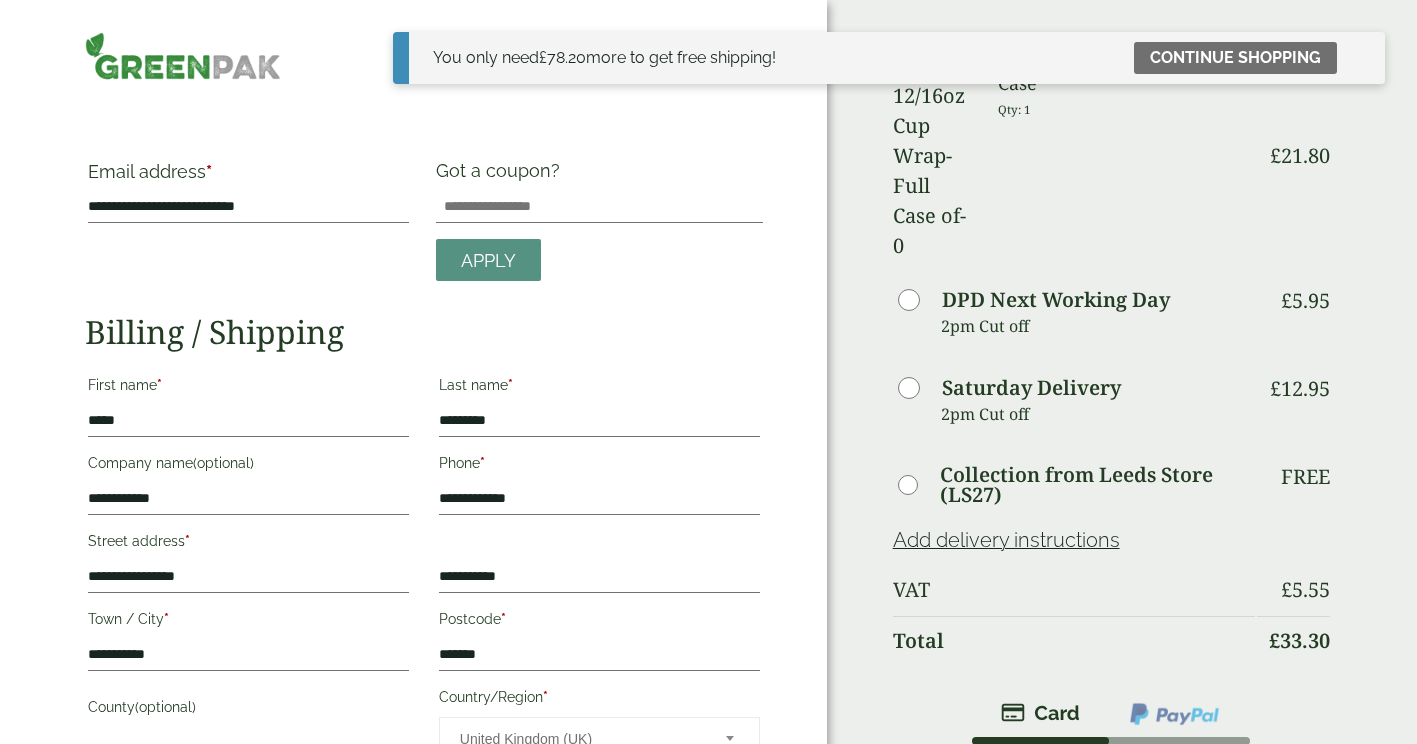 click on "You only need  £ 78.20  more to get free shipping!
Continue shopping" at bounding box center (889, 58) 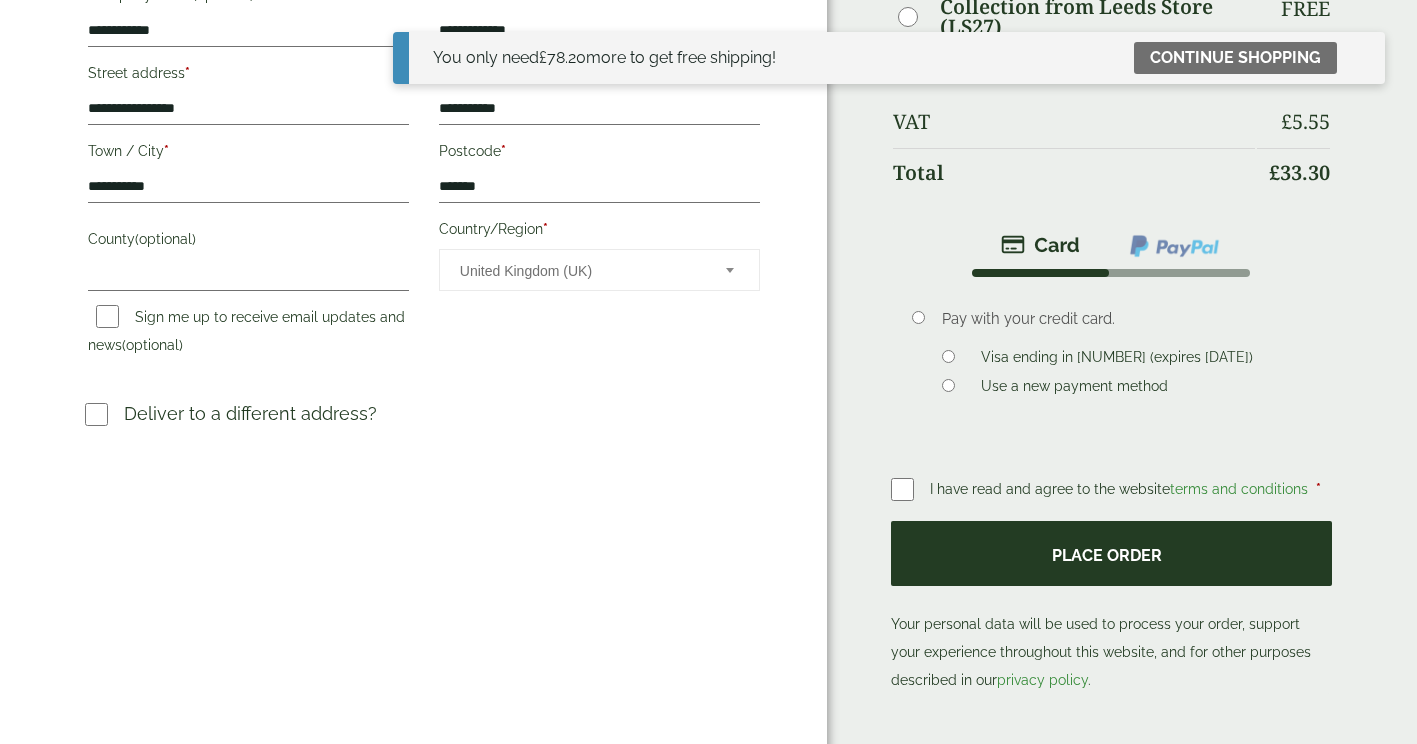 scroll, scrollTop: 469, scrollLeft: 0, axis: vertical 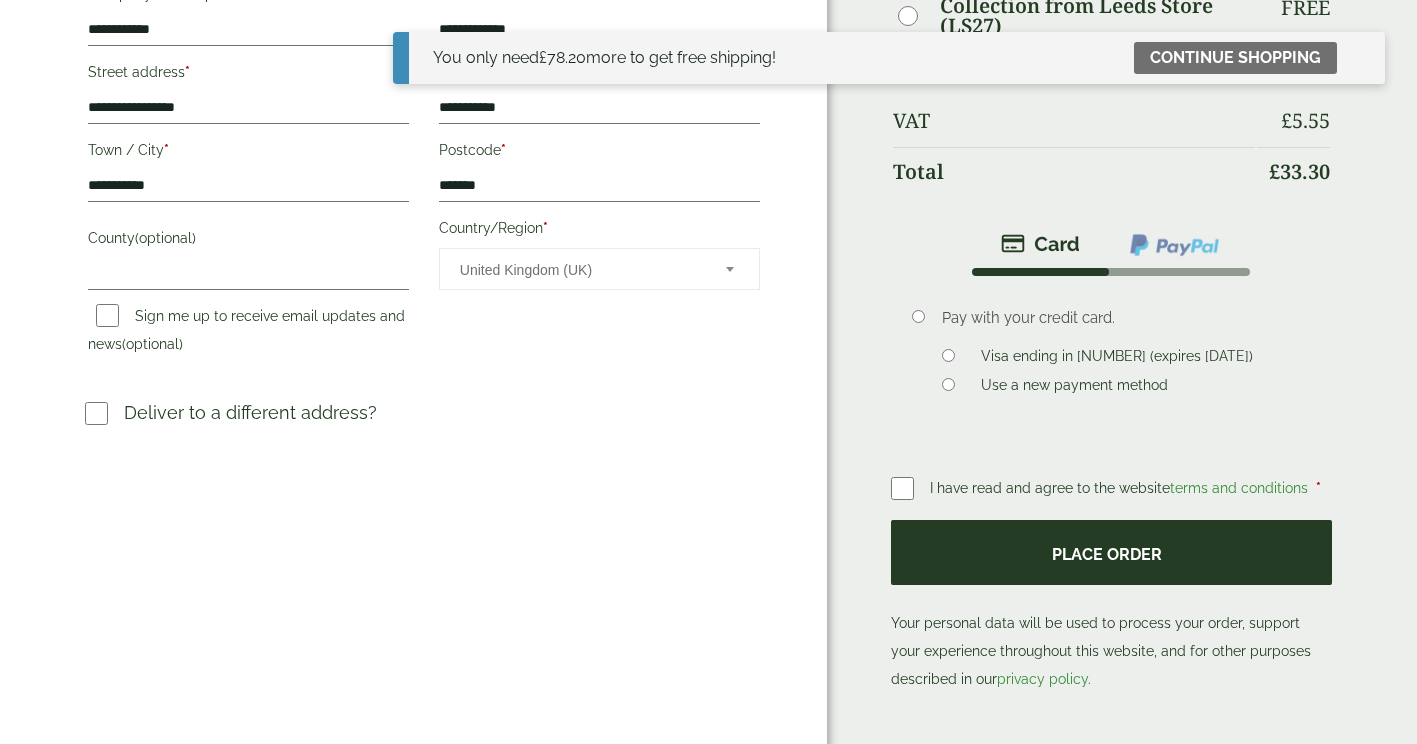 click on "Place order" at bounding box center [1111, 552] 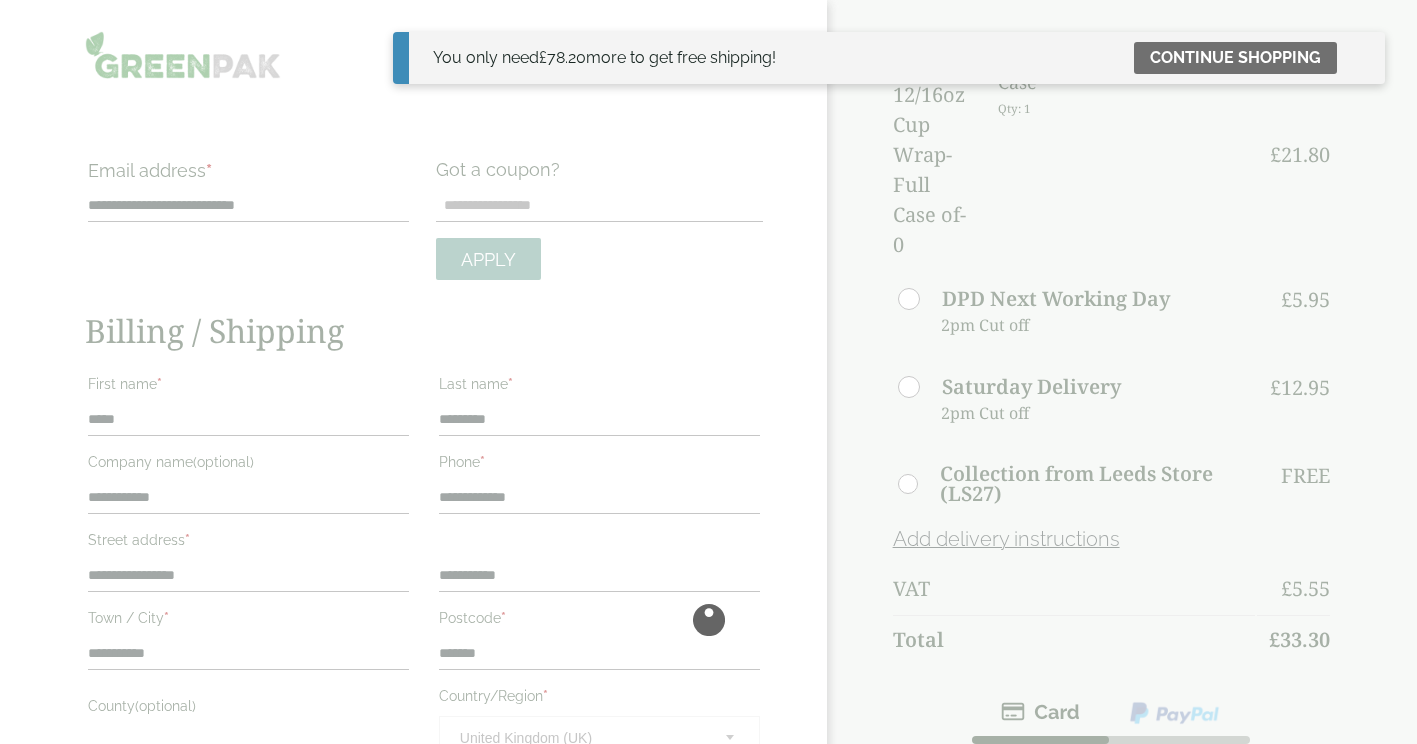 scroll, scrollTop: 0, scrollLeft: 0, axis: both 